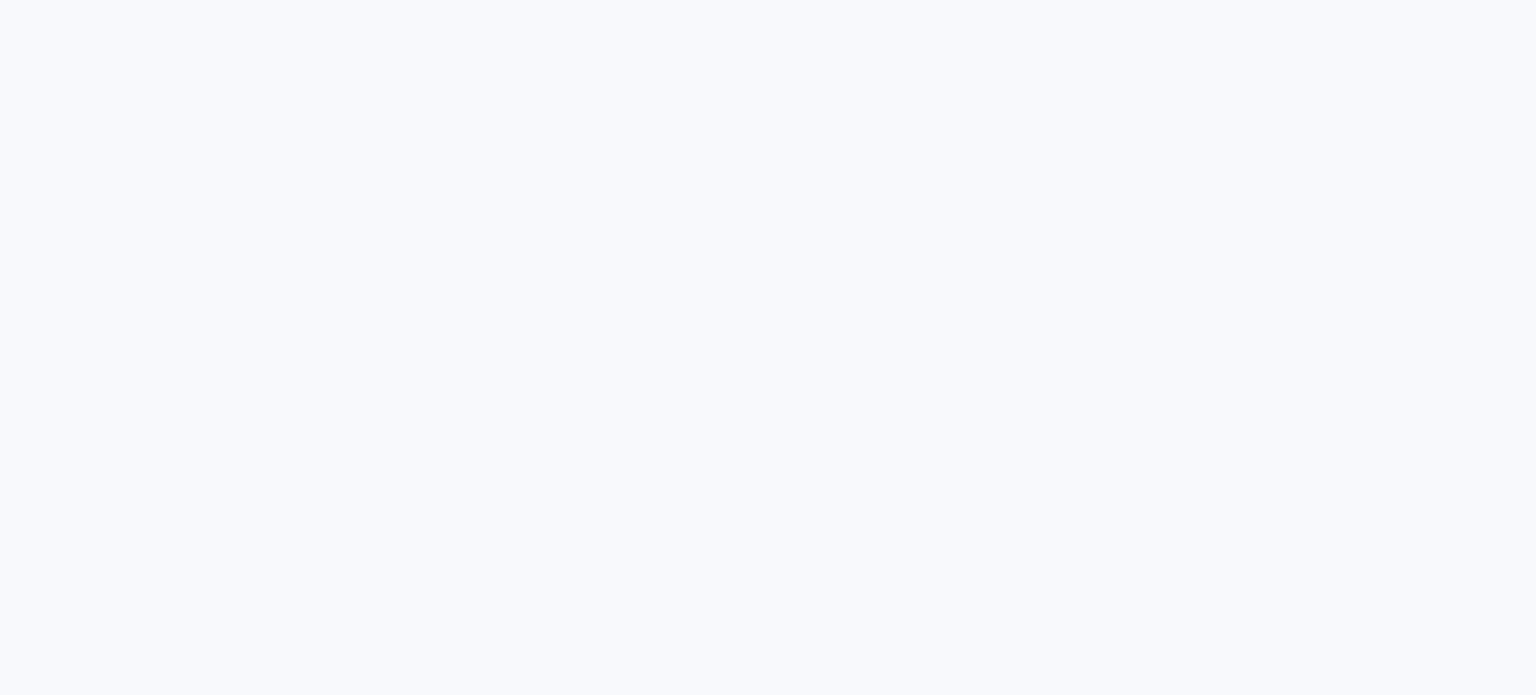 scroll, scrollTop: 0, scrollLeft: 0, axis: both 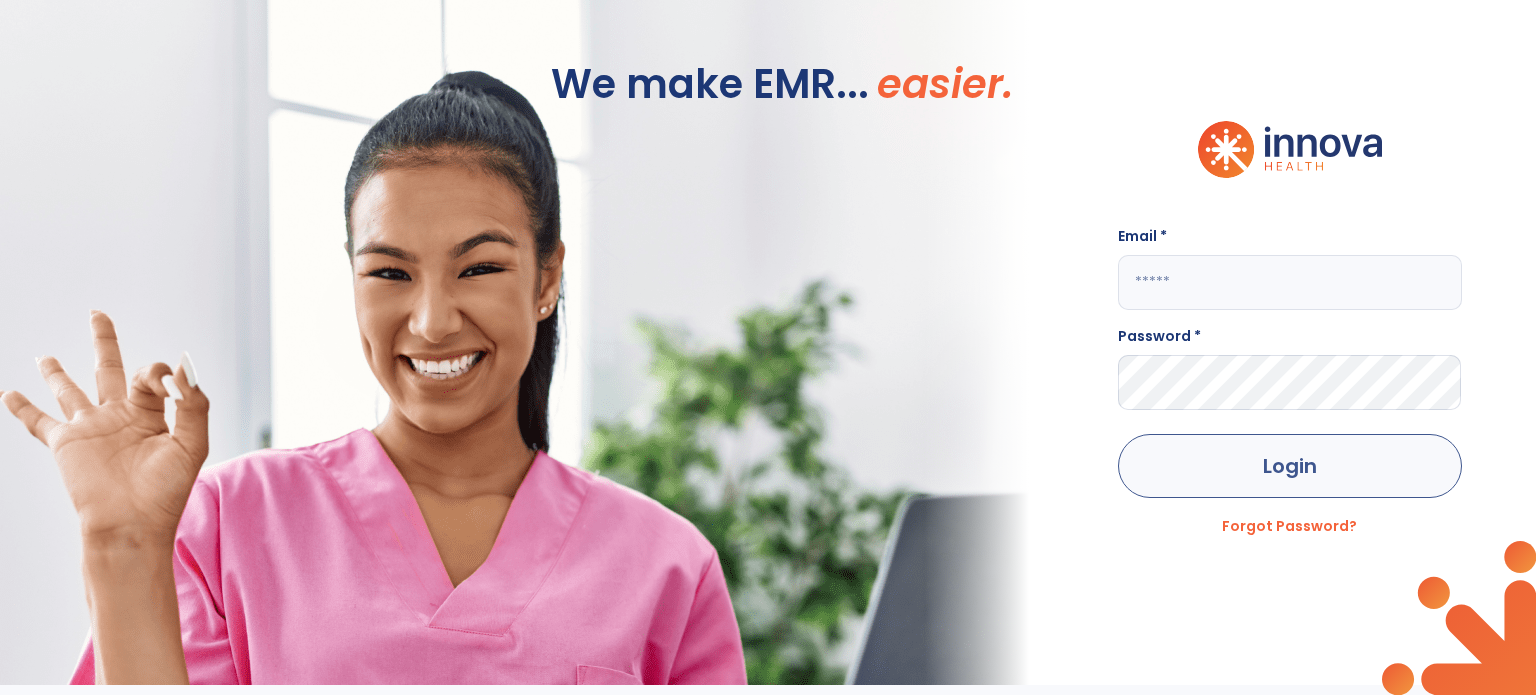 type on "**********" 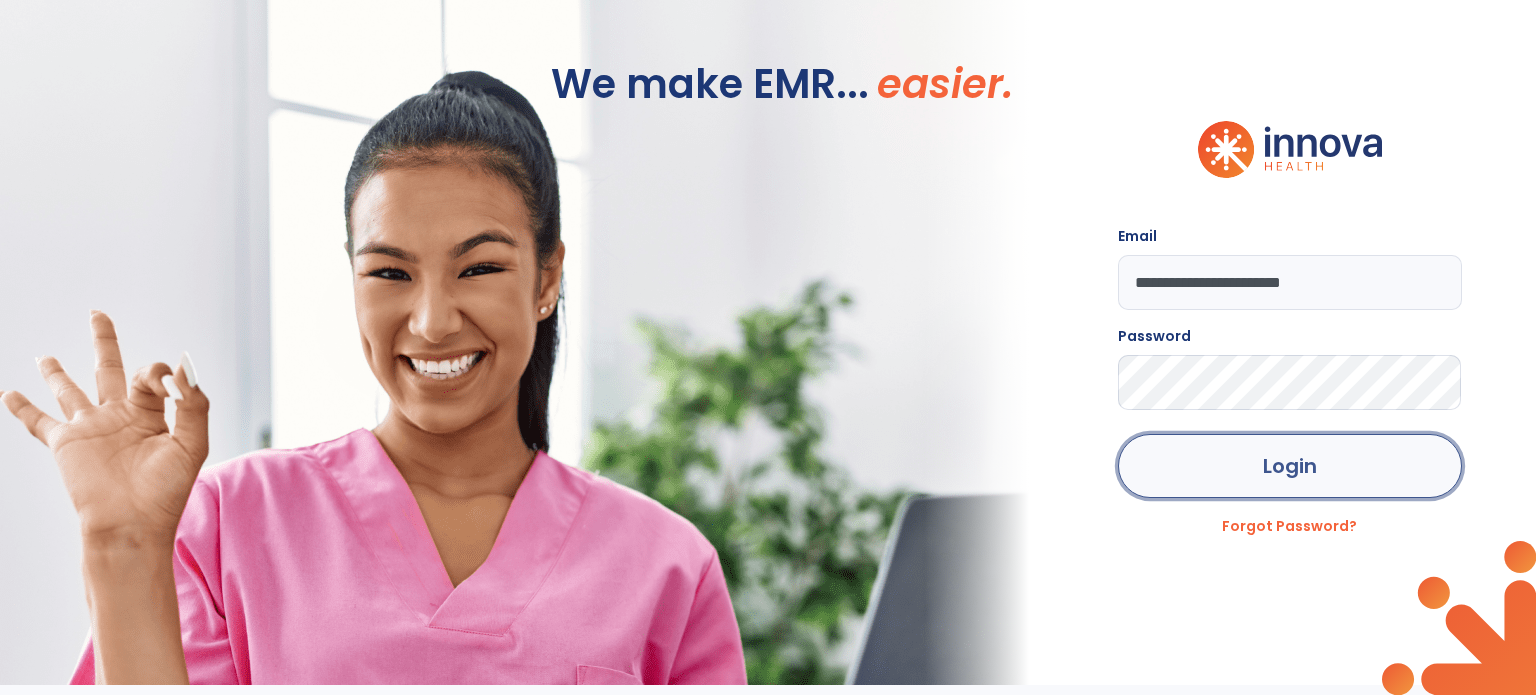 click on "Login" 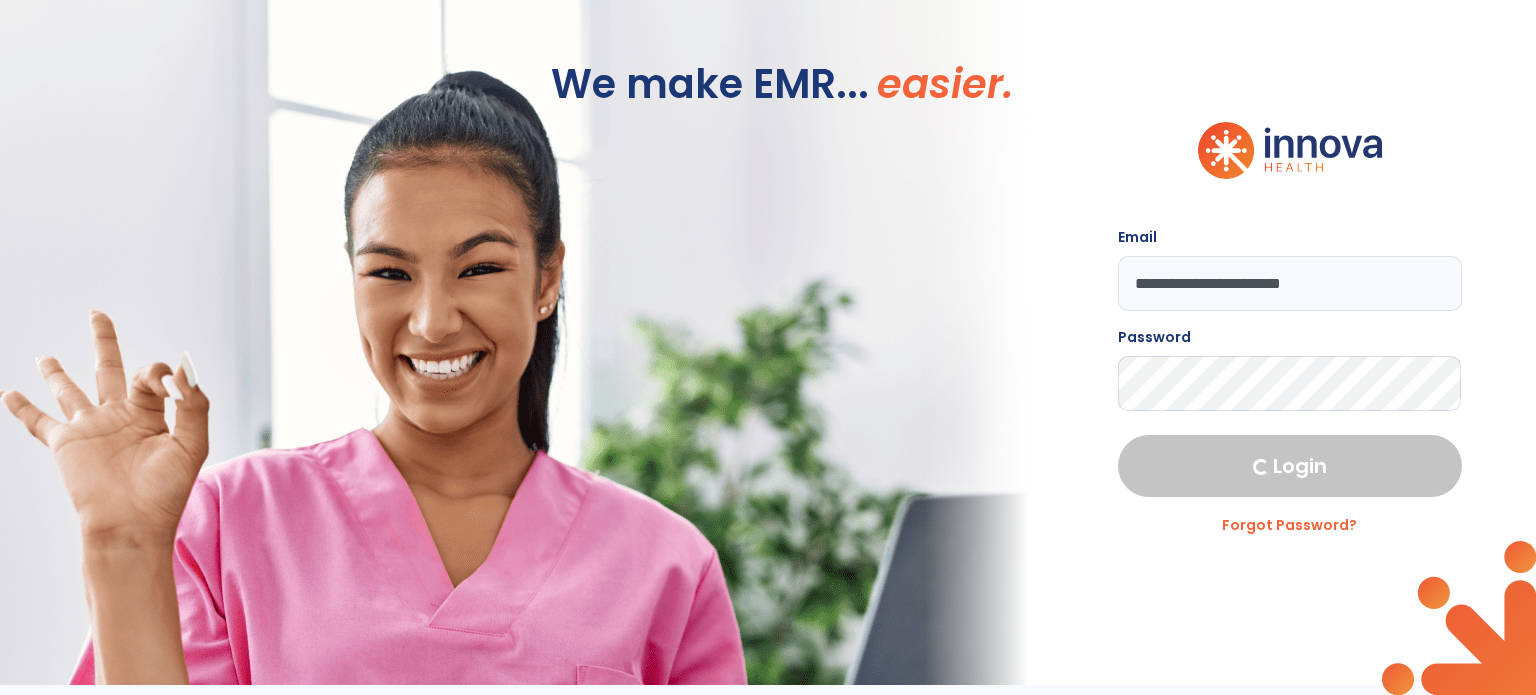 select on "****" 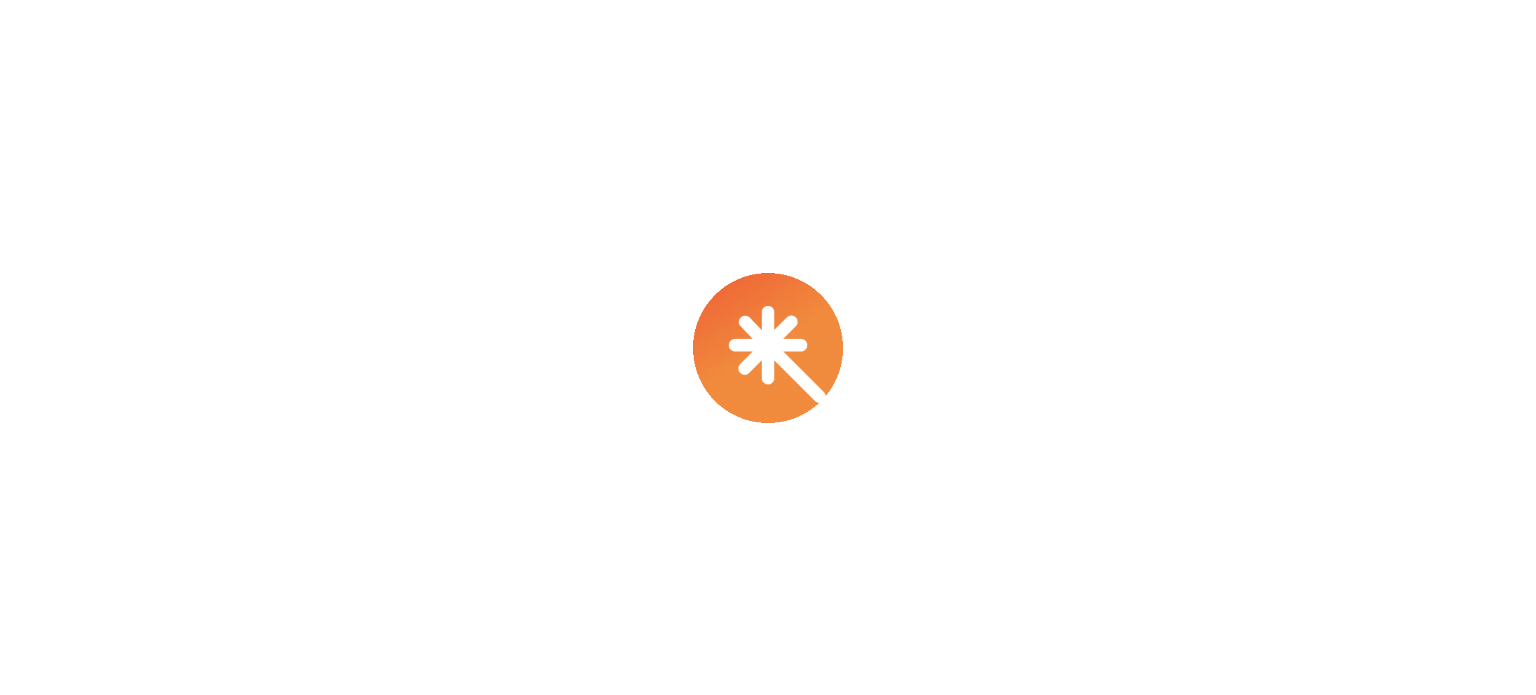 scroll, scrollTop: 0, scrollLeft: 0, axis: both 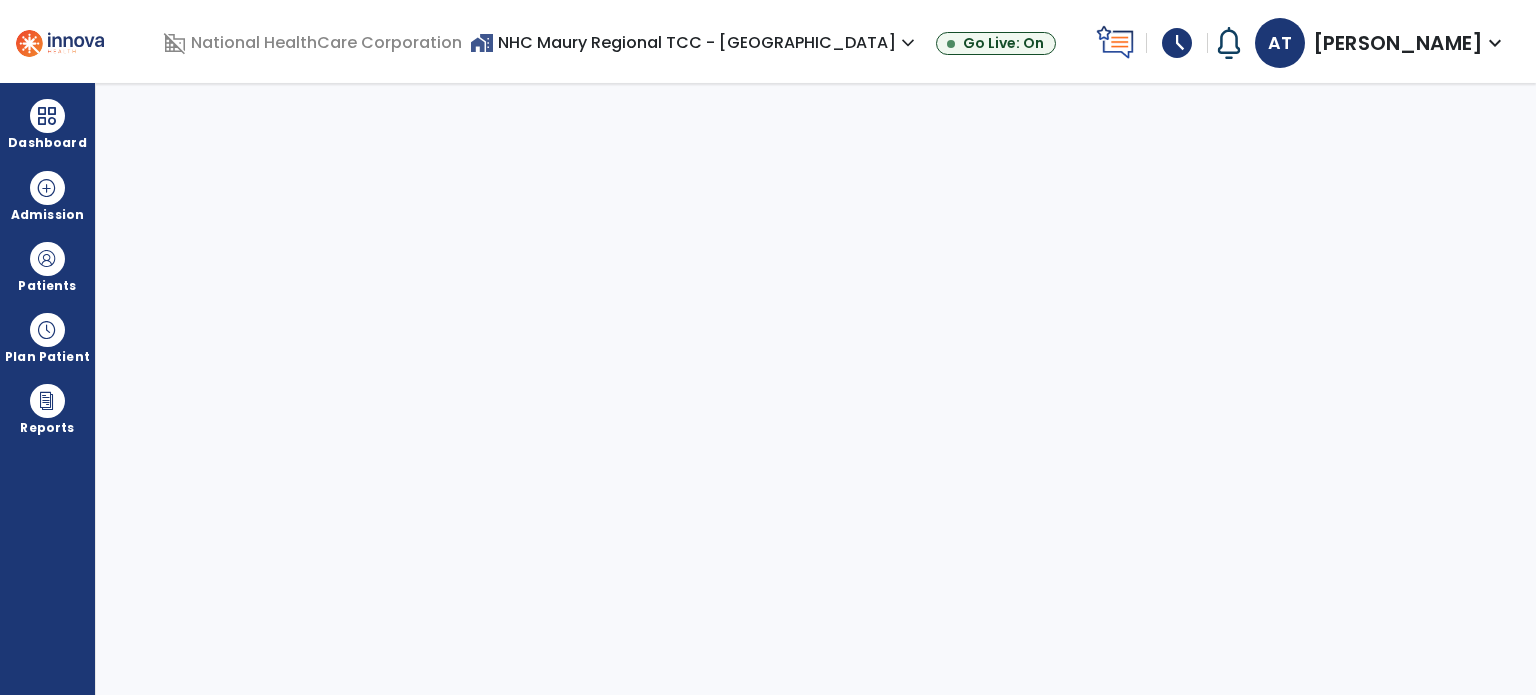 select on "****" 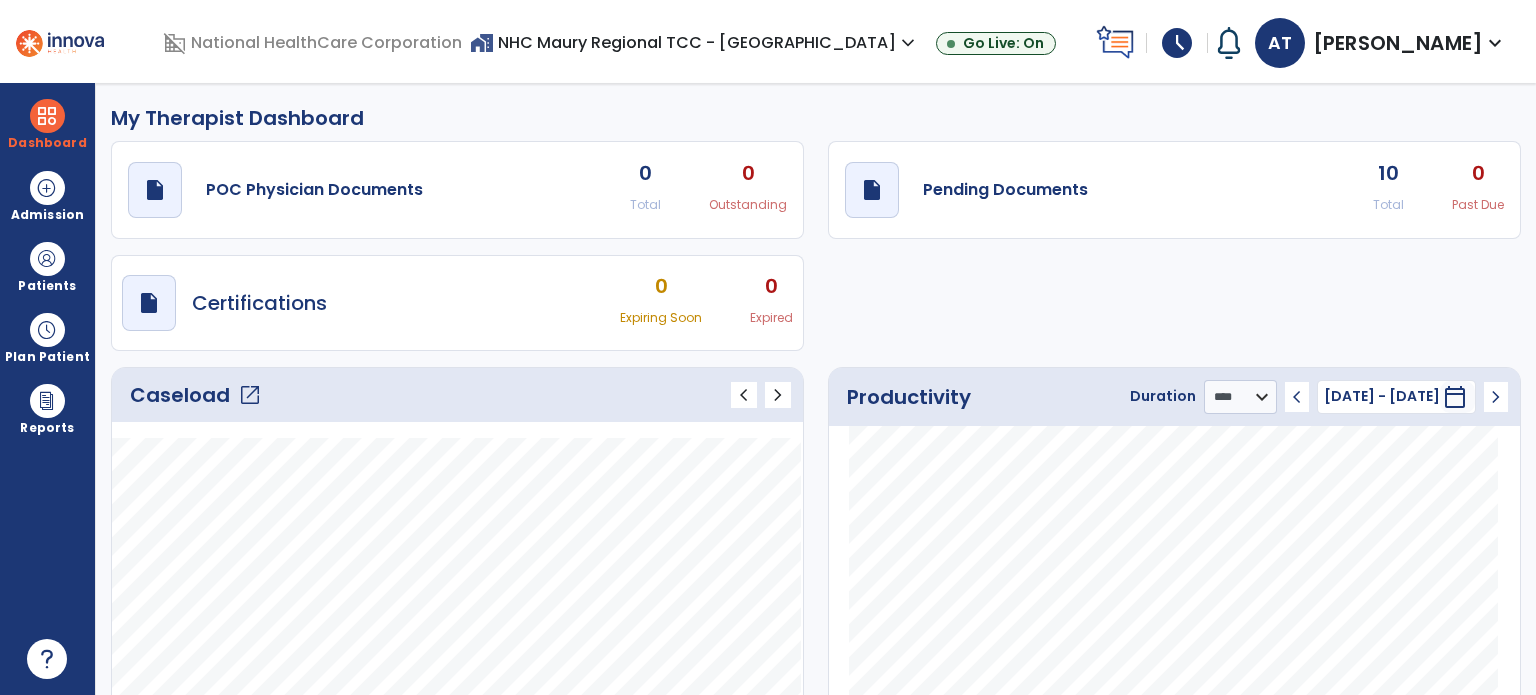 click on "schedule" at bounding box center (1177, 43) 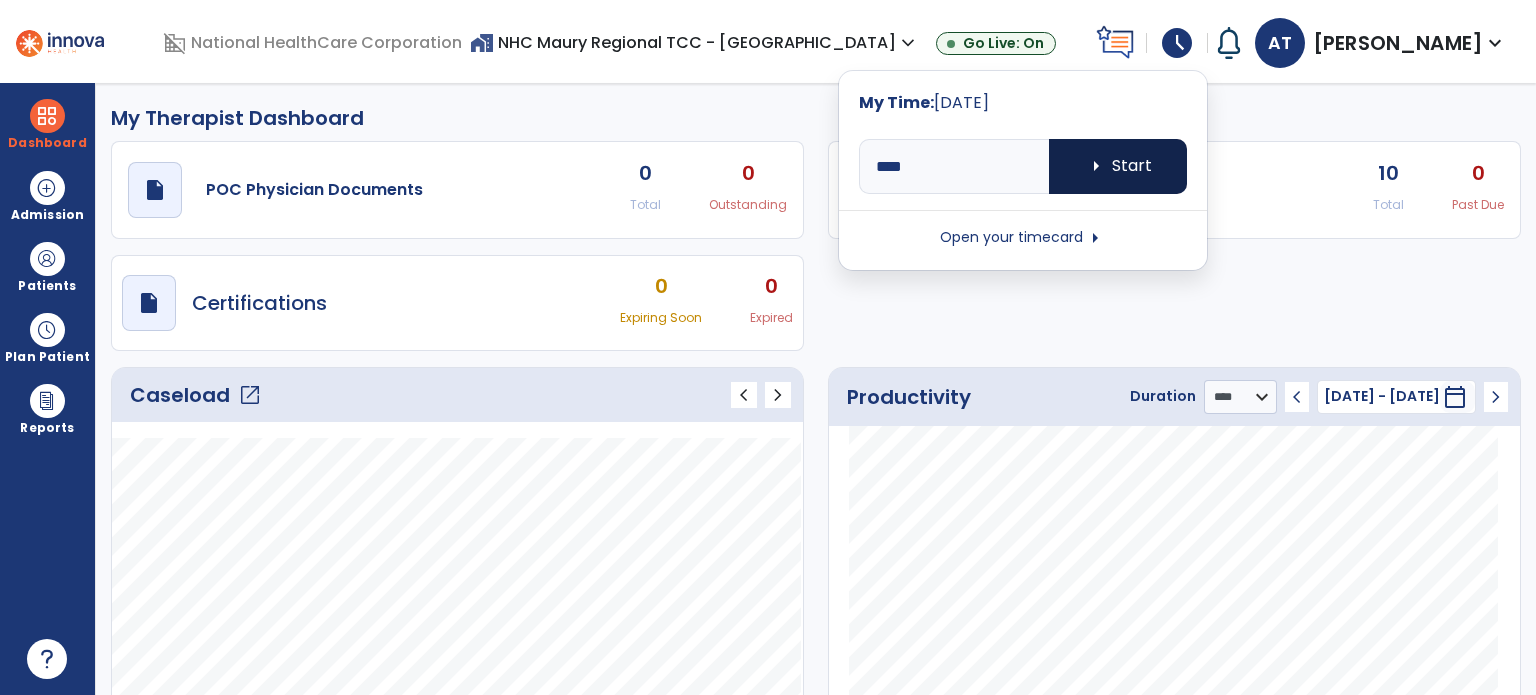 click on "arrow_right  Start" at bounding box center (1118, 166) 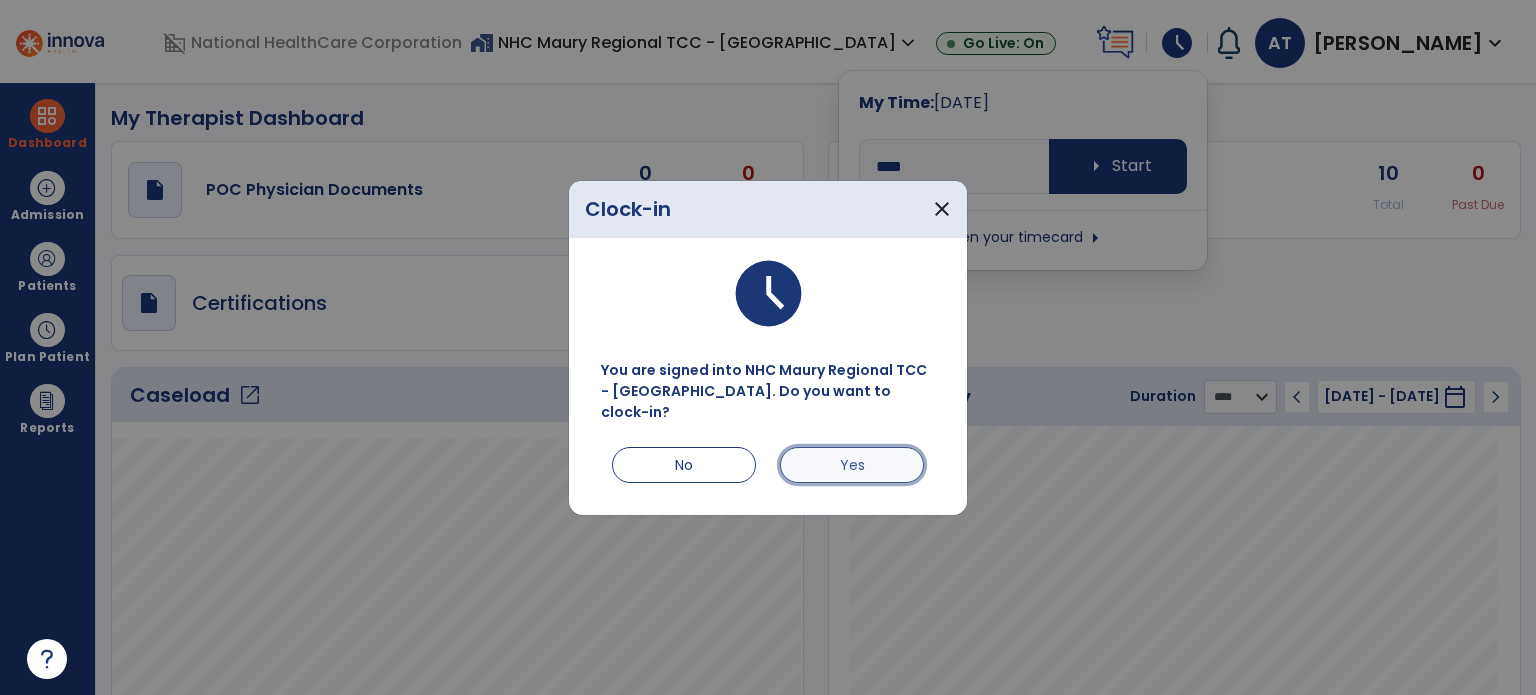 click on "Yes" at bounding box center [852, 465] 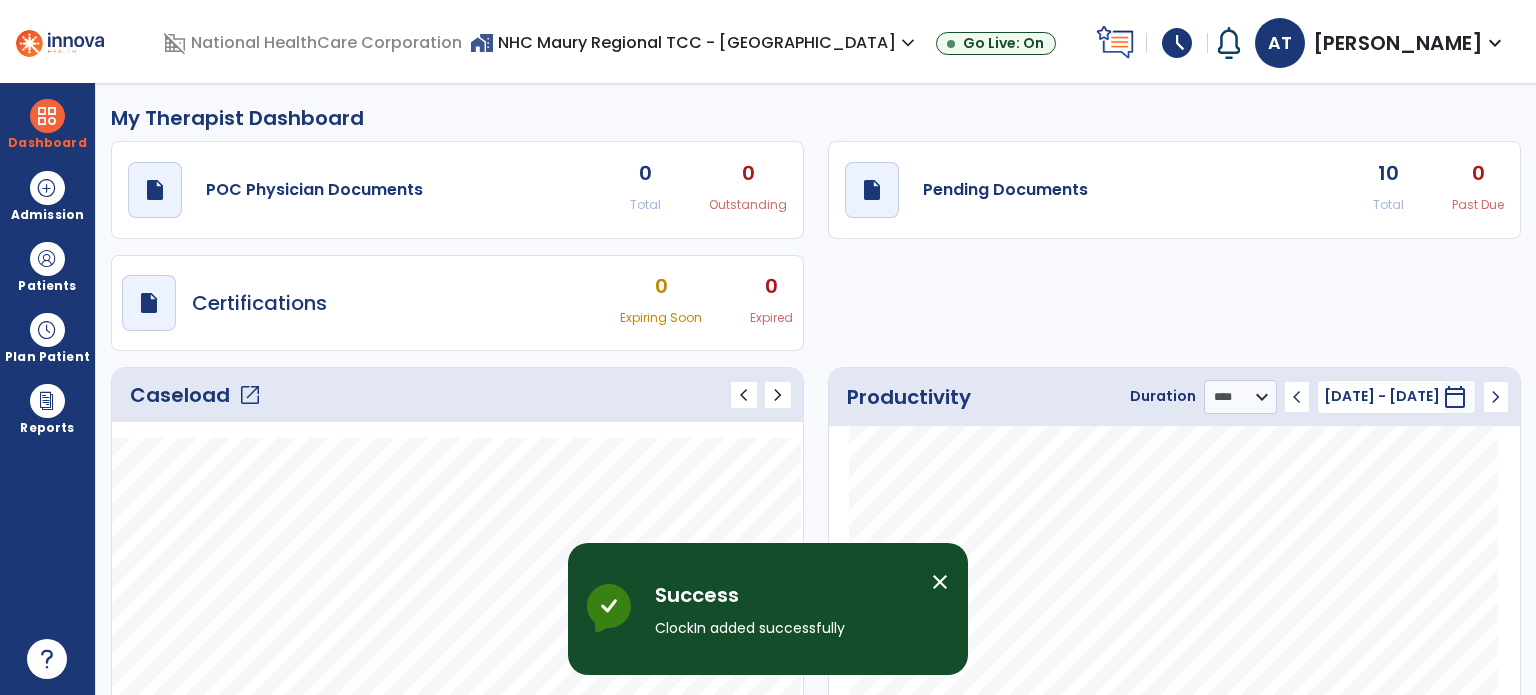 click on "open_in_new" 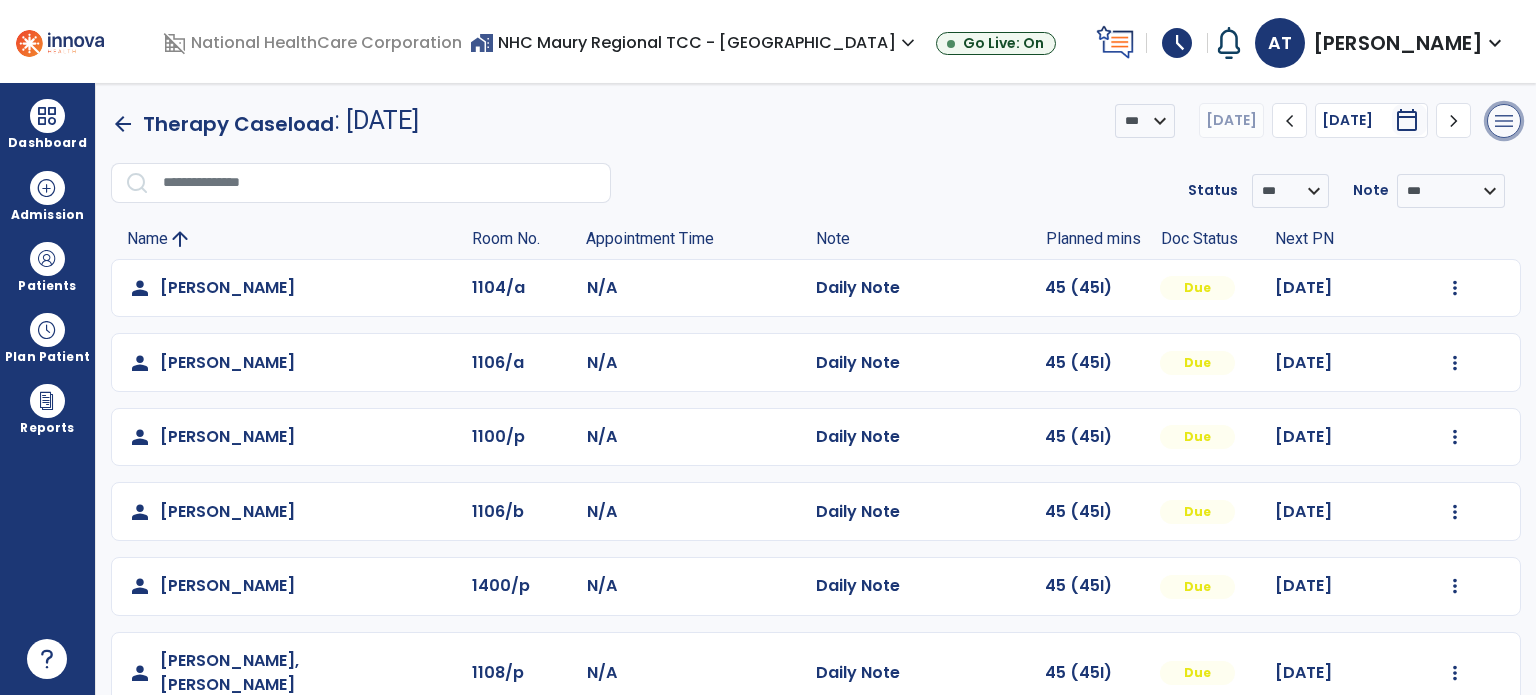 click on "menu" at bounding box center (1504, 121) 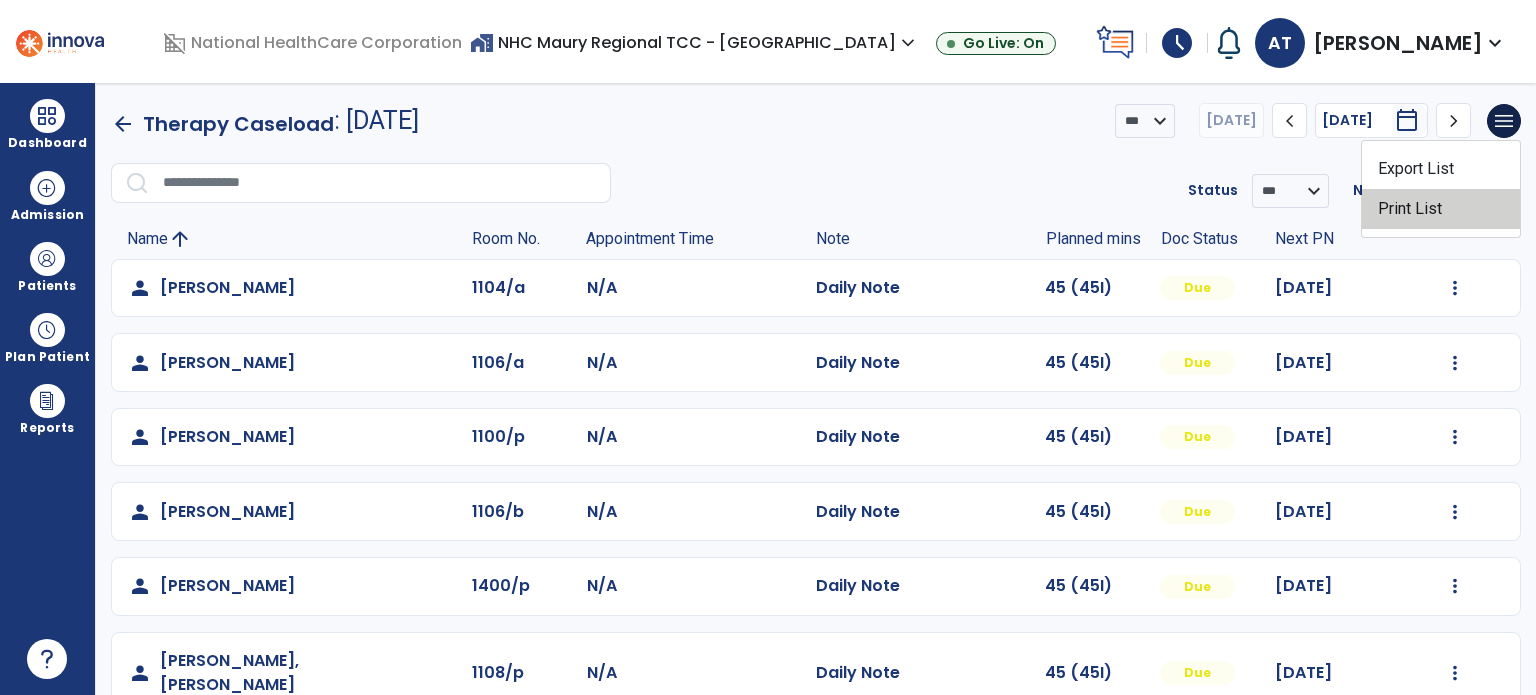 click on "Print List" 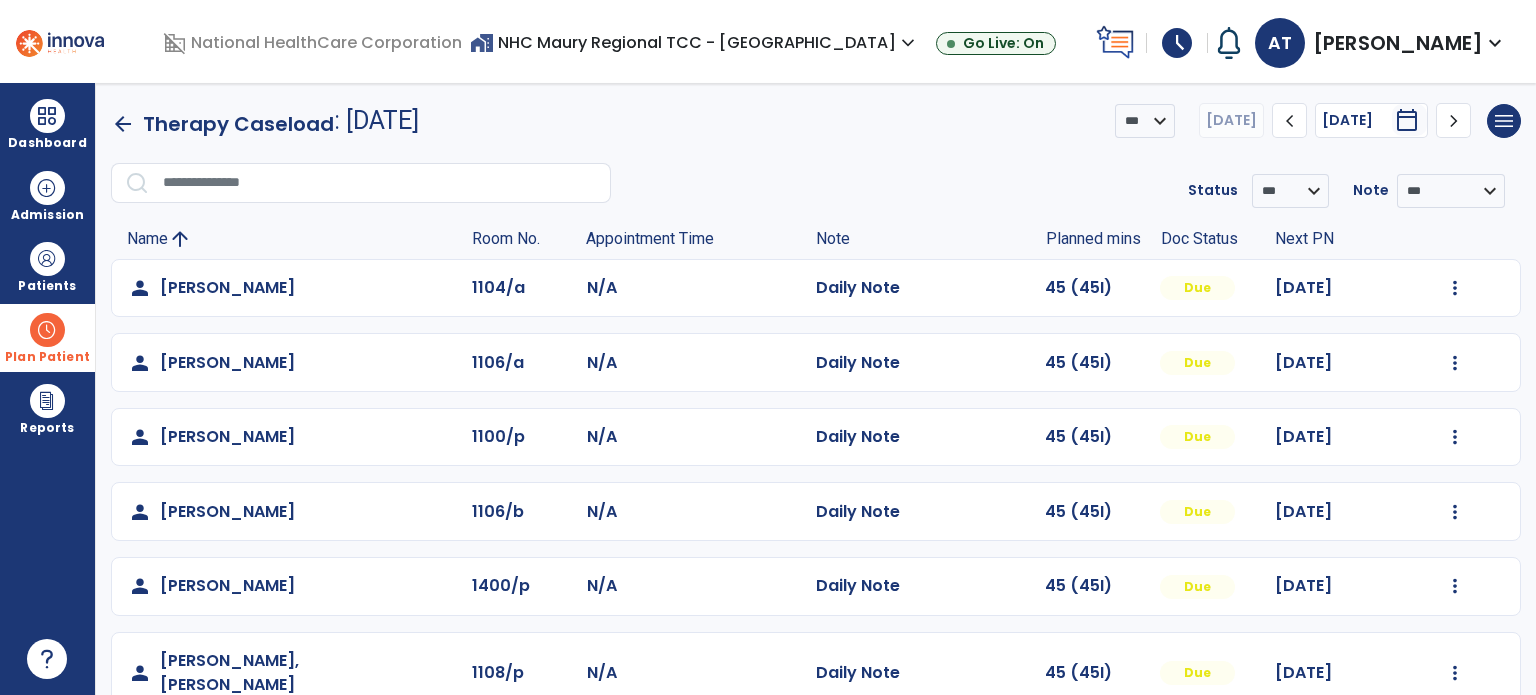 click at bounding box center [47, 330] 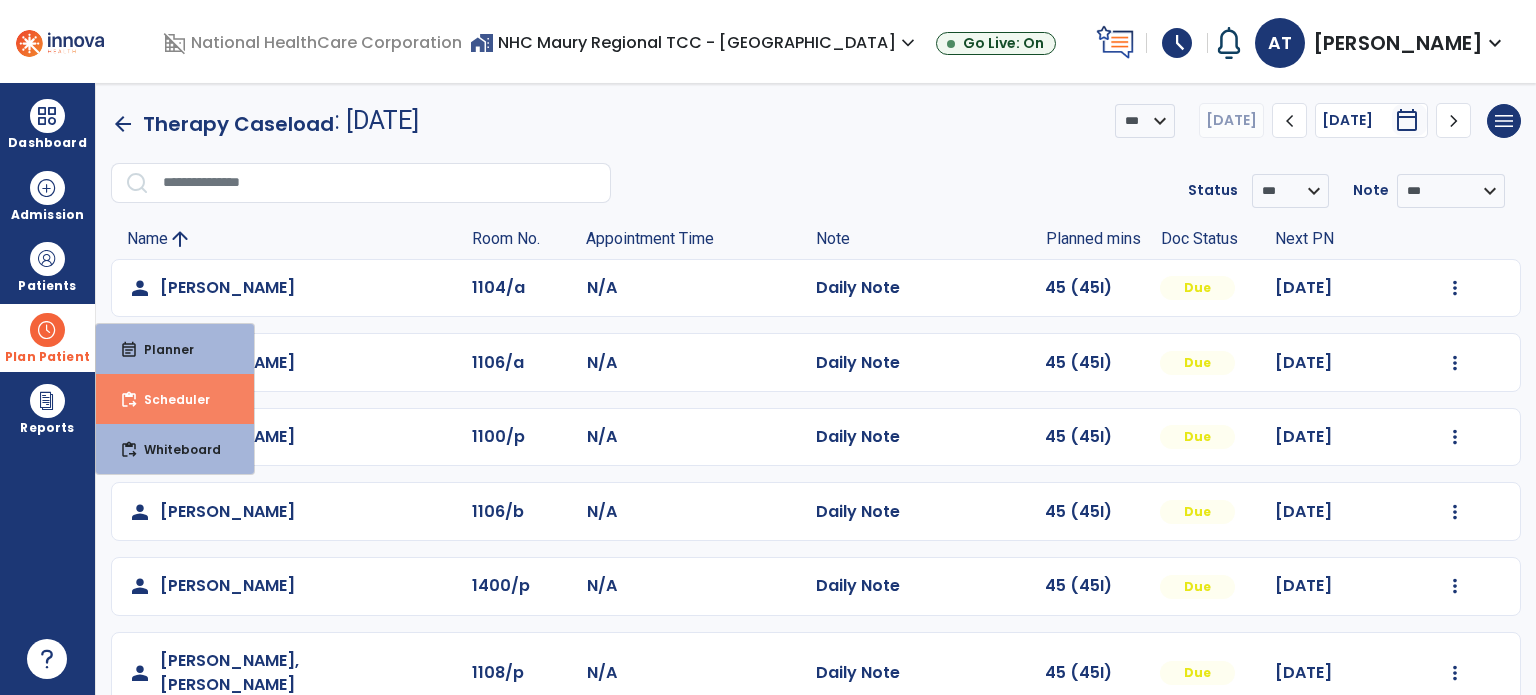 click on "content_paste_go" at bounding box center (129, 400) 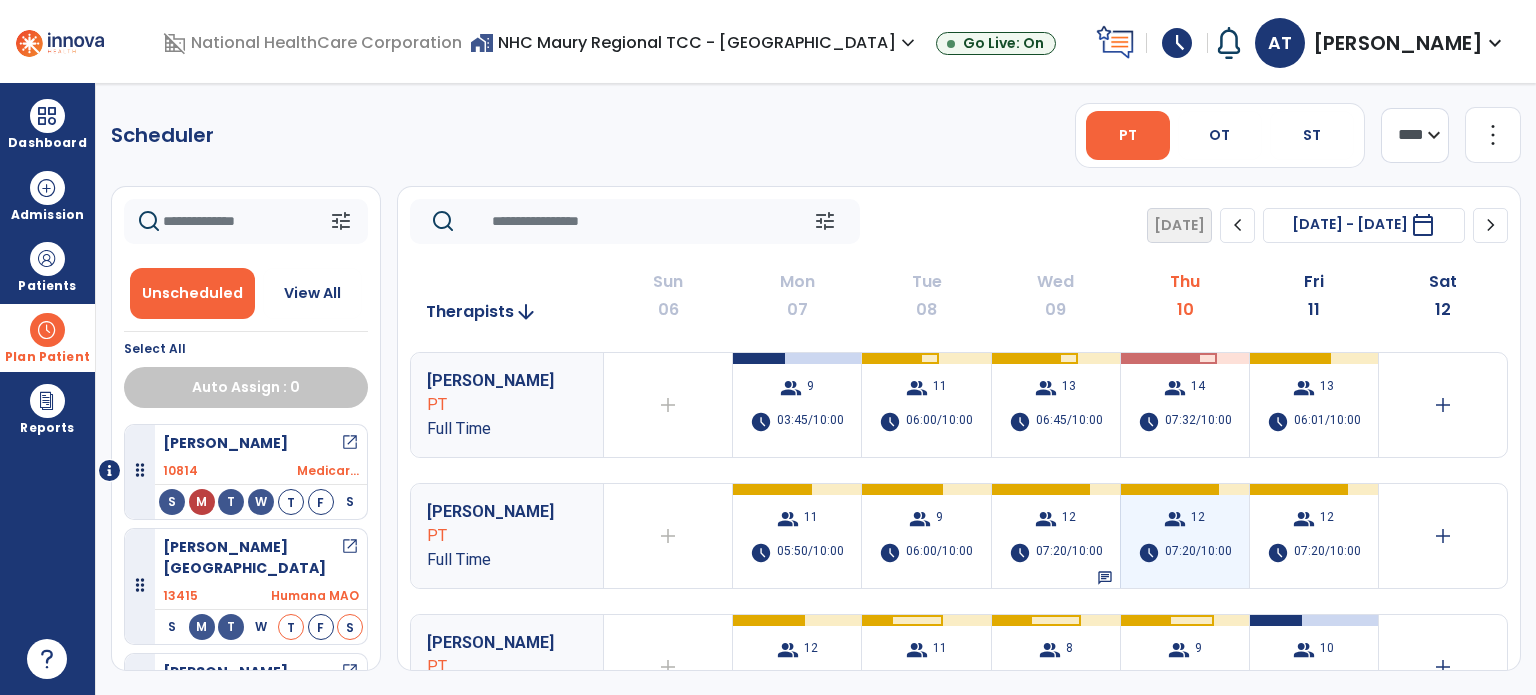 click on "group  12  schedule  07:20/10:00" at bounding box center (1185, 536) 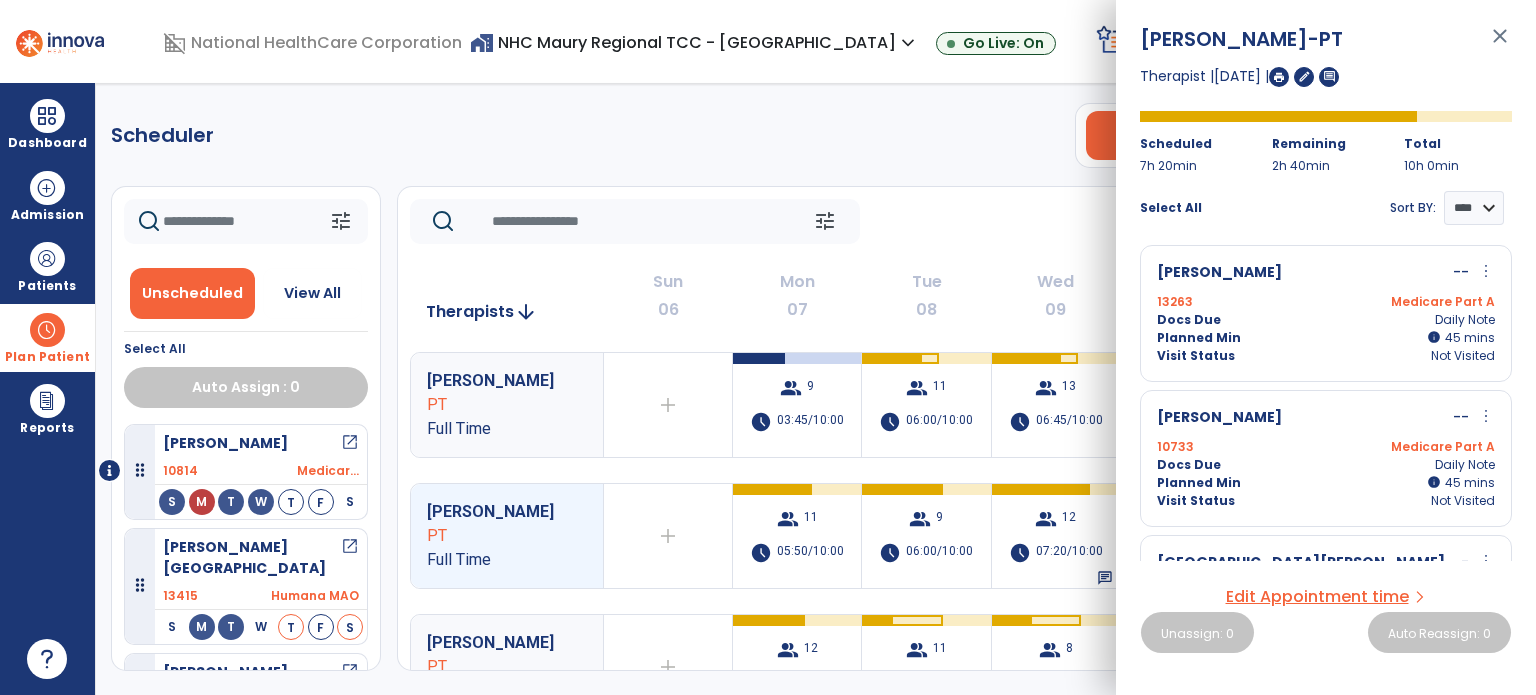 scroll, scrollTop: 303, scrollLeft: 0, axis: vertical 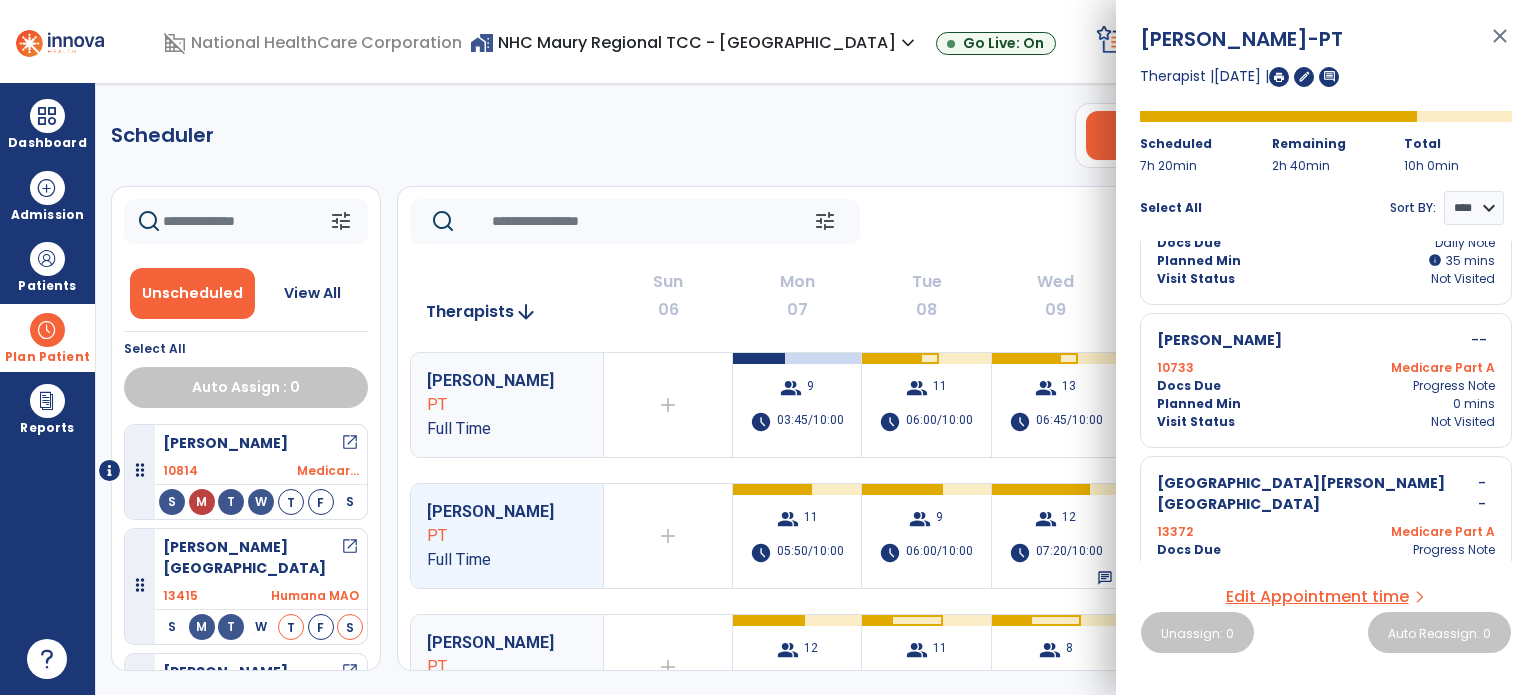 drag, startPoint x: 1513, startPoint y: 535, endPoint x: 1512, endPoint y: 566, distance: 31.016125 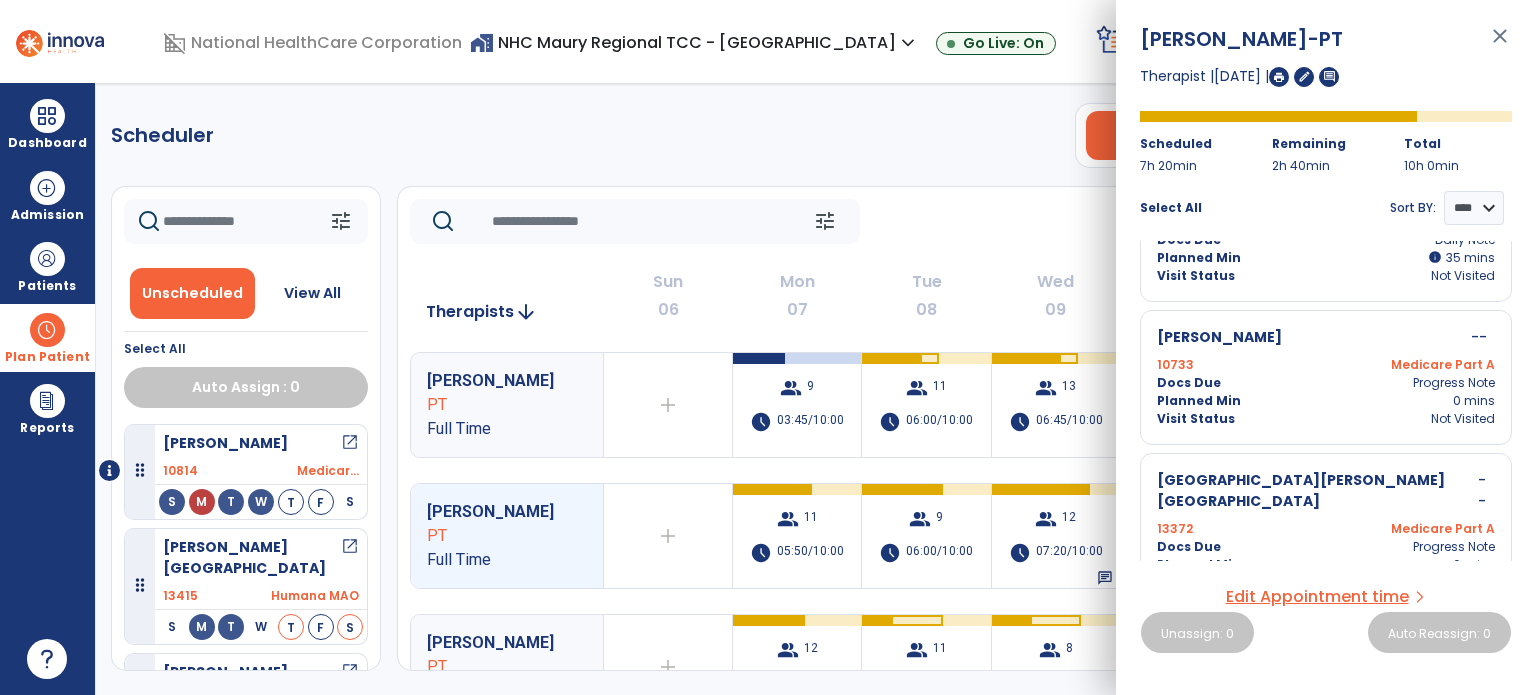click on "close" at bounding box center (1500, 45) 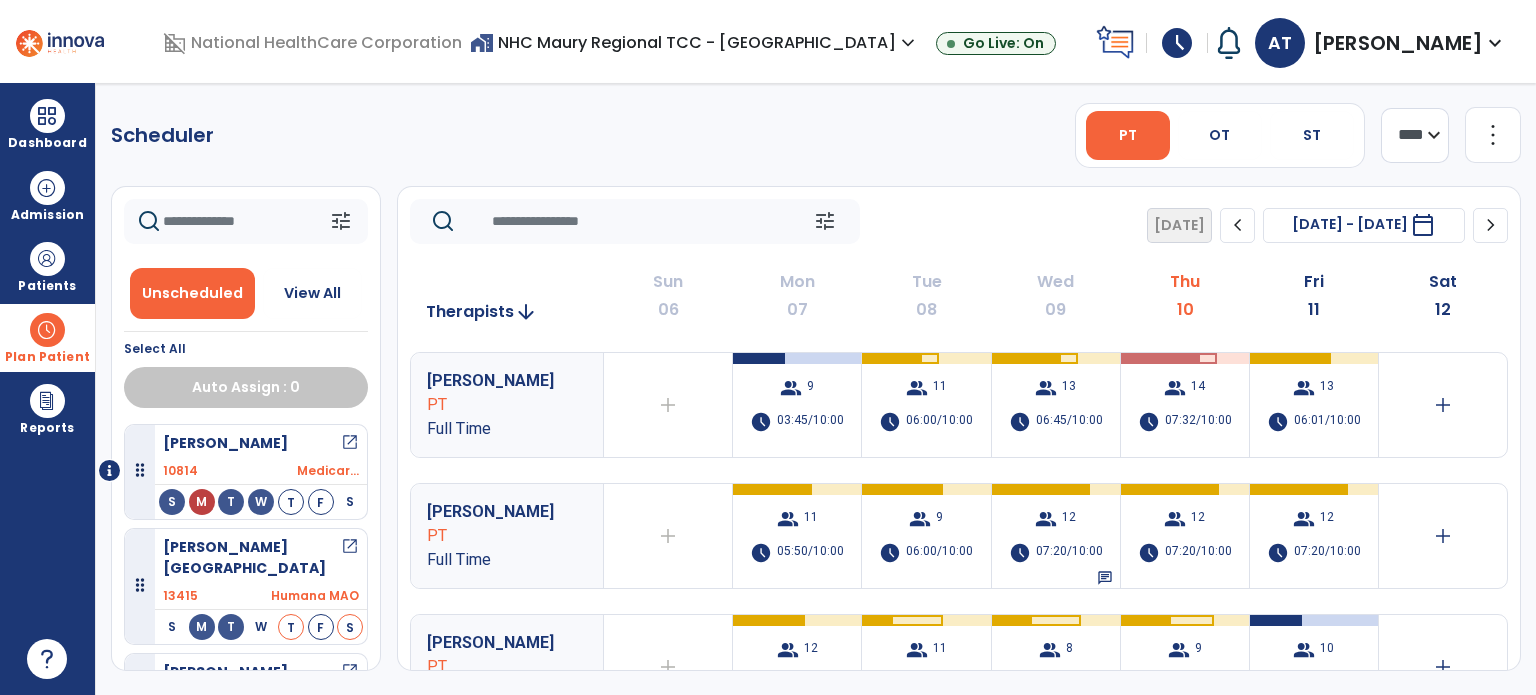click 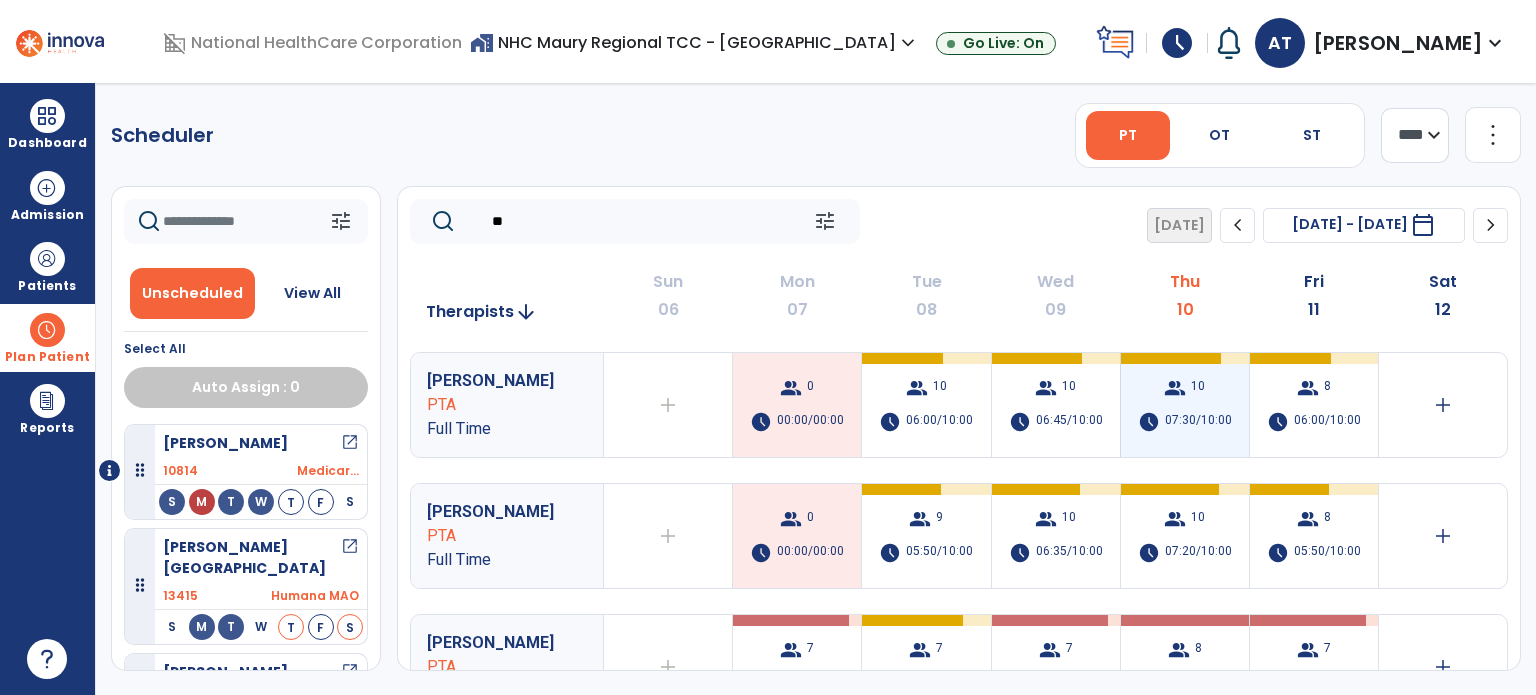 click on "schedule" at bounding box center [1149, 422] 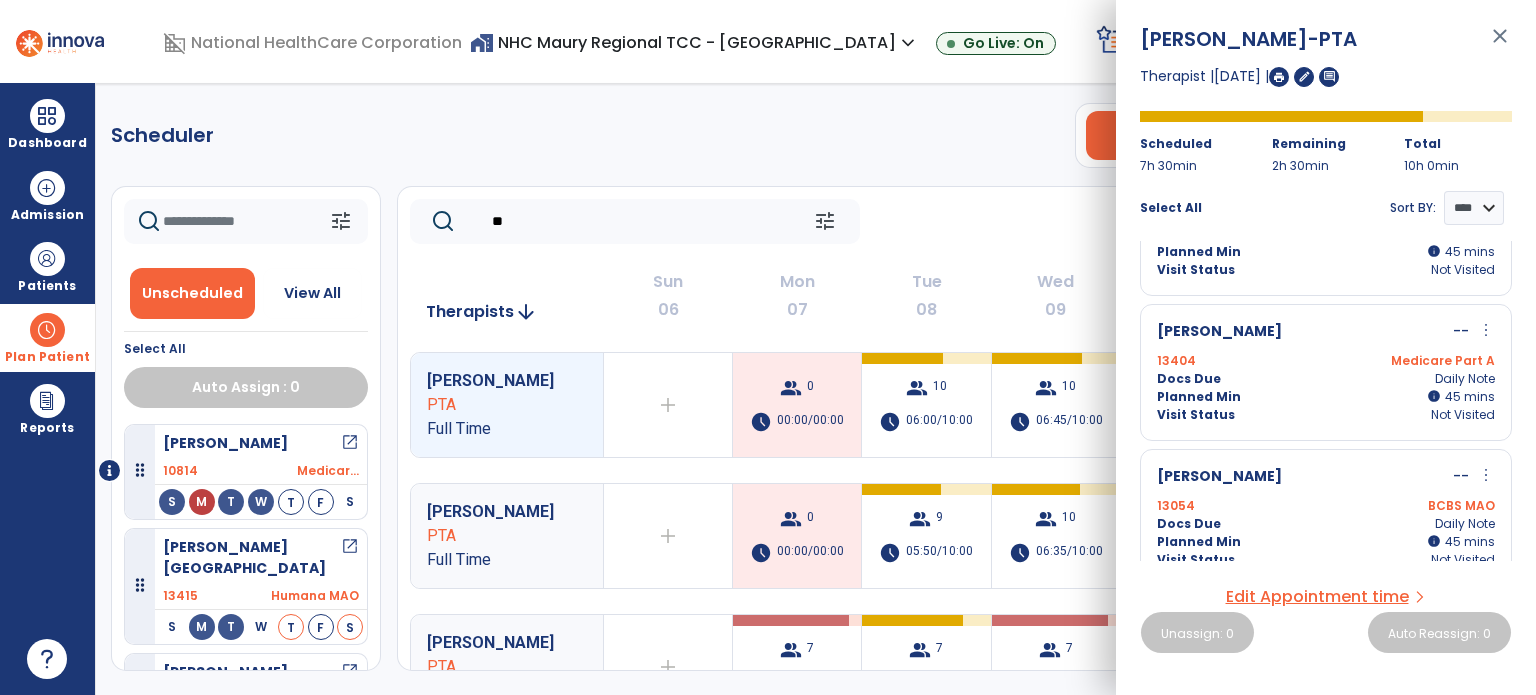 scroll, scrollTop: 1124, scrollLeft: 0, axis: vertical 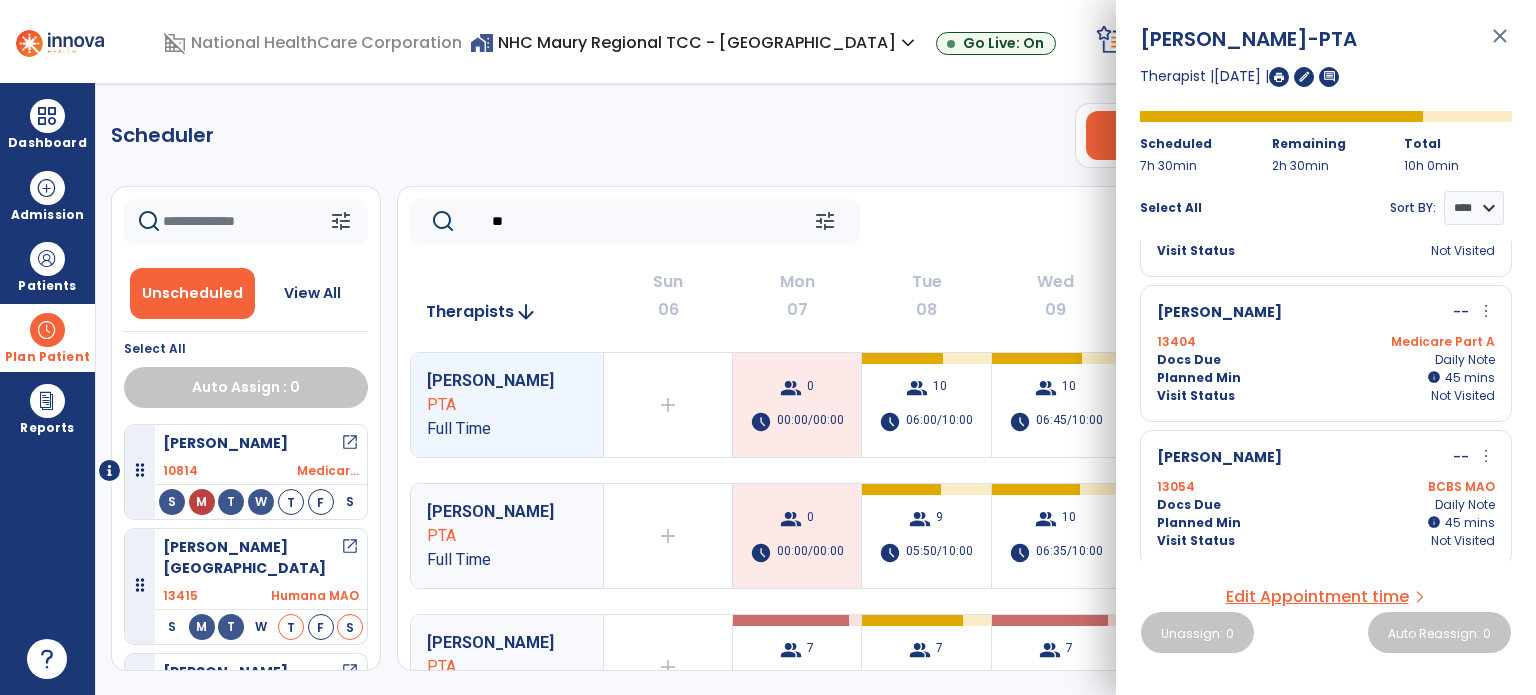 click on "close" at bounding box center [1500, 45] 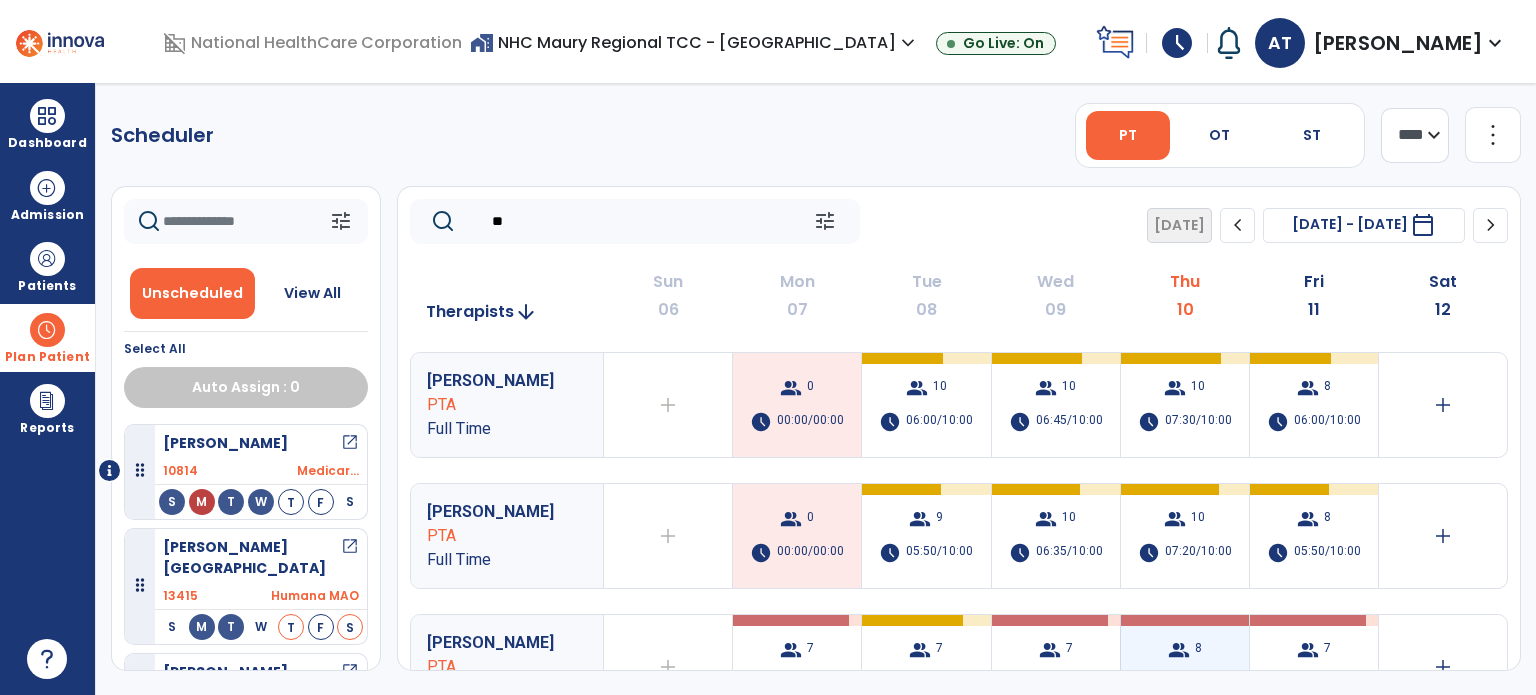 click on "group  8  schedule  06:00/06:00" at bounding box center (1185, 667) 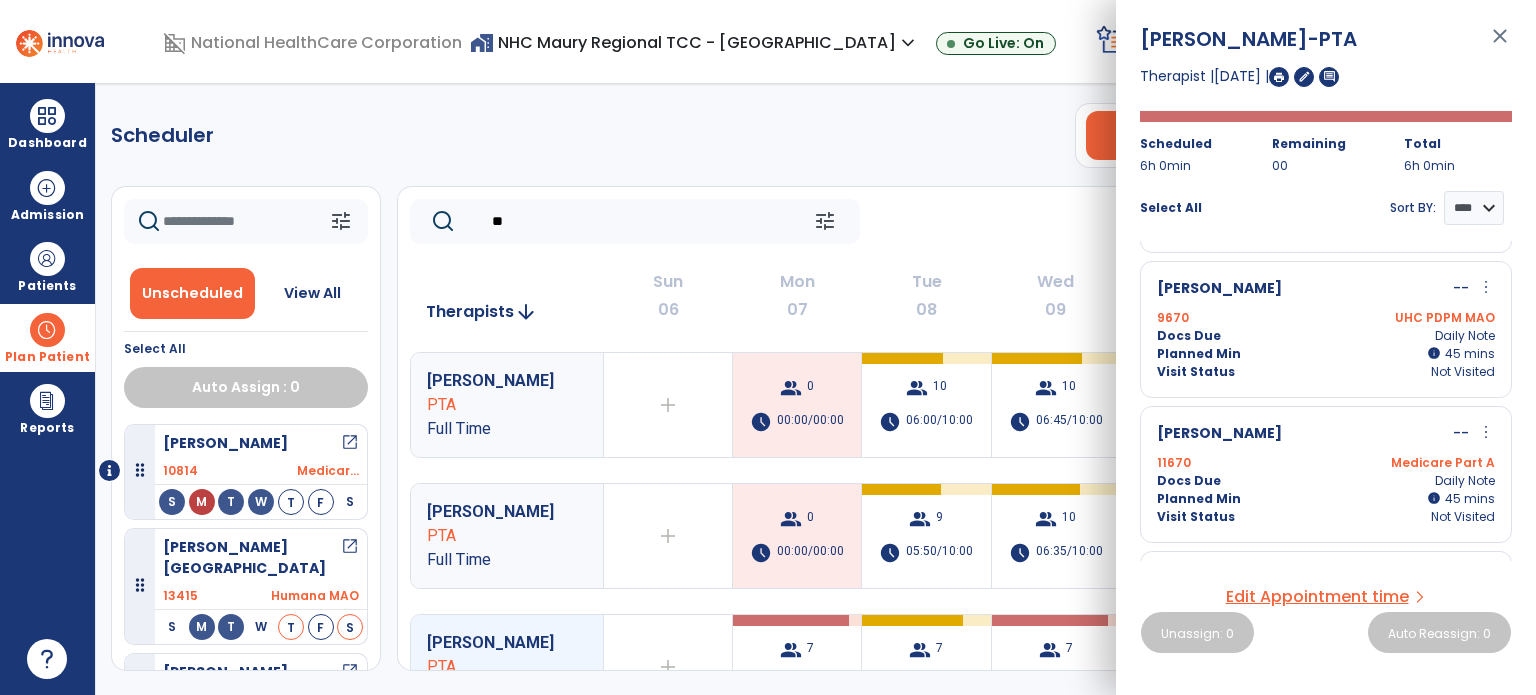 scroll, scrollTop: 716, scrollLeft: 0, axis: vertical 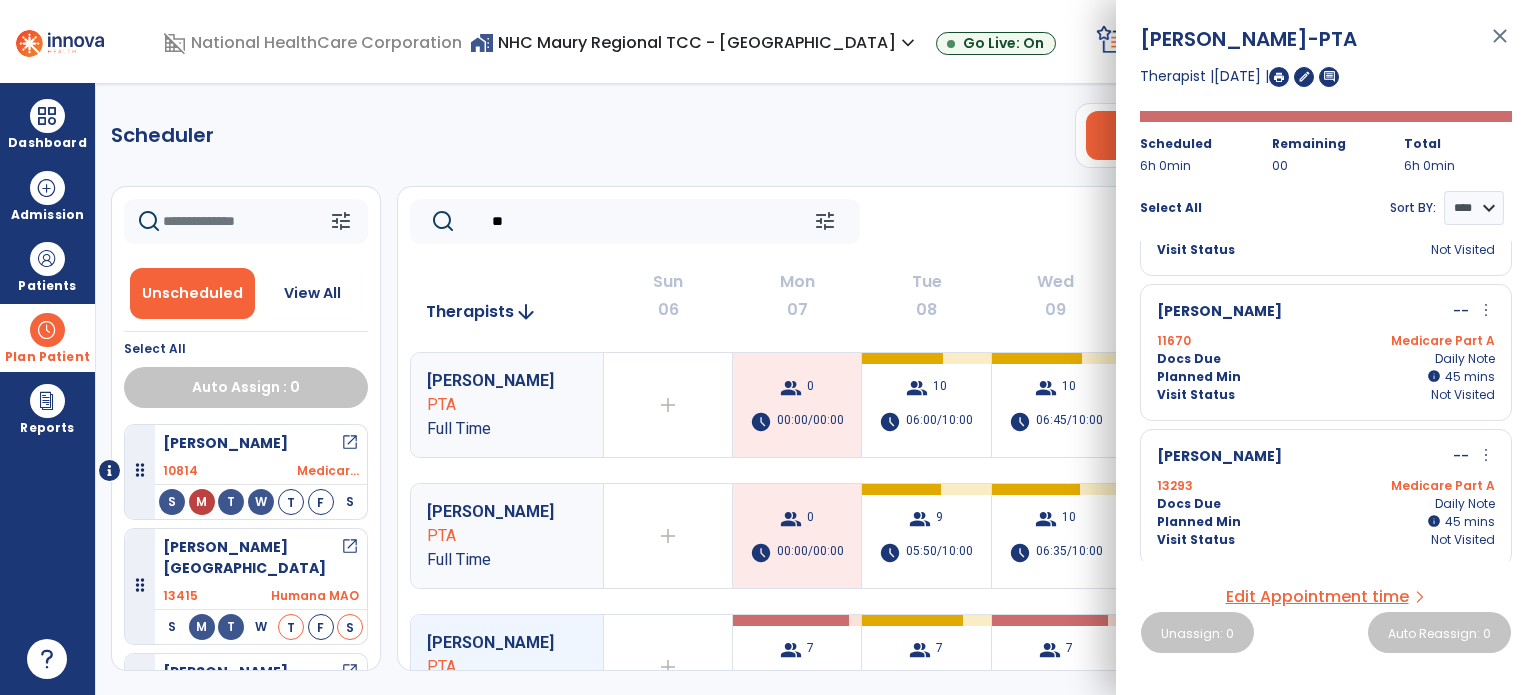 click on "close" at bounding box center (1500, 45) 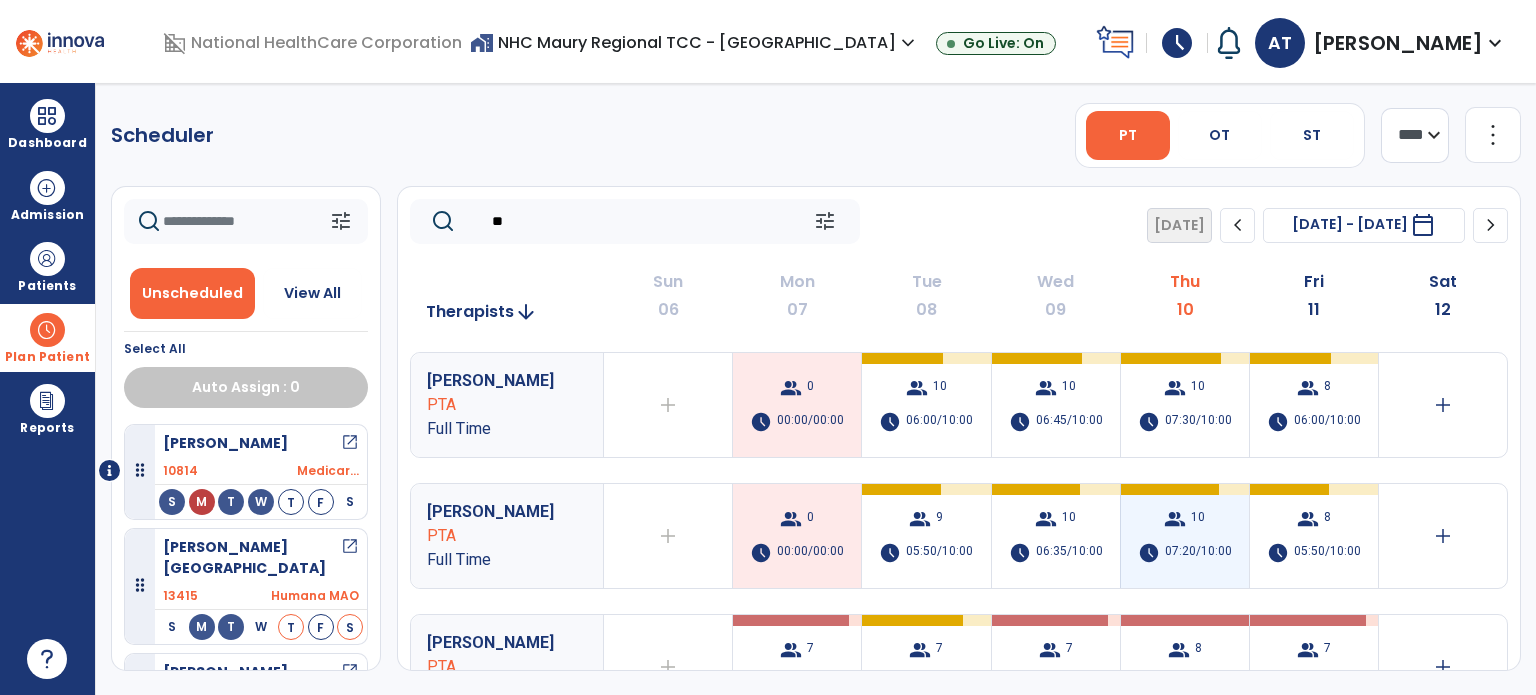 click on "group  10  schedule  07:20/10:00" at bounding box center [1185, 536] 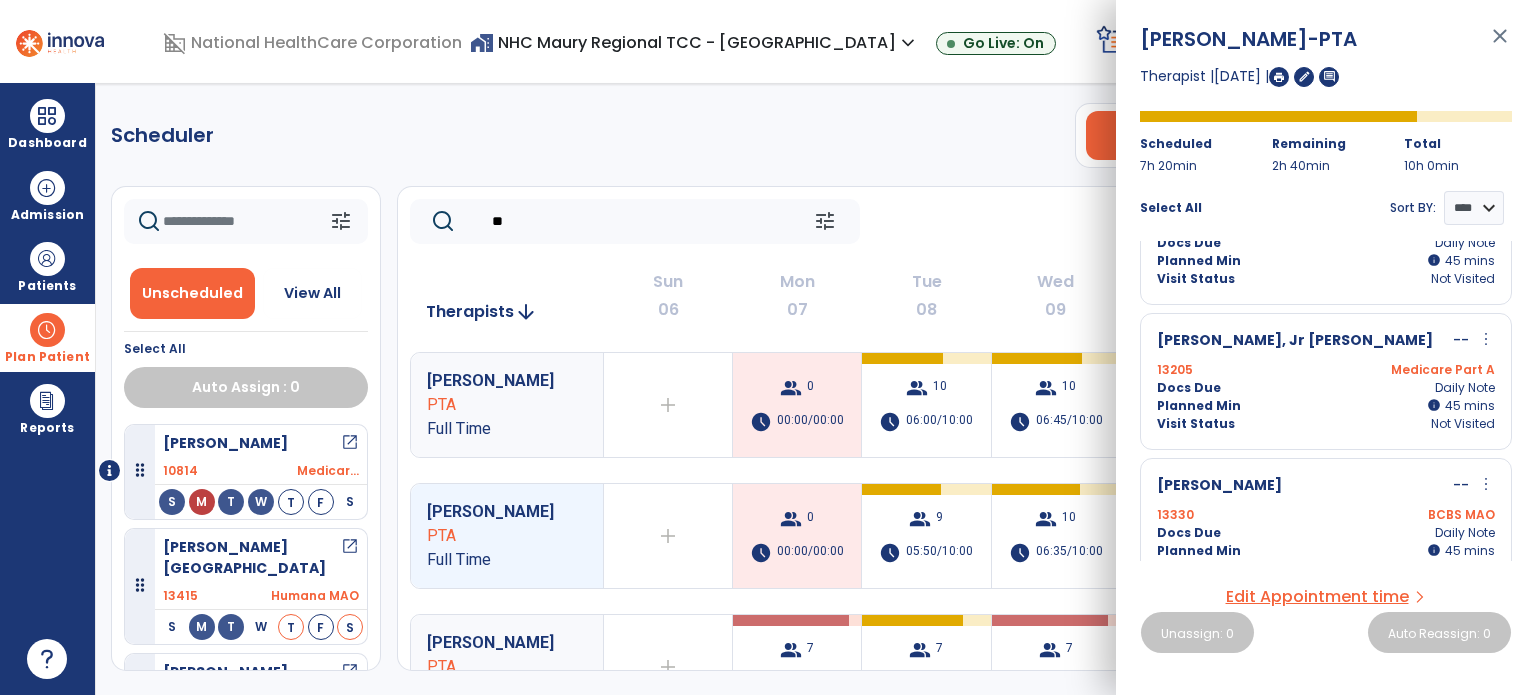 scroll, scrollTop: 808, scrollLeft: 0, axis: vertical 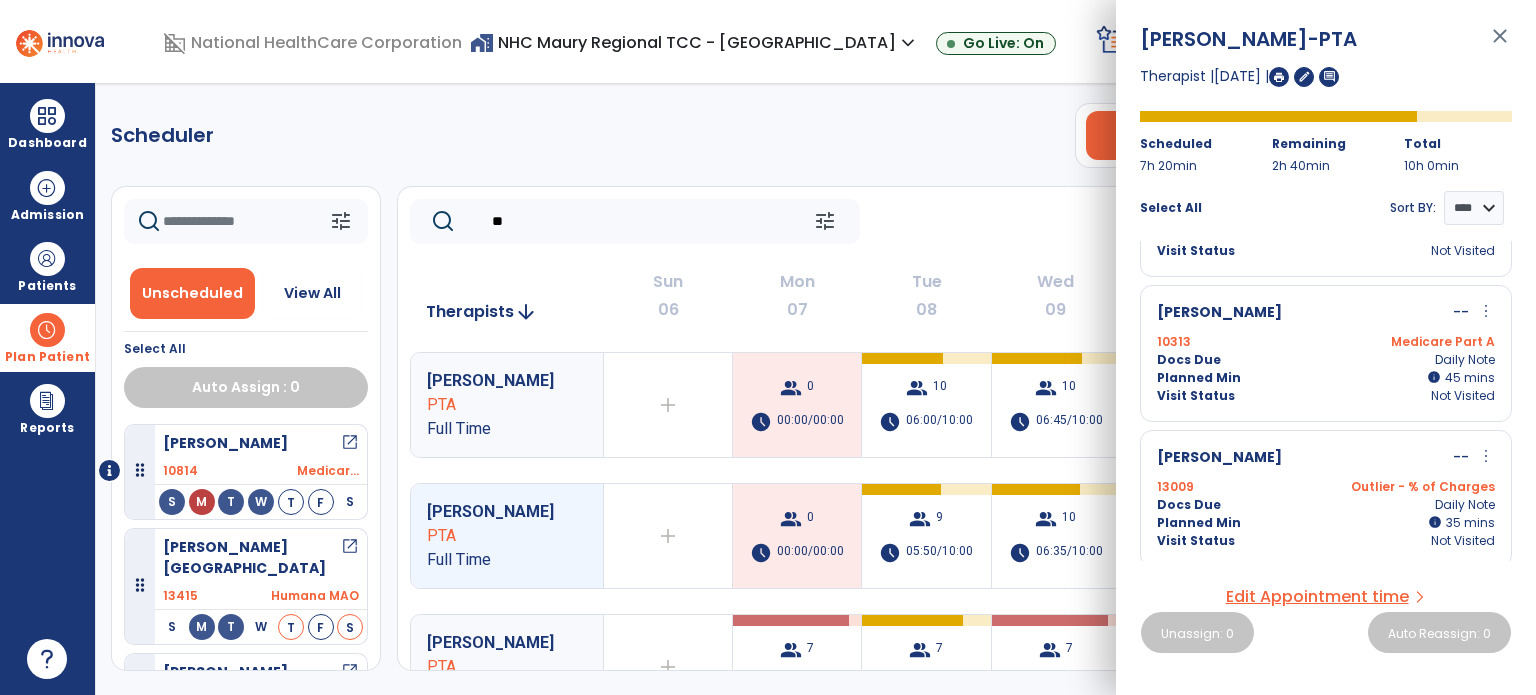 click on "close" at bounding box center (1500, 45) 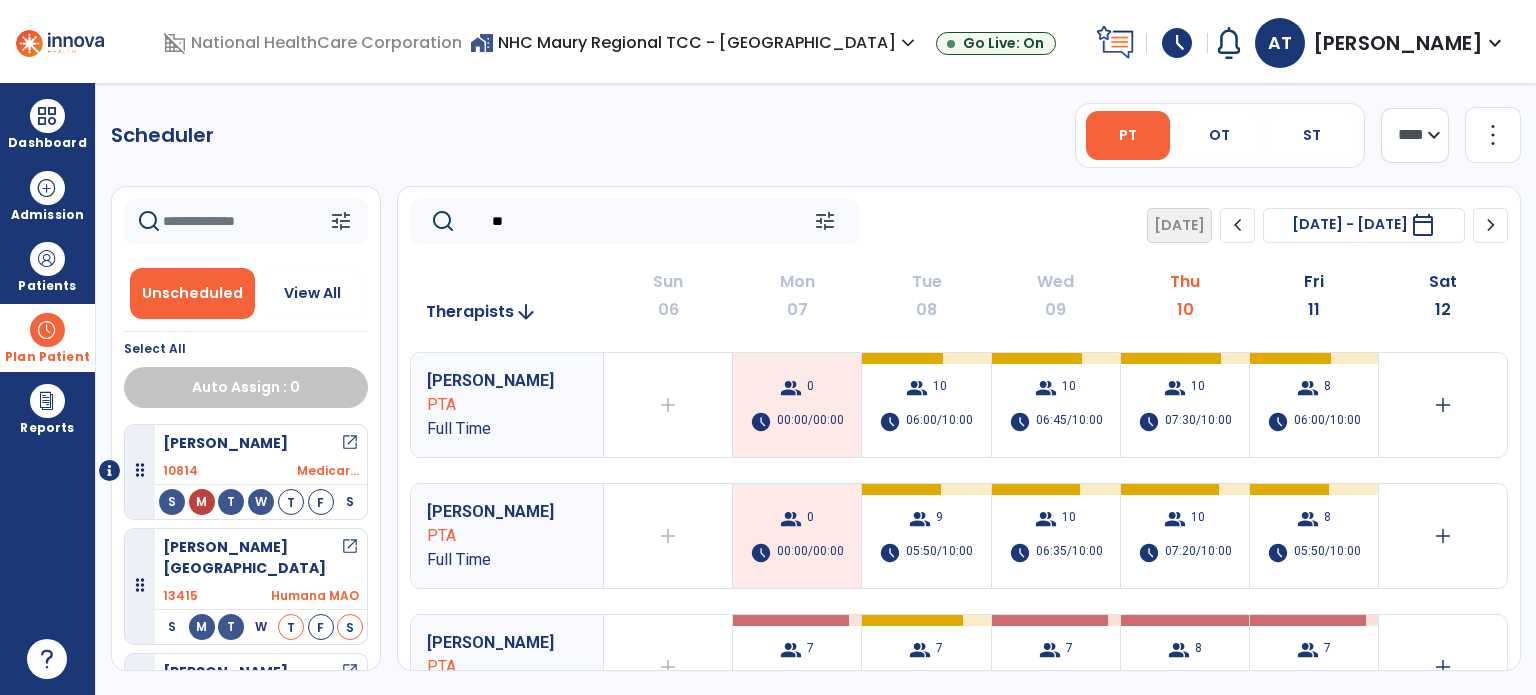 click on "**" 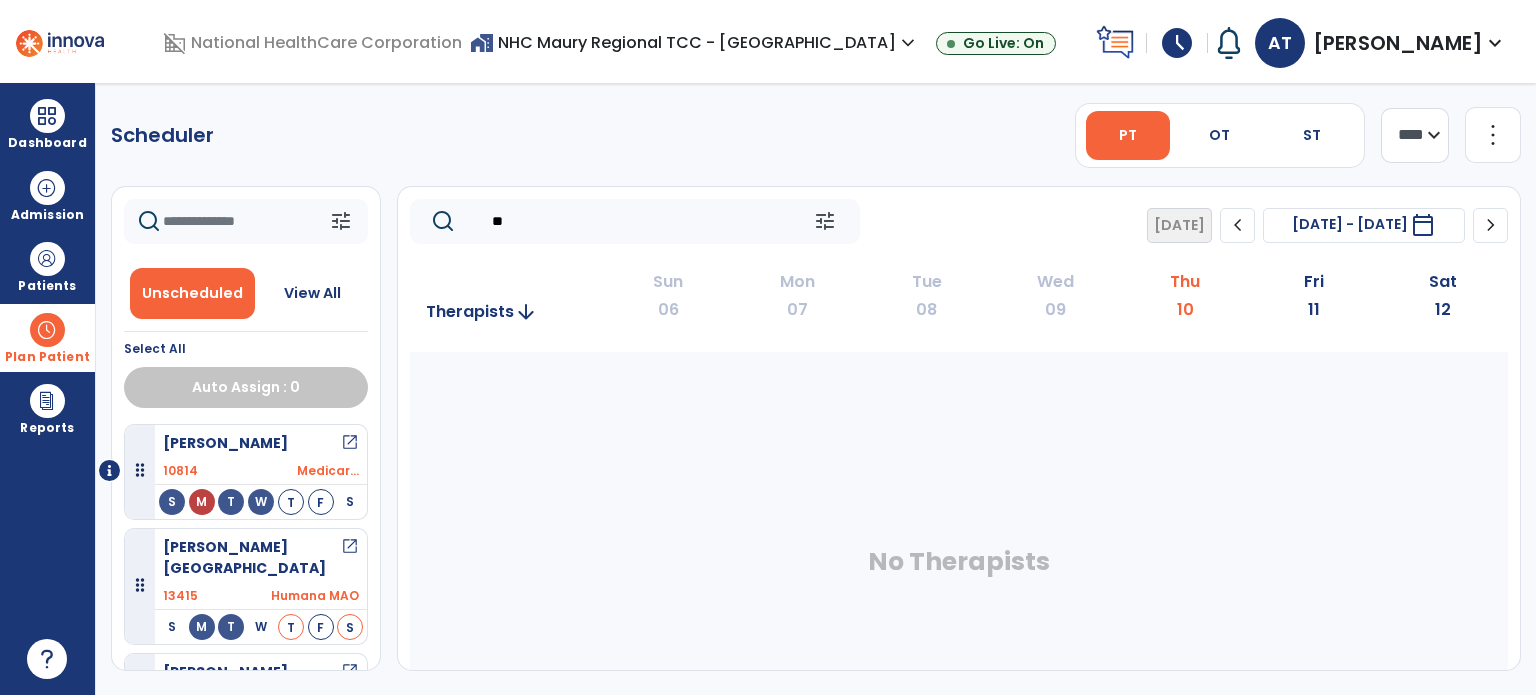 type on "*" 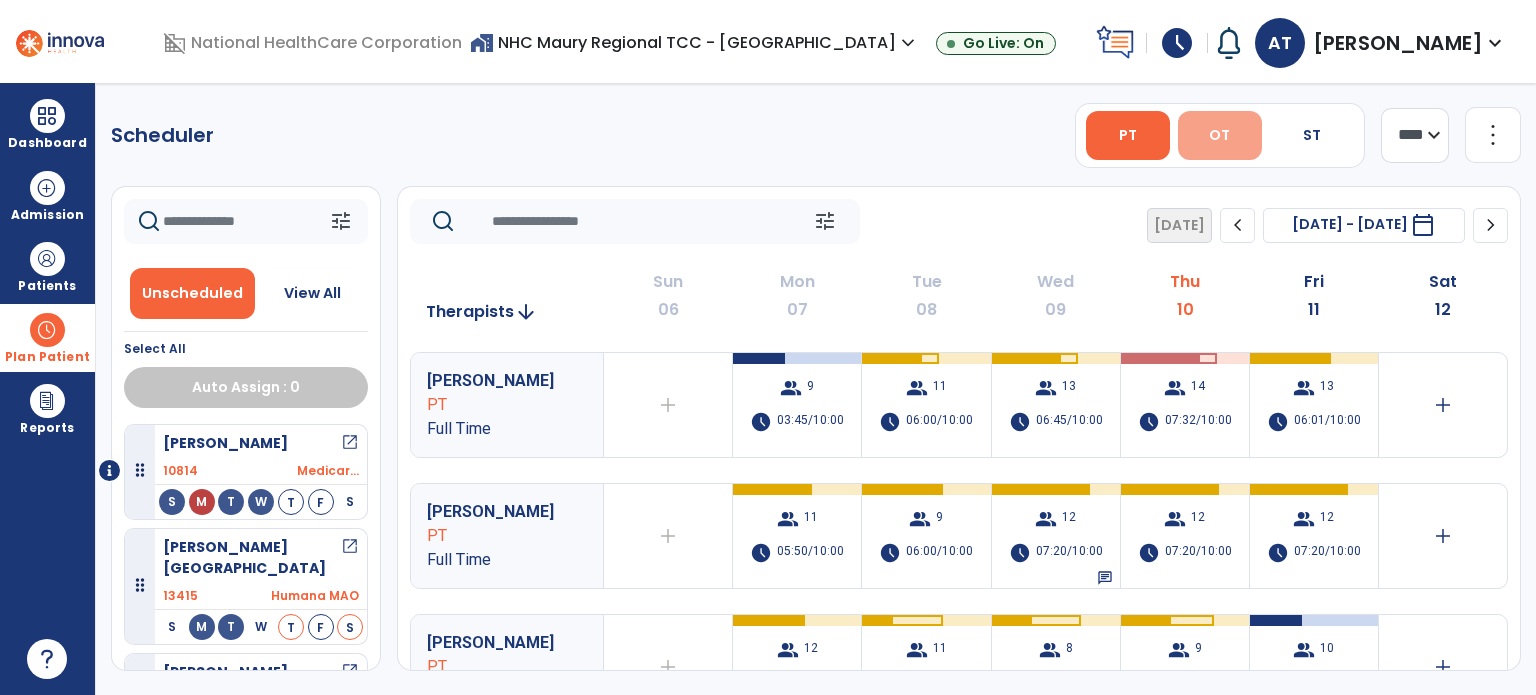 click on "OT" at bounding box center (1219, 135) 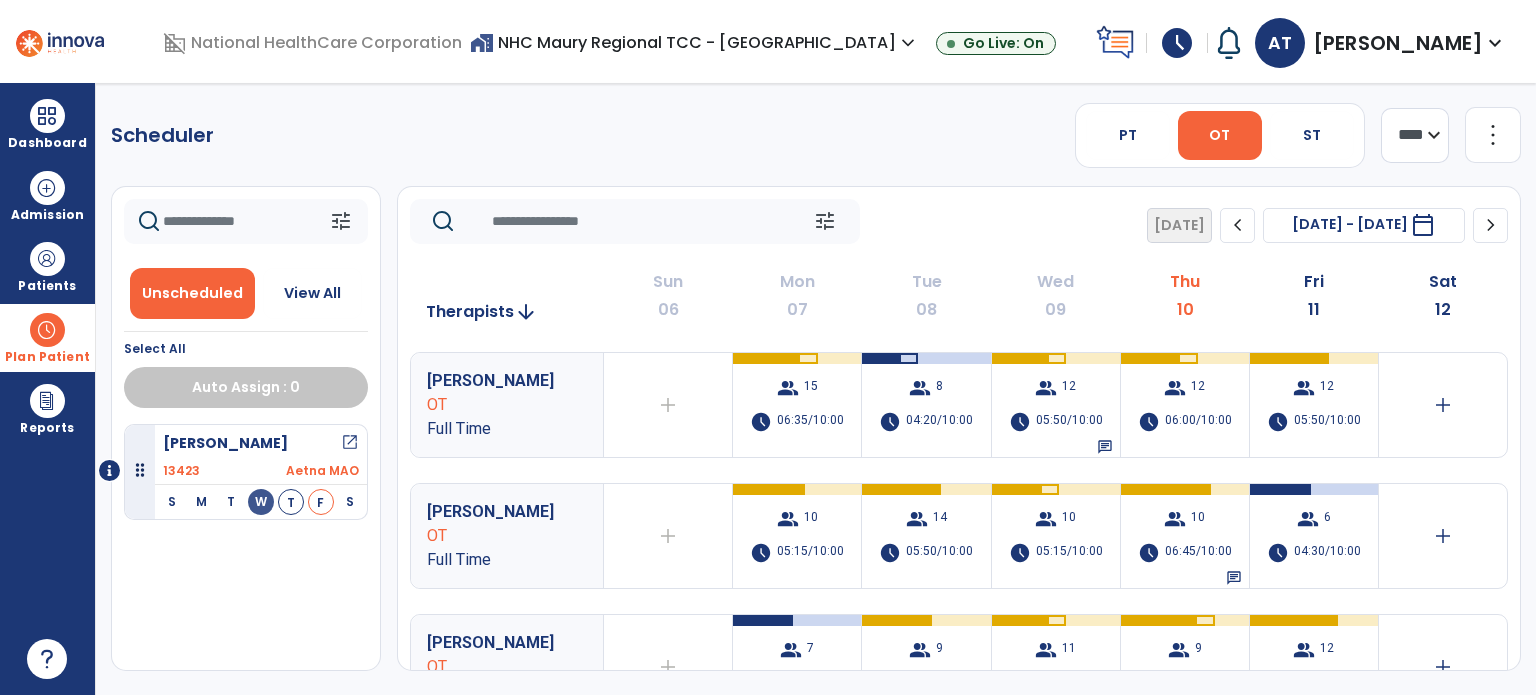 click 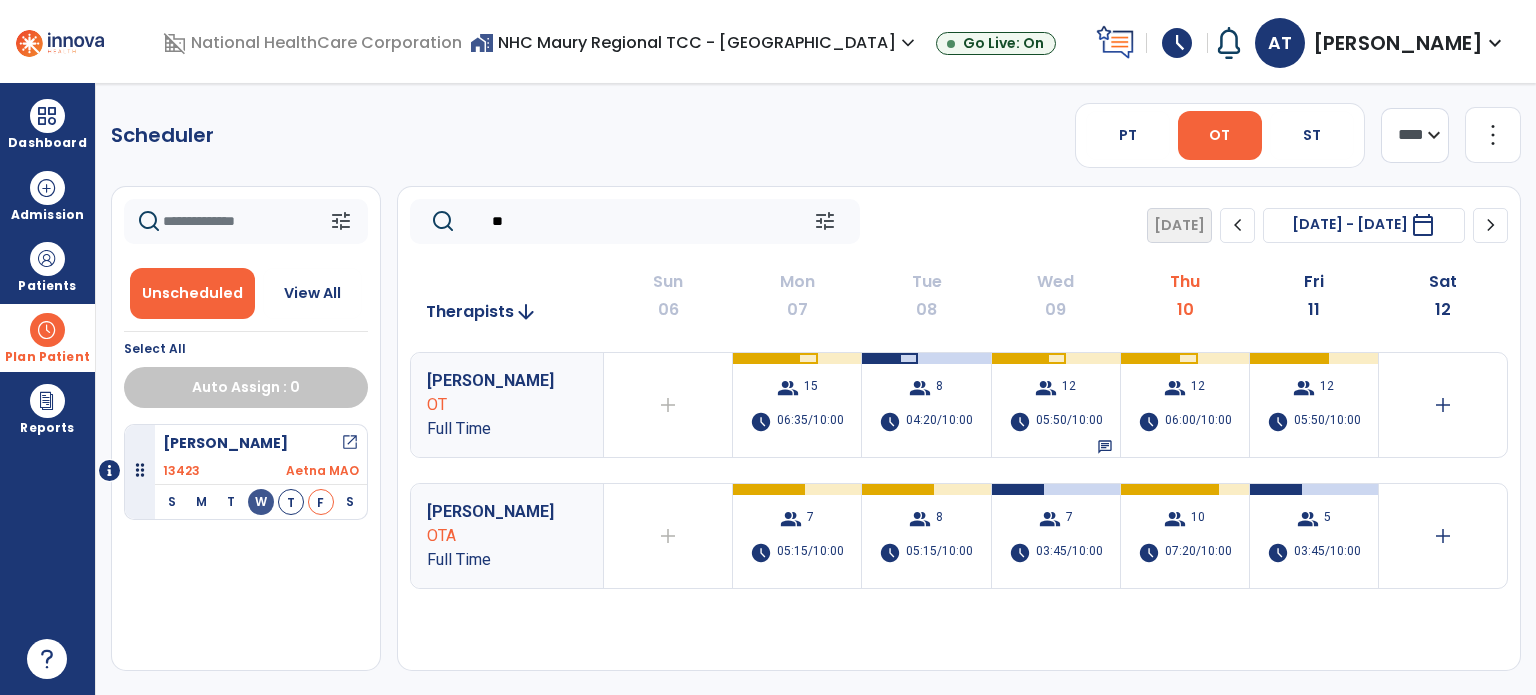type on "*" 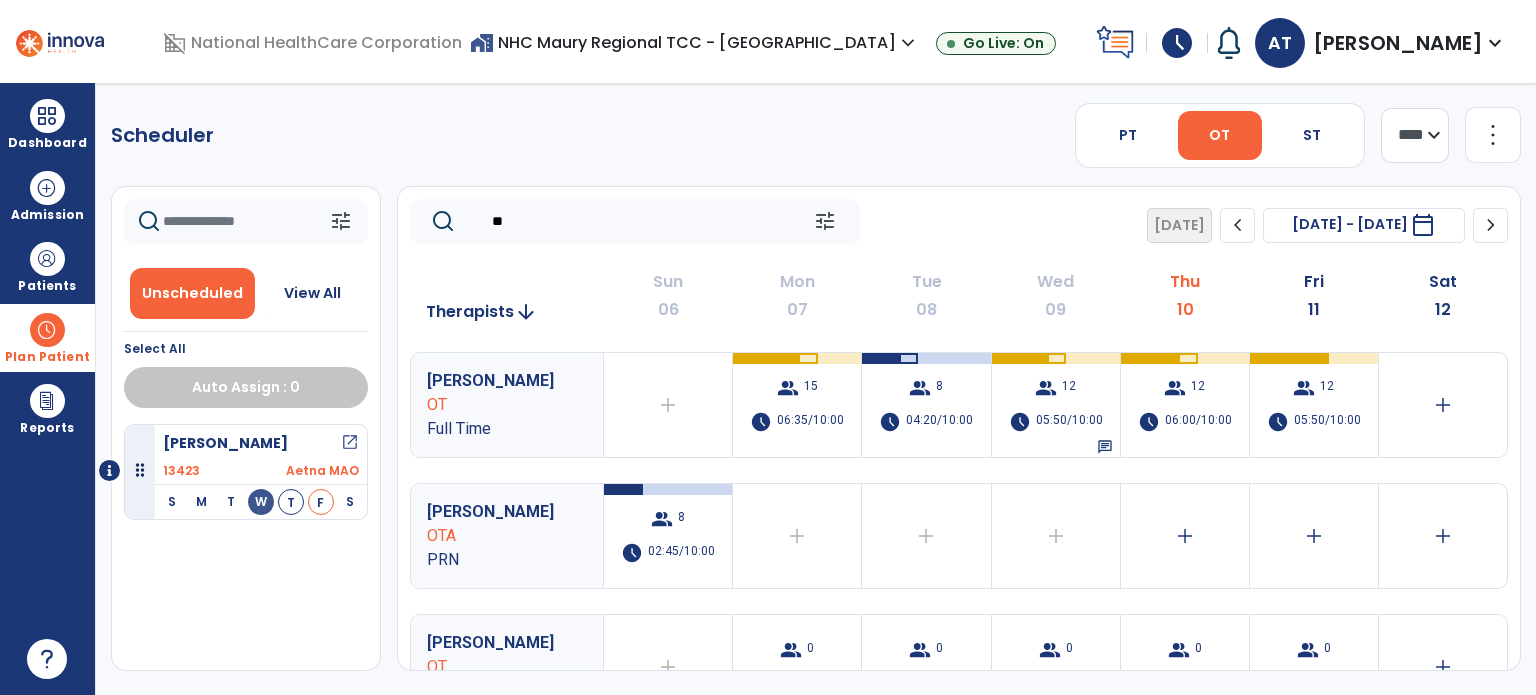 type on "*" 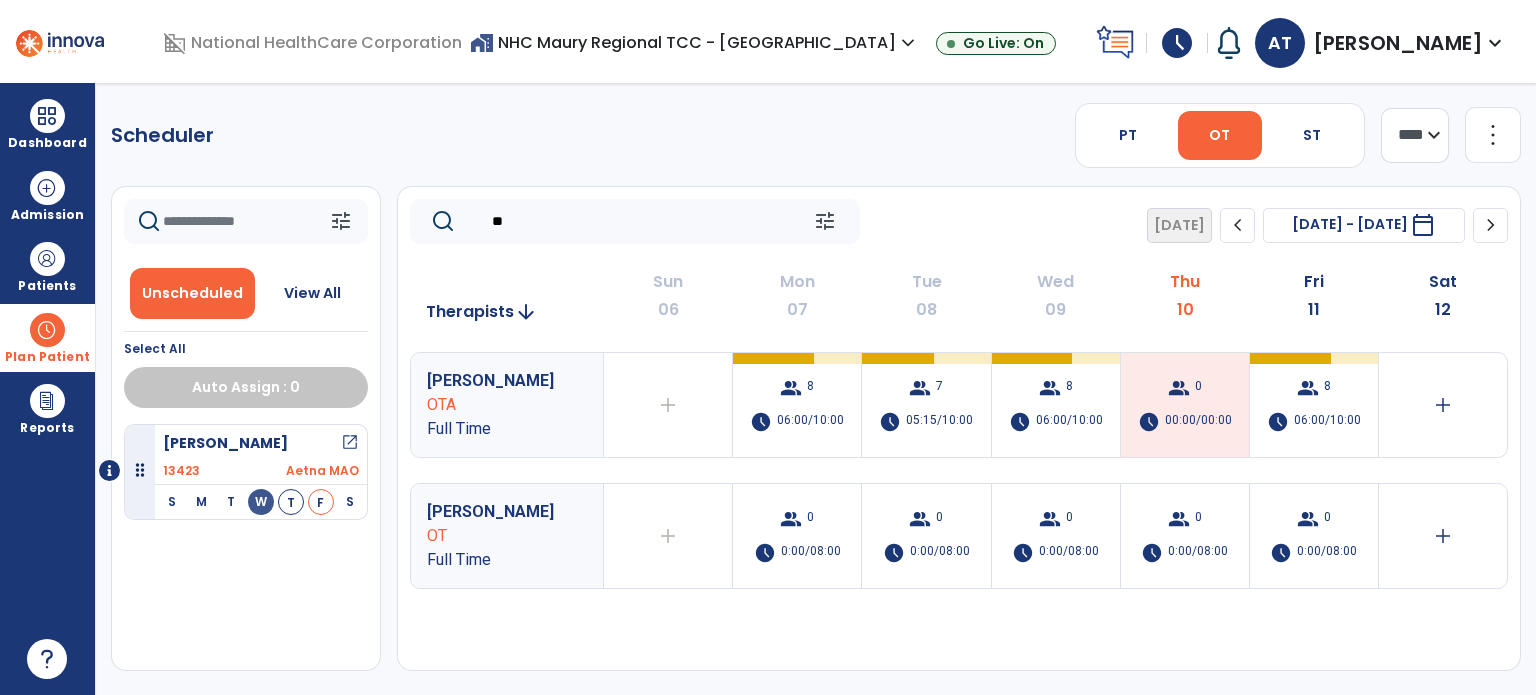 type on "*" 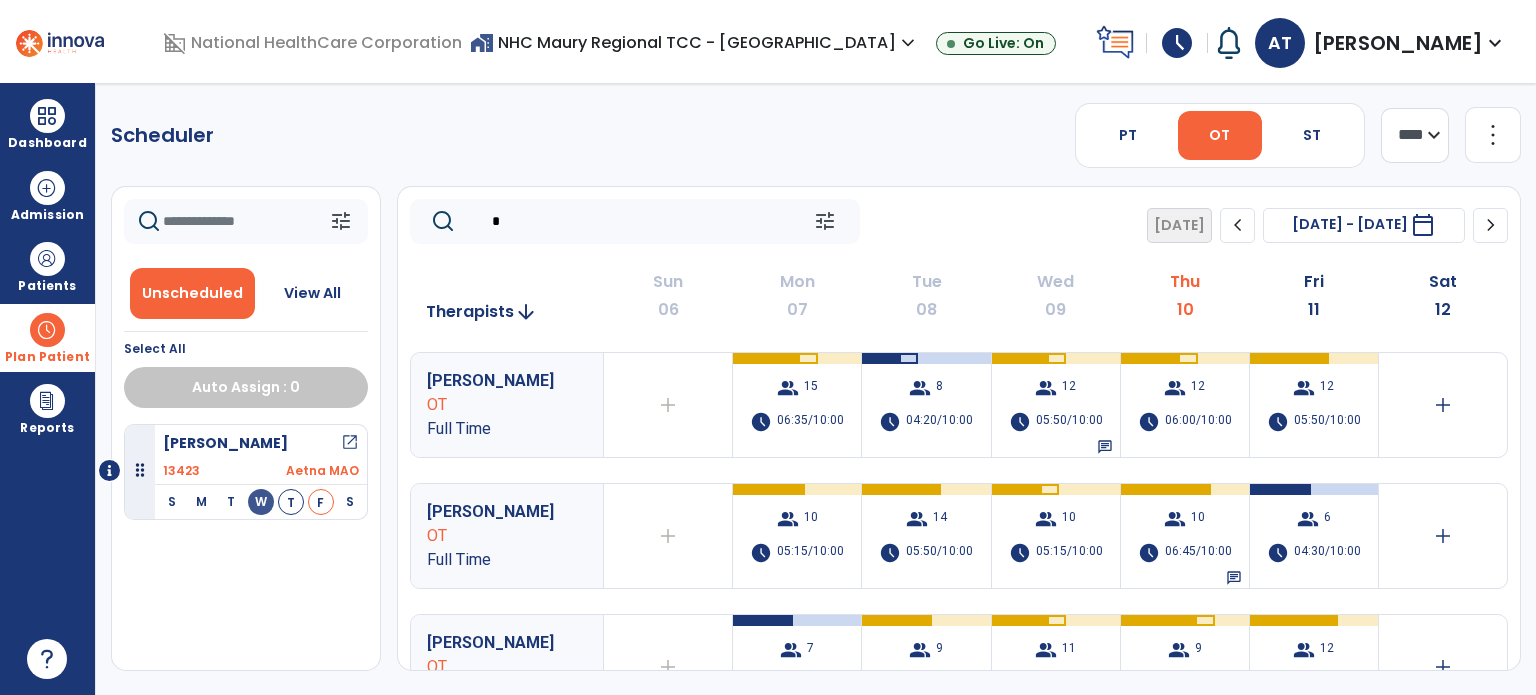 type 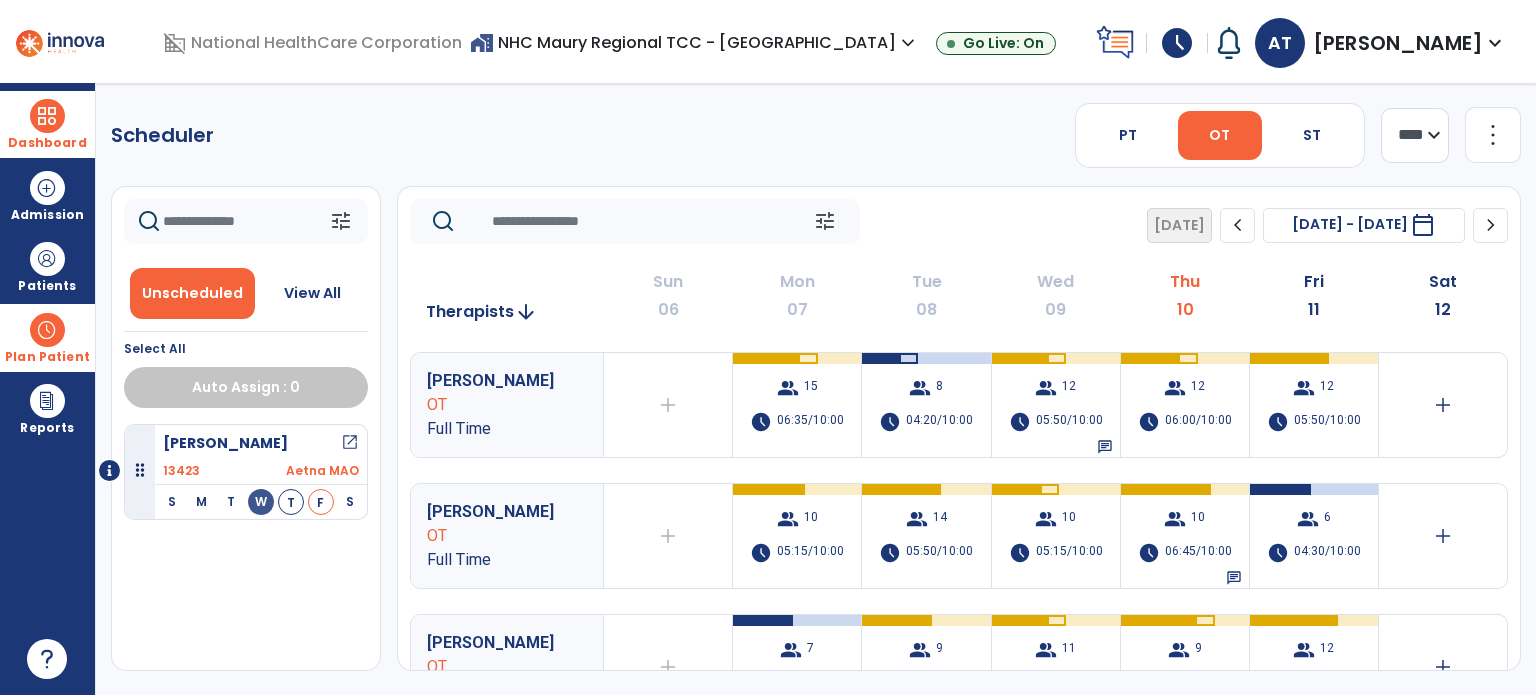 click on "Dashboard" at bounding box center [47, 124] 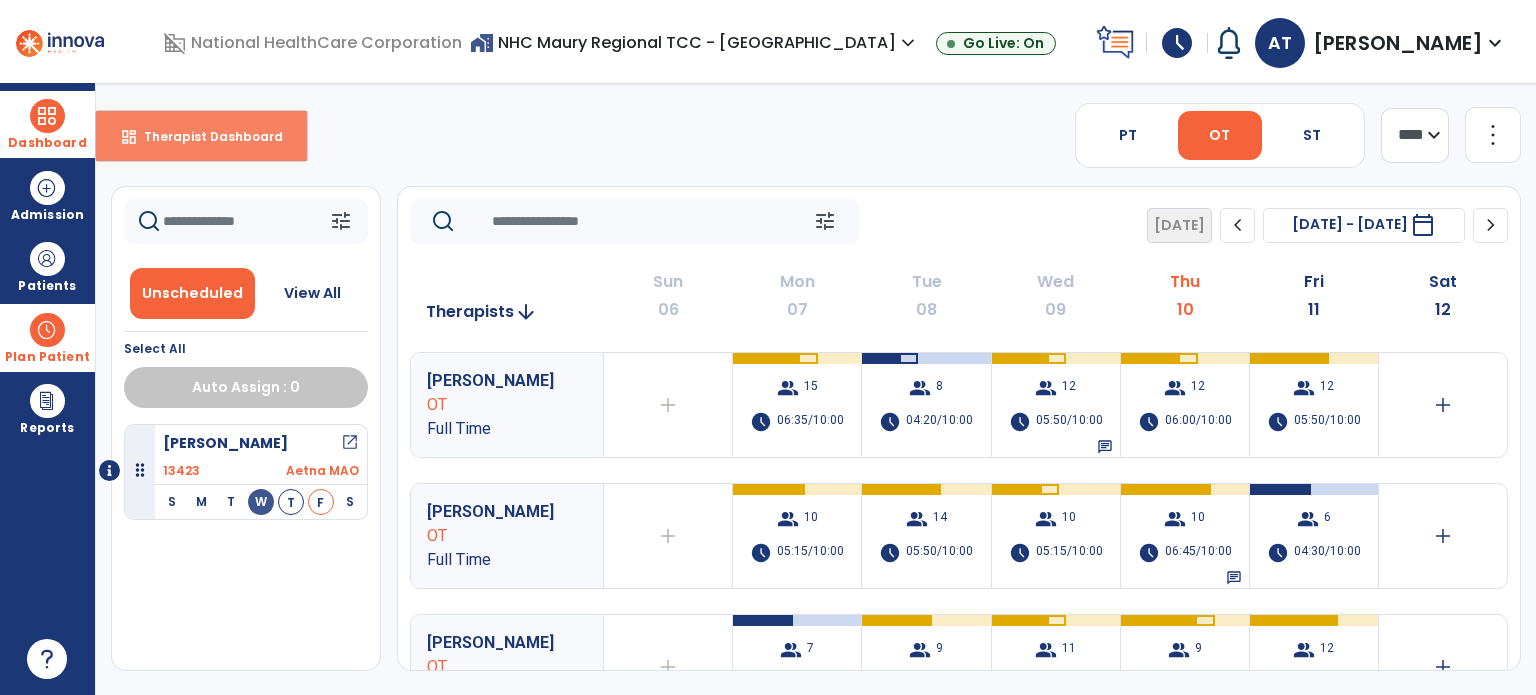 click on "Therapist Dashboard" at bounding box center (205, 136) 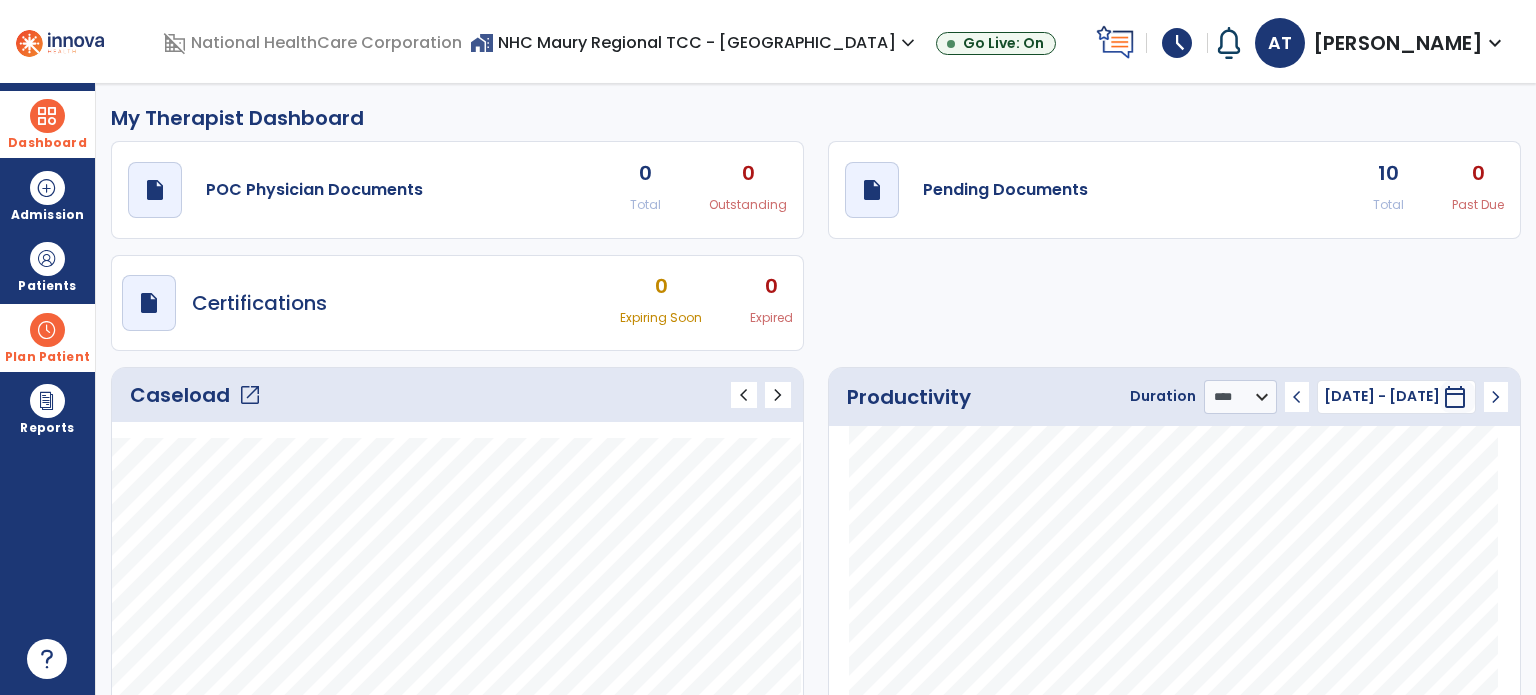 click on "draft   open_in_new  POC Physician Documents 0 Total 0 Outstanding" 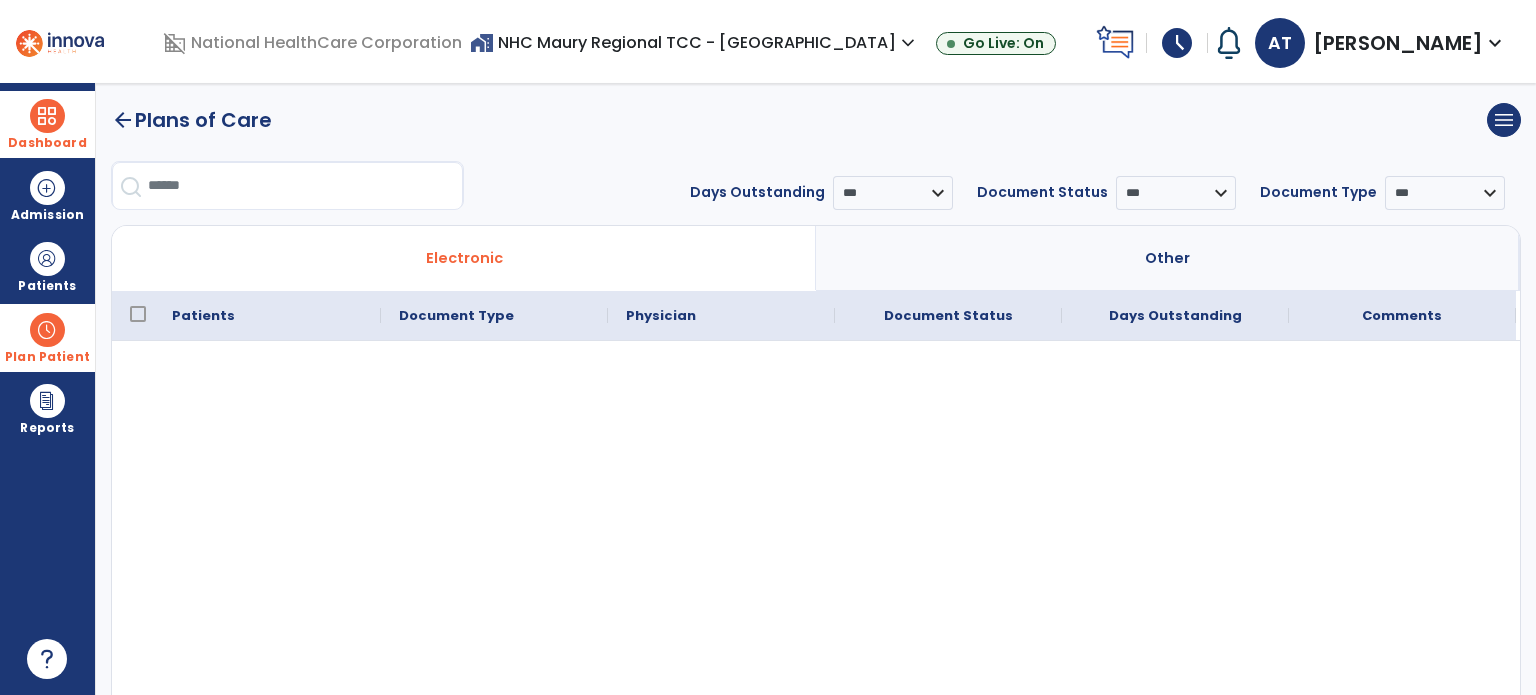 click on "Dashboard" at bounding box center [47, 124] 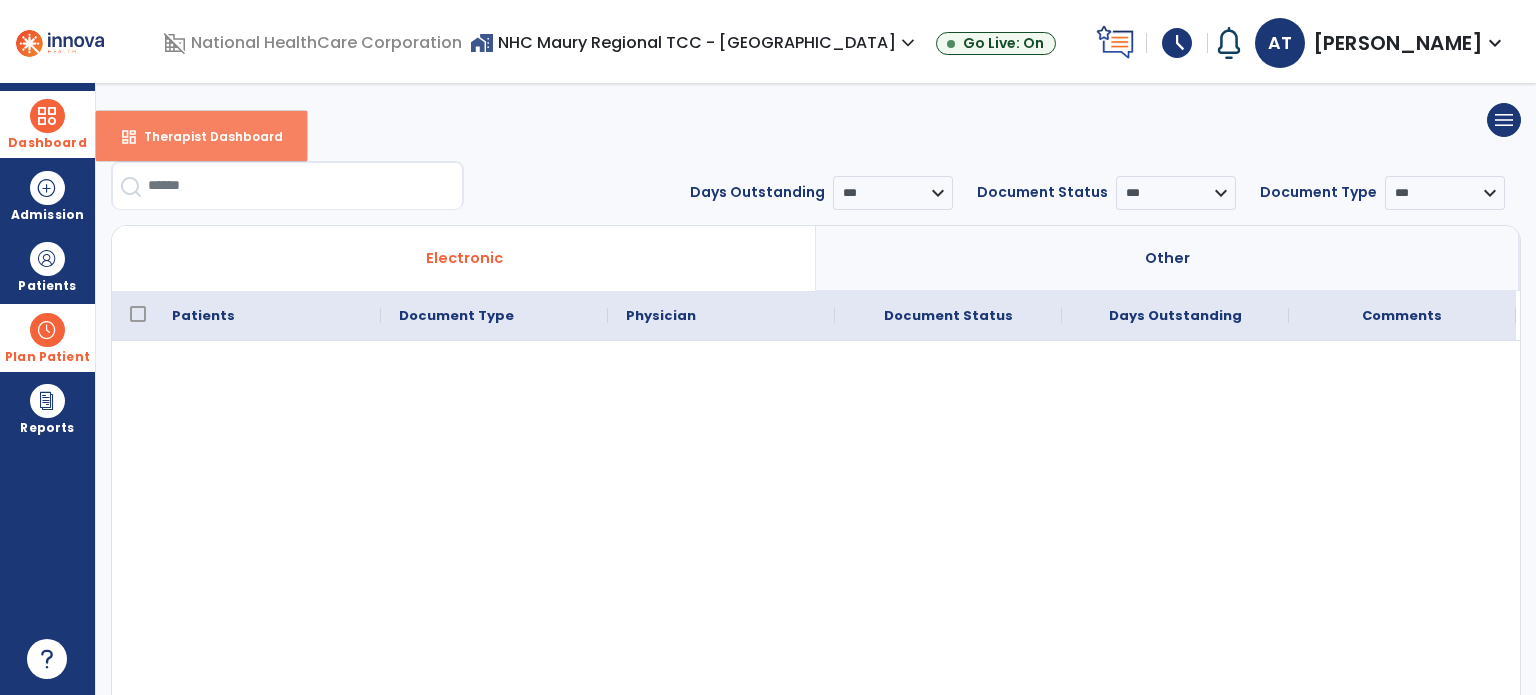 click on "dashboard  Therapist Dashboard" at bounding box center (201, 136) 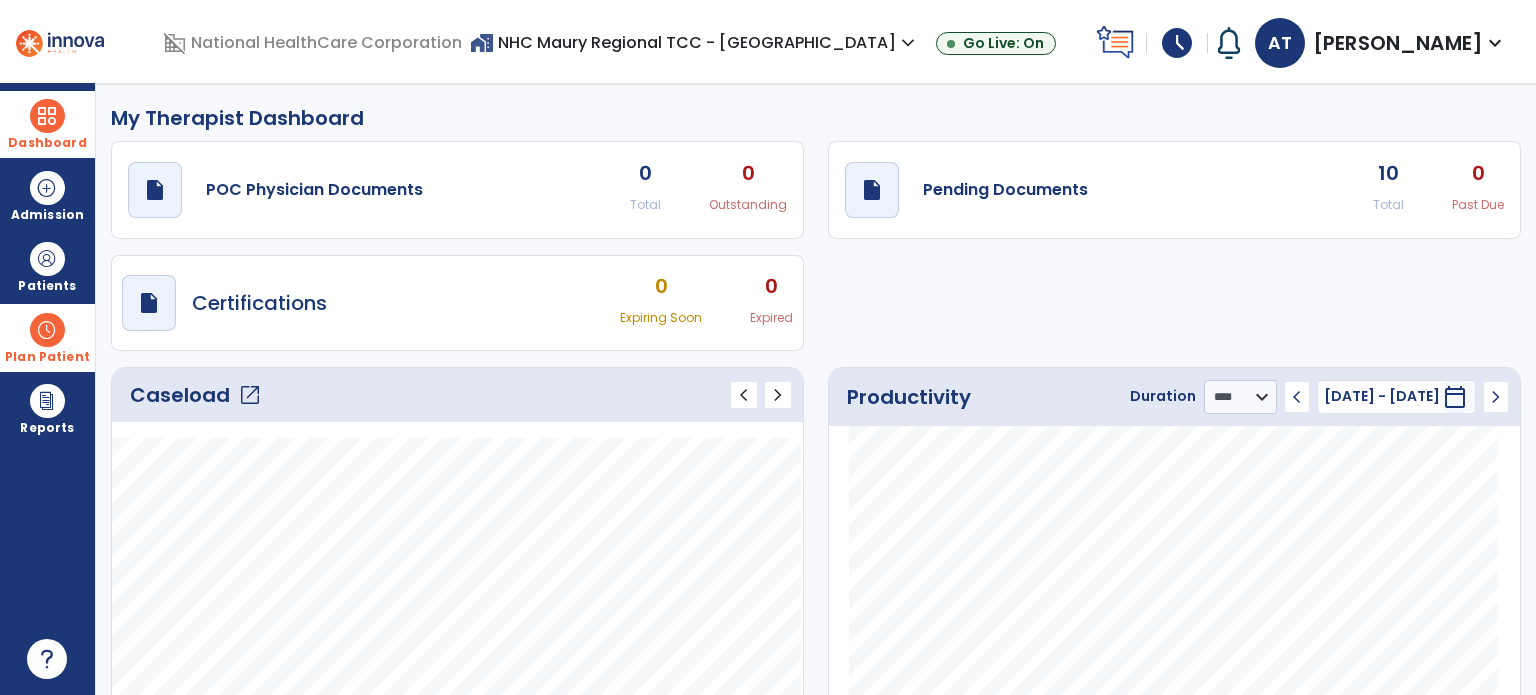 click on "draft   open_in_new  POC Physician Documents 0 Total 0 Outstanding  draft   open_in_new  Pending Documents 10 Total 0 Past Due  draft   open_in_new  Certifications 0 Expiring Soon 0 Expired" 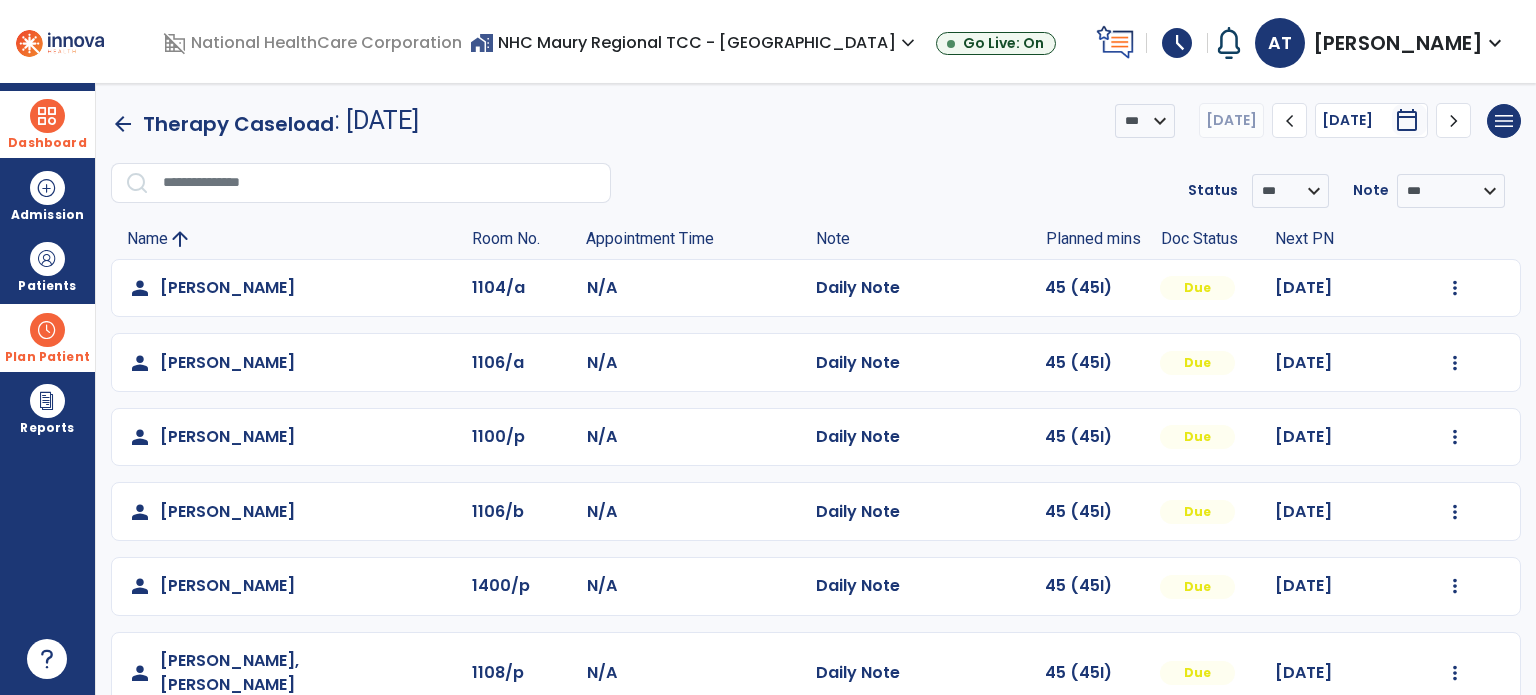 scroll, scrollTop: 319, scrollLeft: 0, axis: vertical 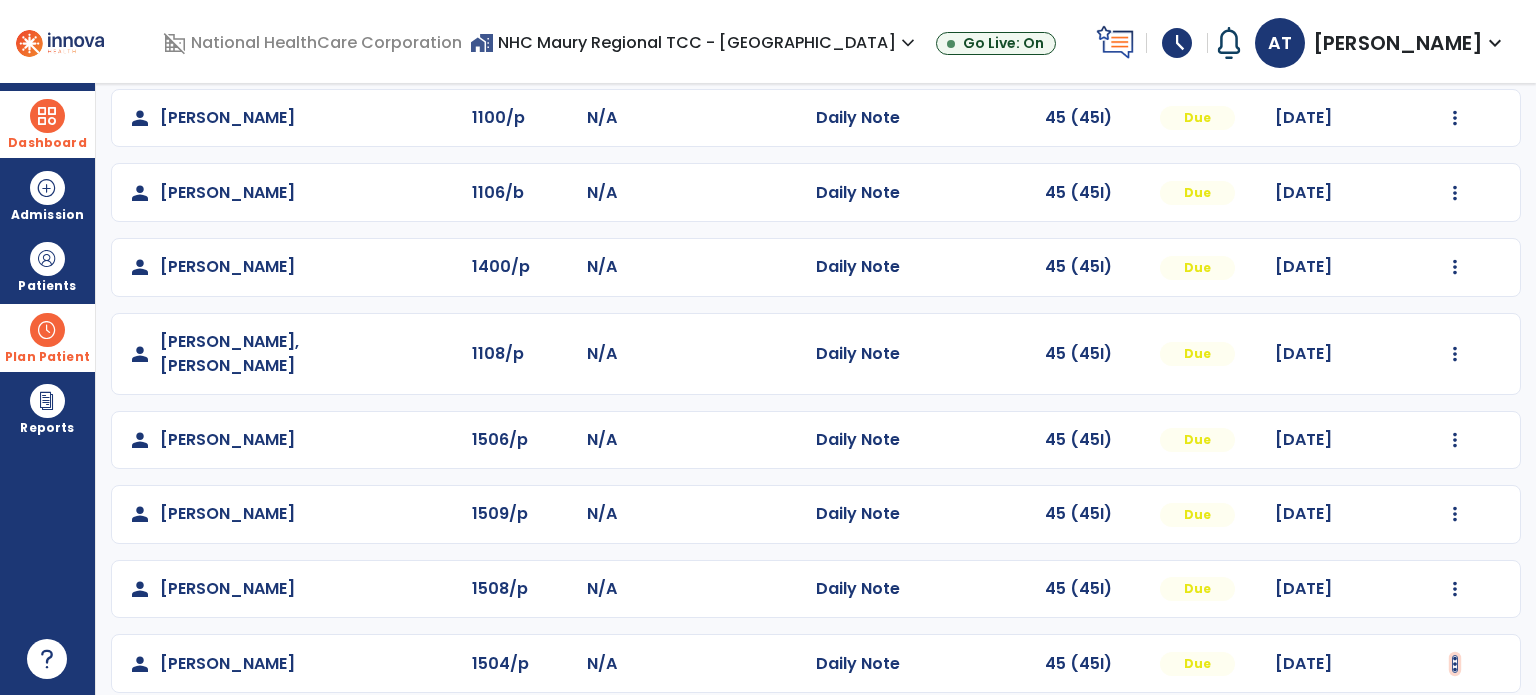 click at bounding box center [1455, -31] 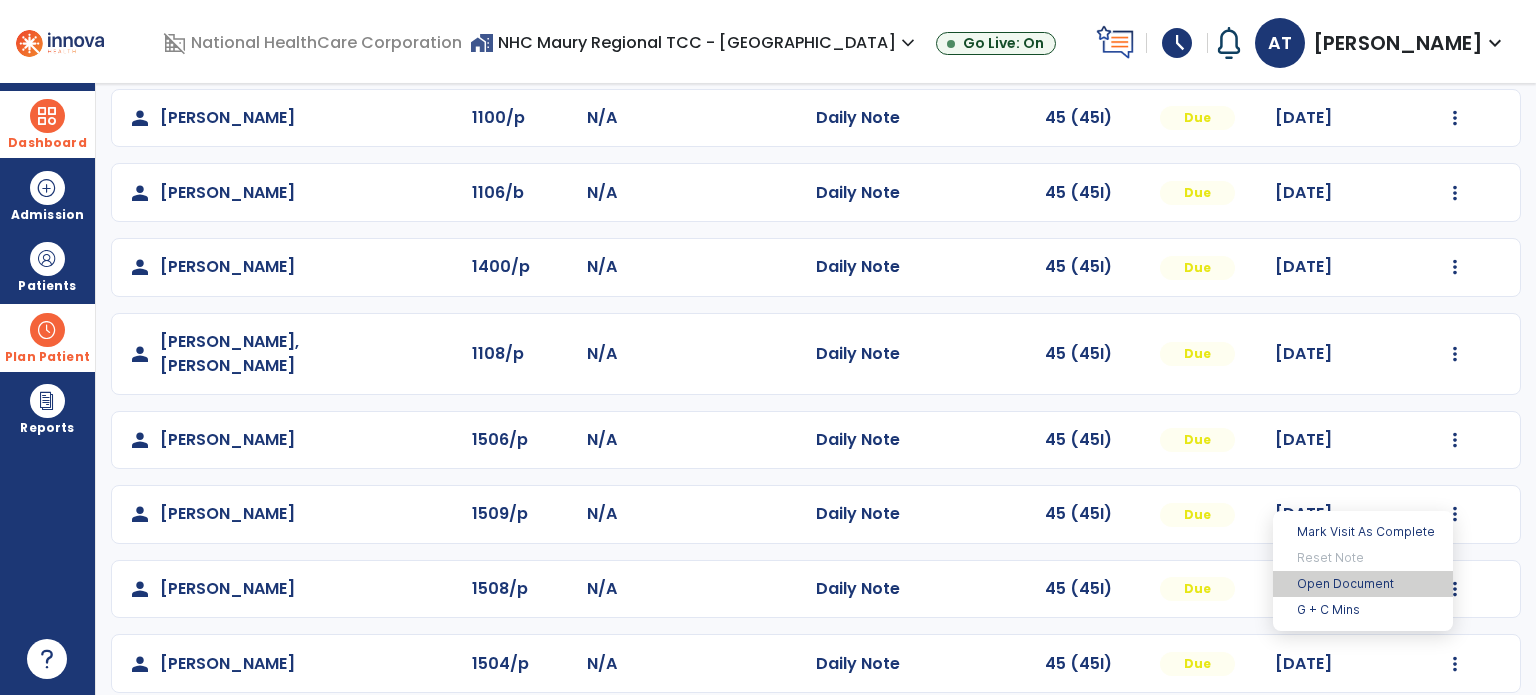 click on "Open Document" at bounding box center [1363, 584] 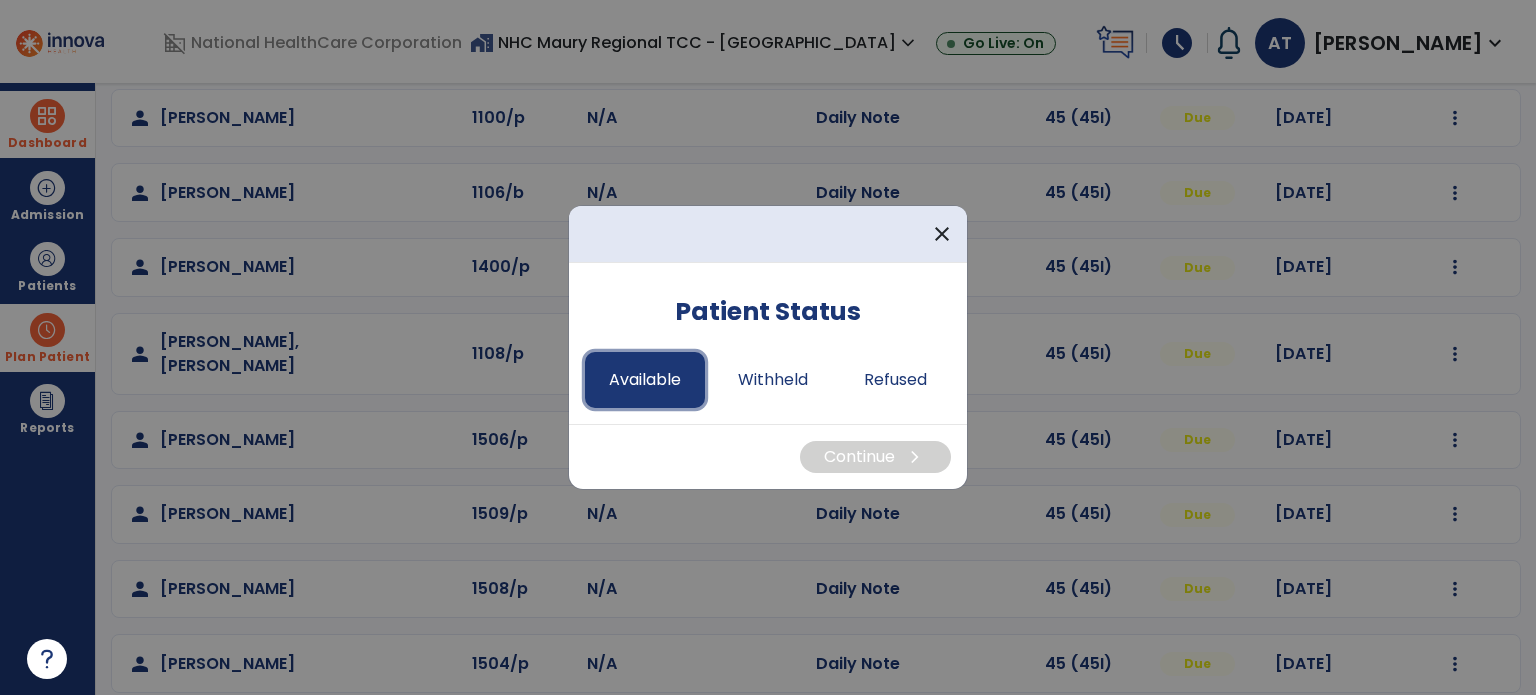 click on "Available" at bounding box center (645, 380) 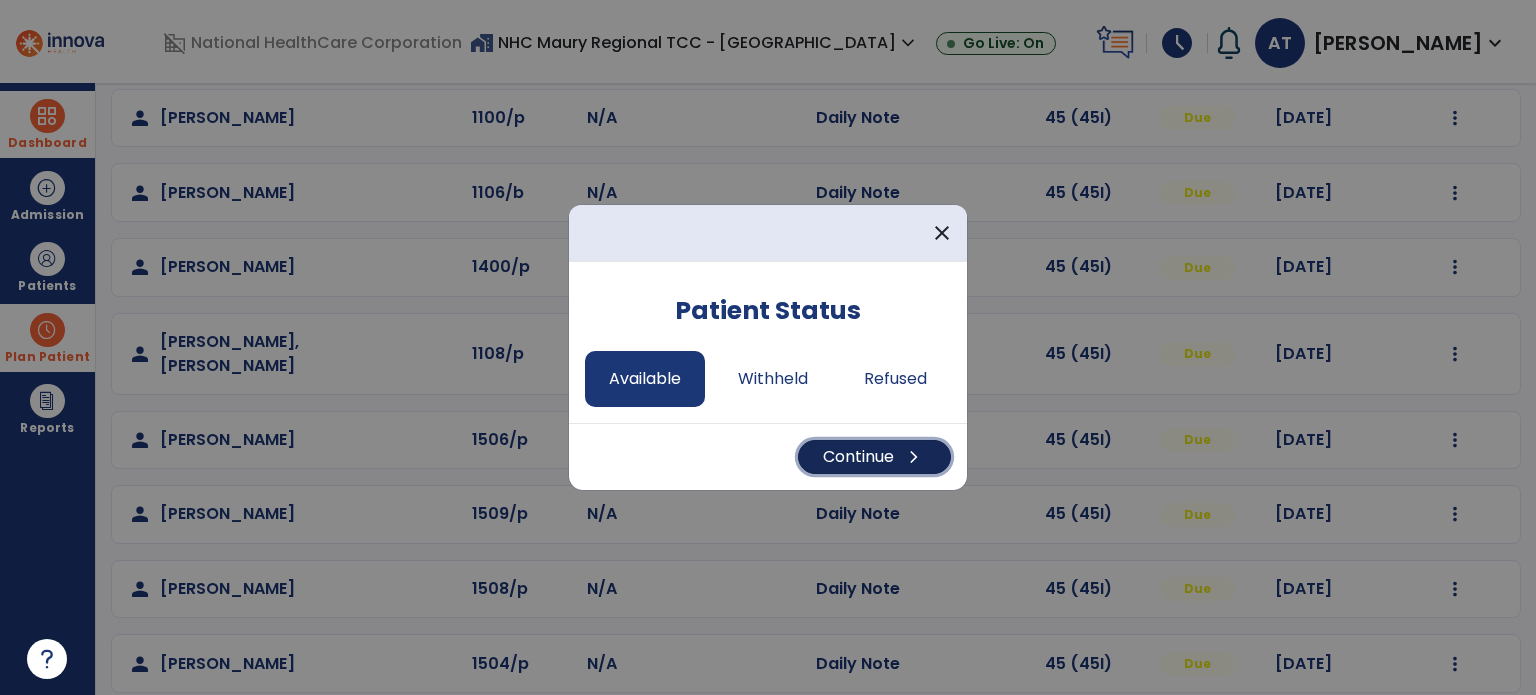 click on "Continue   chevron_right" at bounding box center (874, 457) 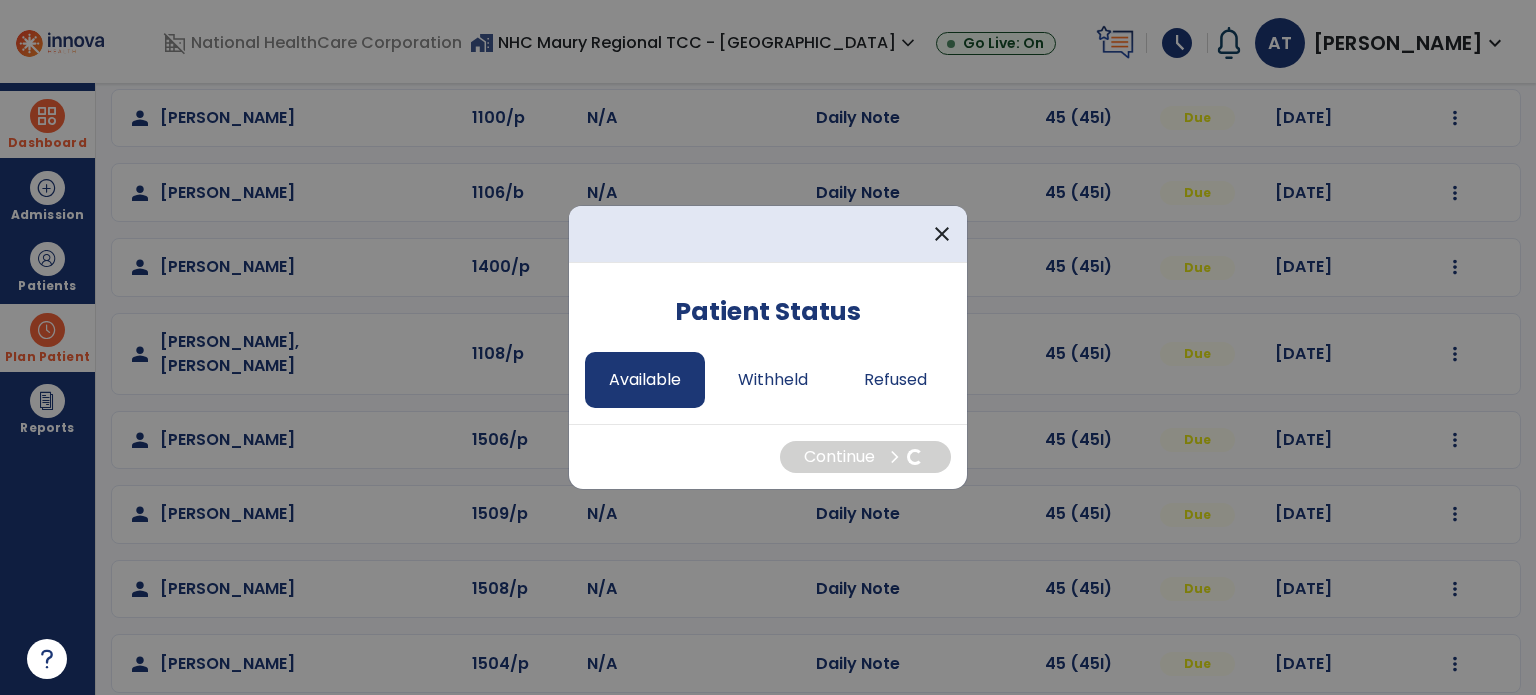 select on "*" 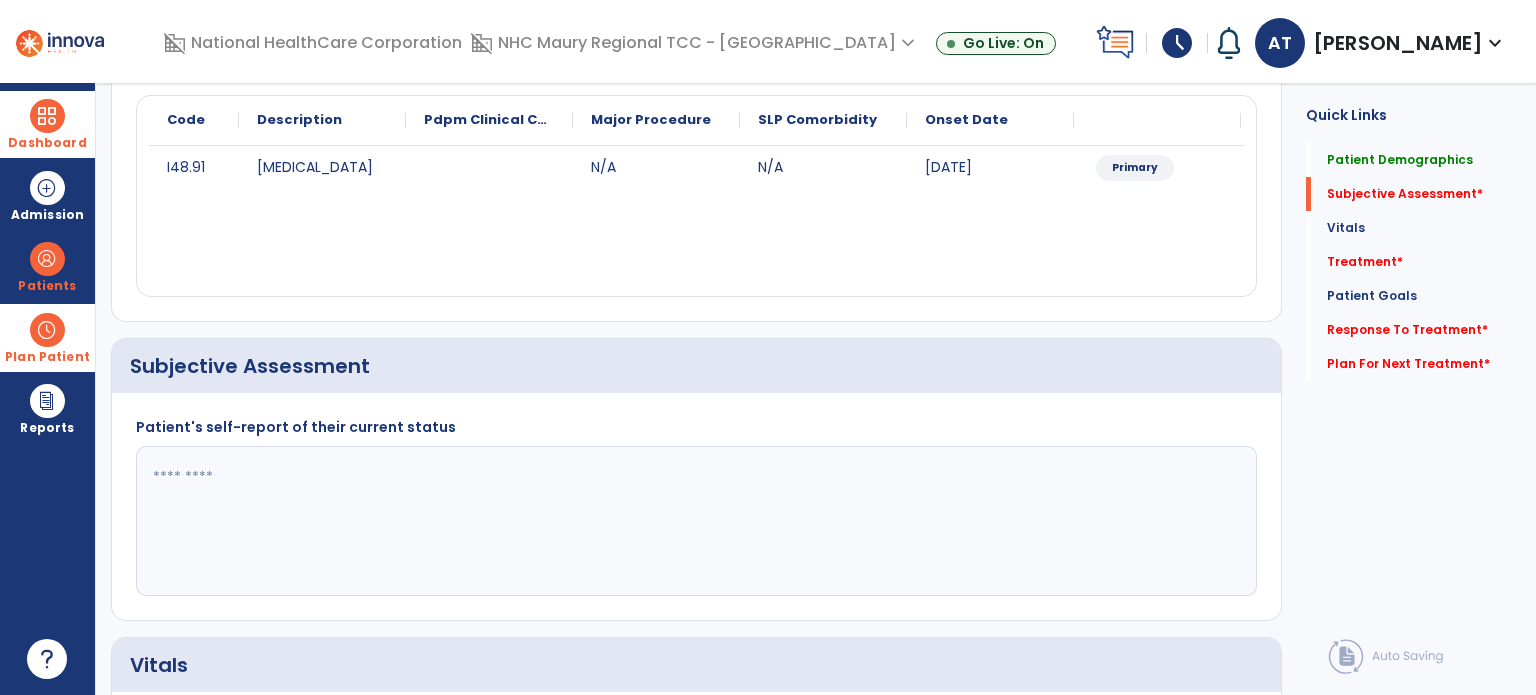 click 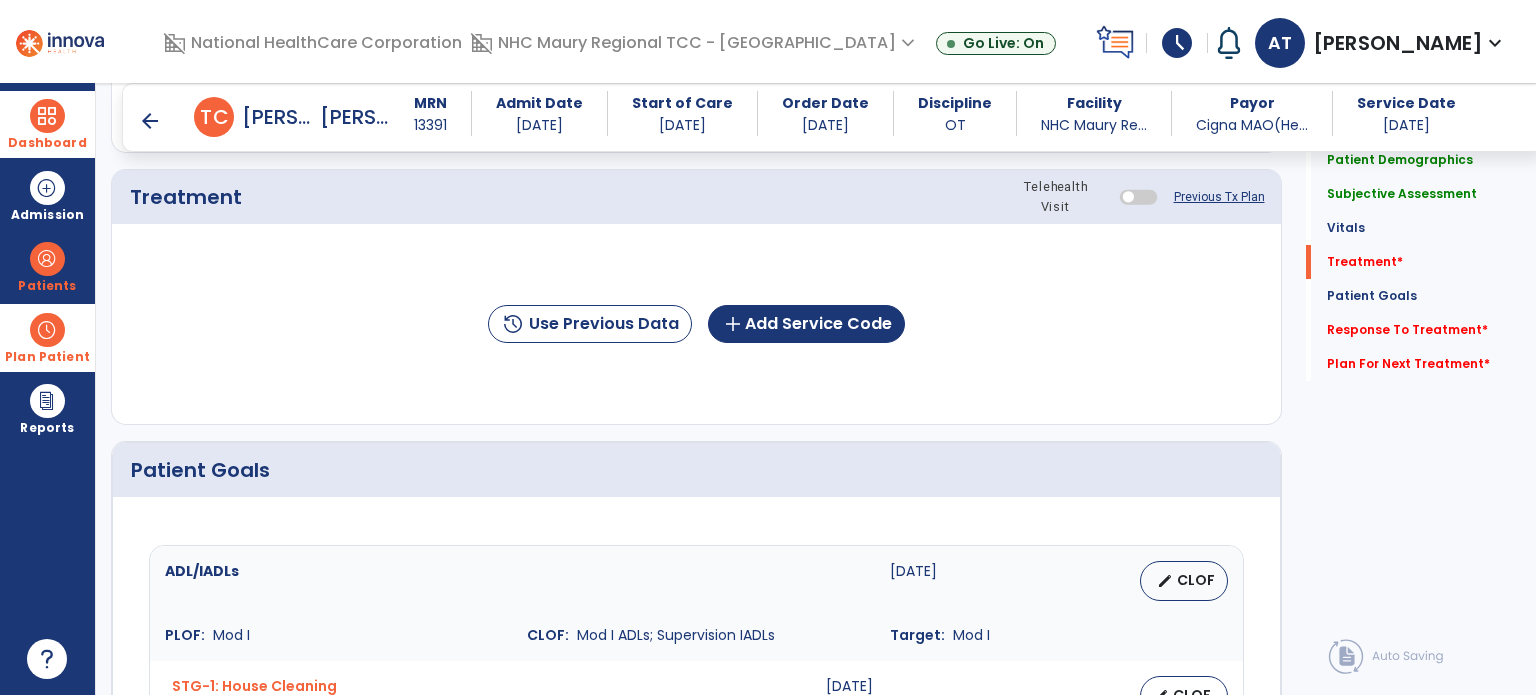 scroll, scrollTop: 1216, scrollLeft: 0, axis: vertical 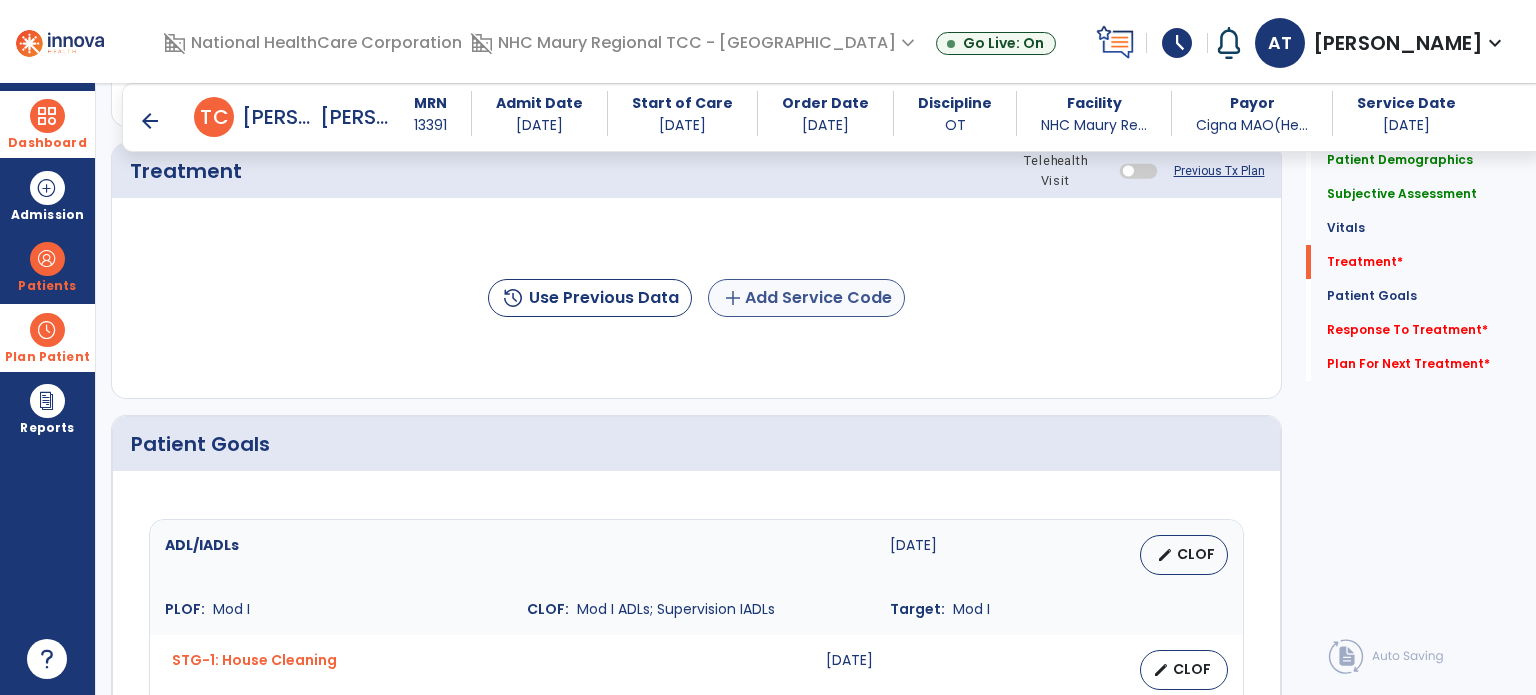 type on "**********" 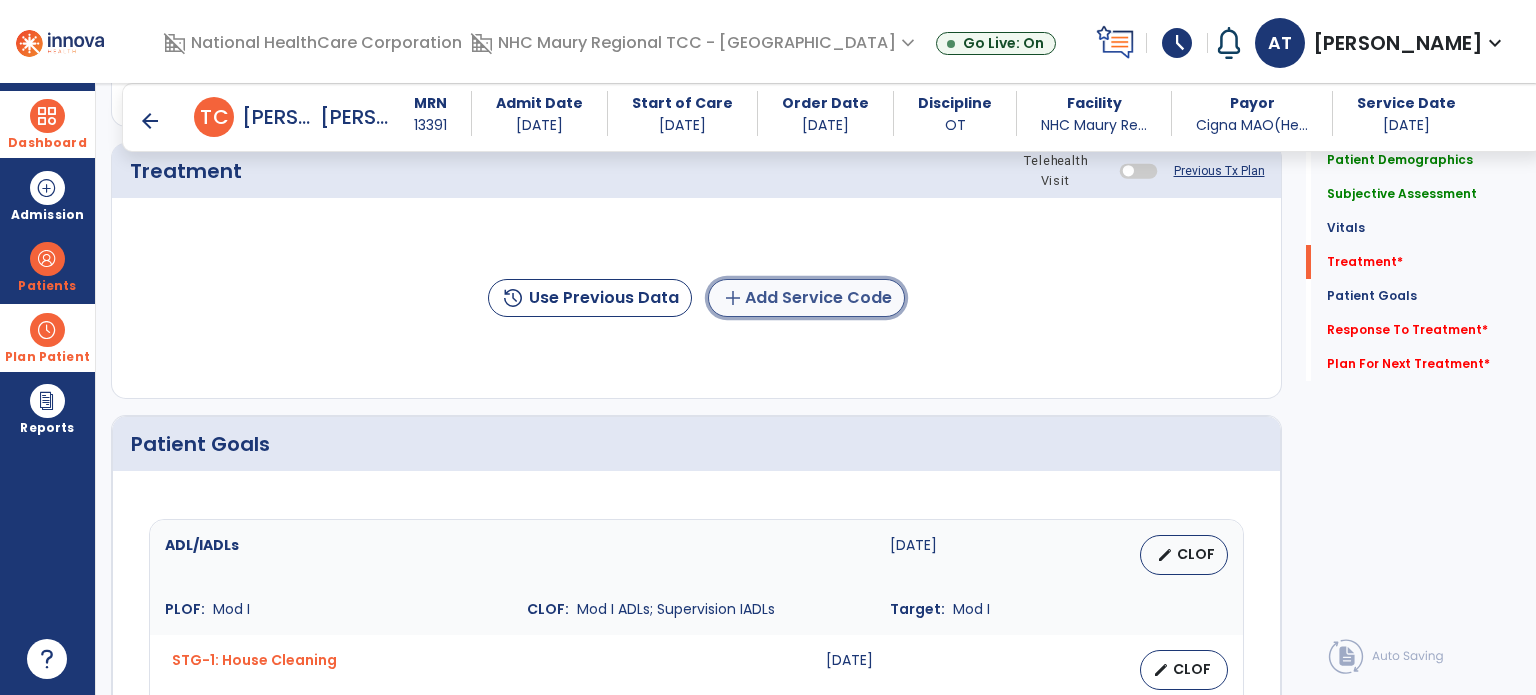 click on "add  Add Service Code" 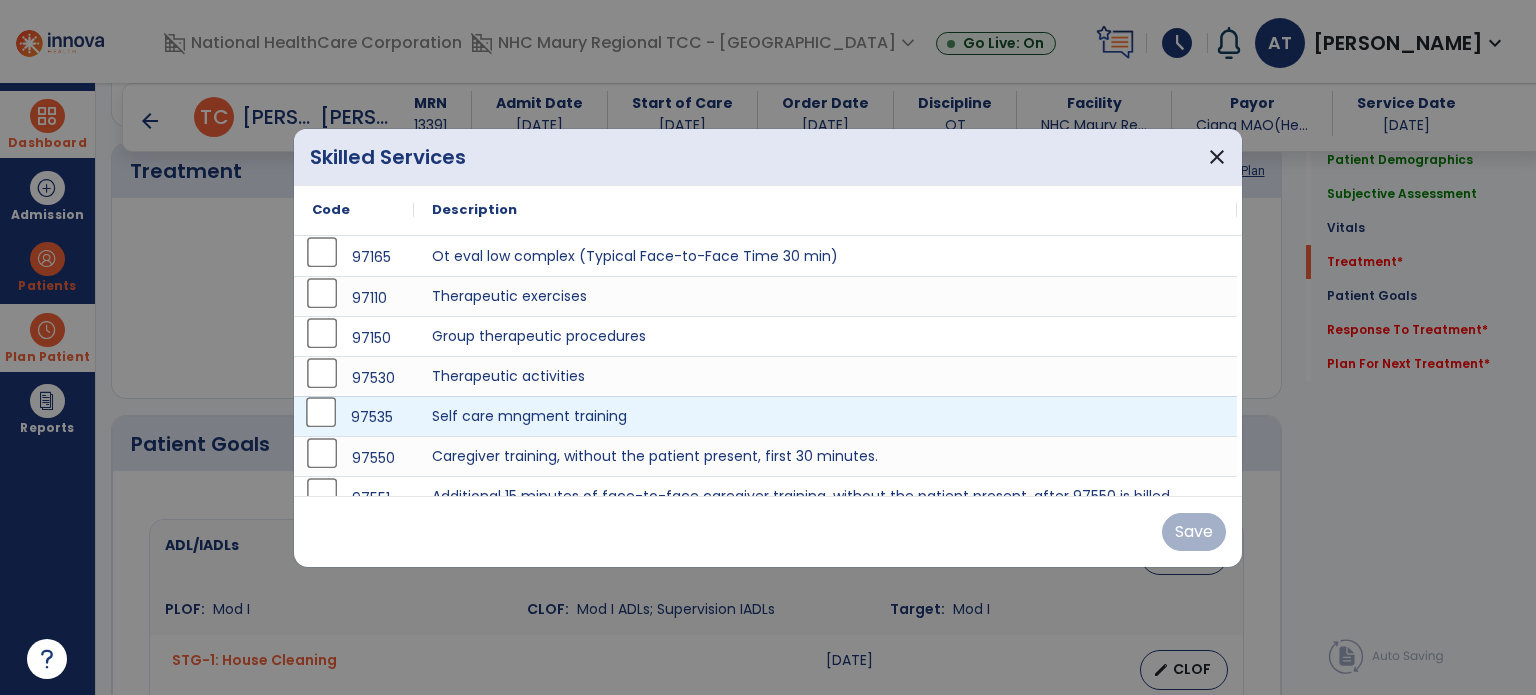 click on "97535" at bounding box center [354, 417] 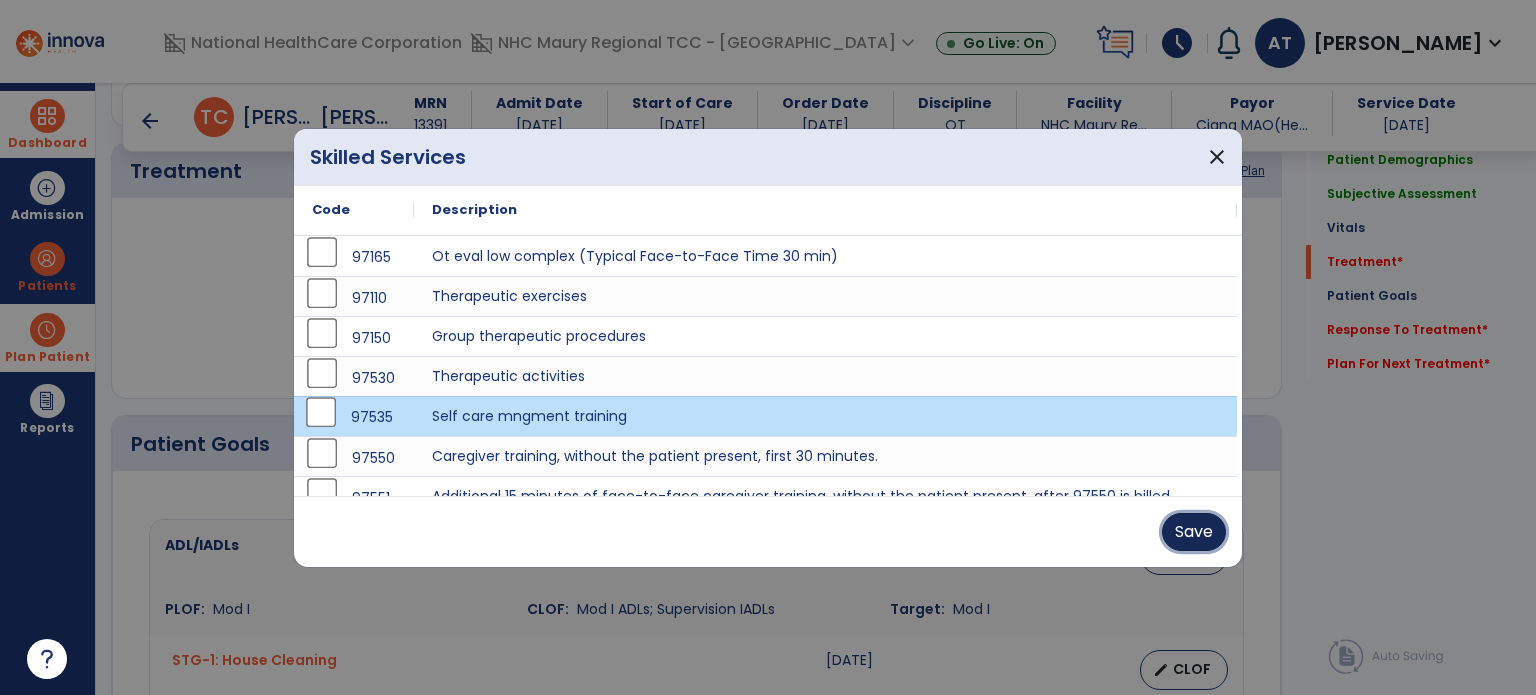 click on "Save" at bounding box center (1194, 532) 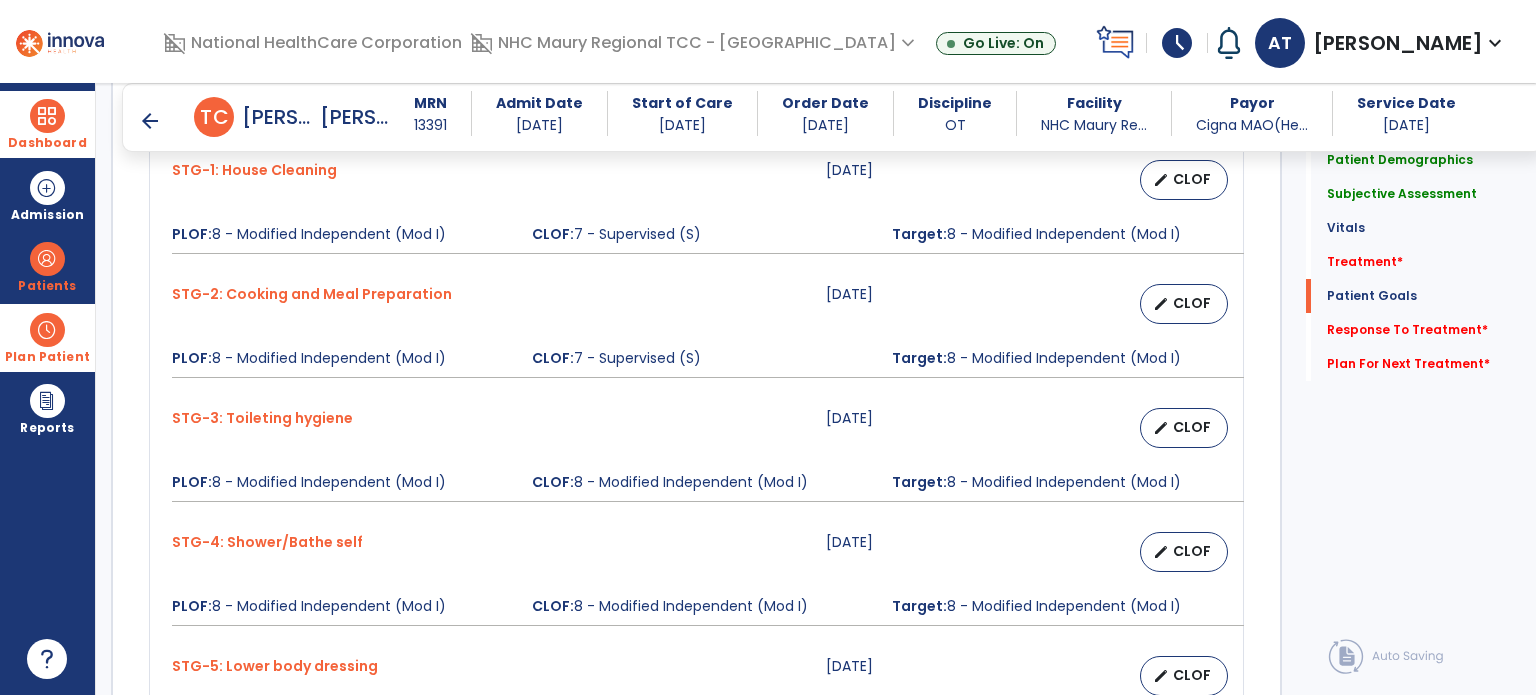 scroll, scrollTop: 1819, scrollLeft: 0, axis: vertical 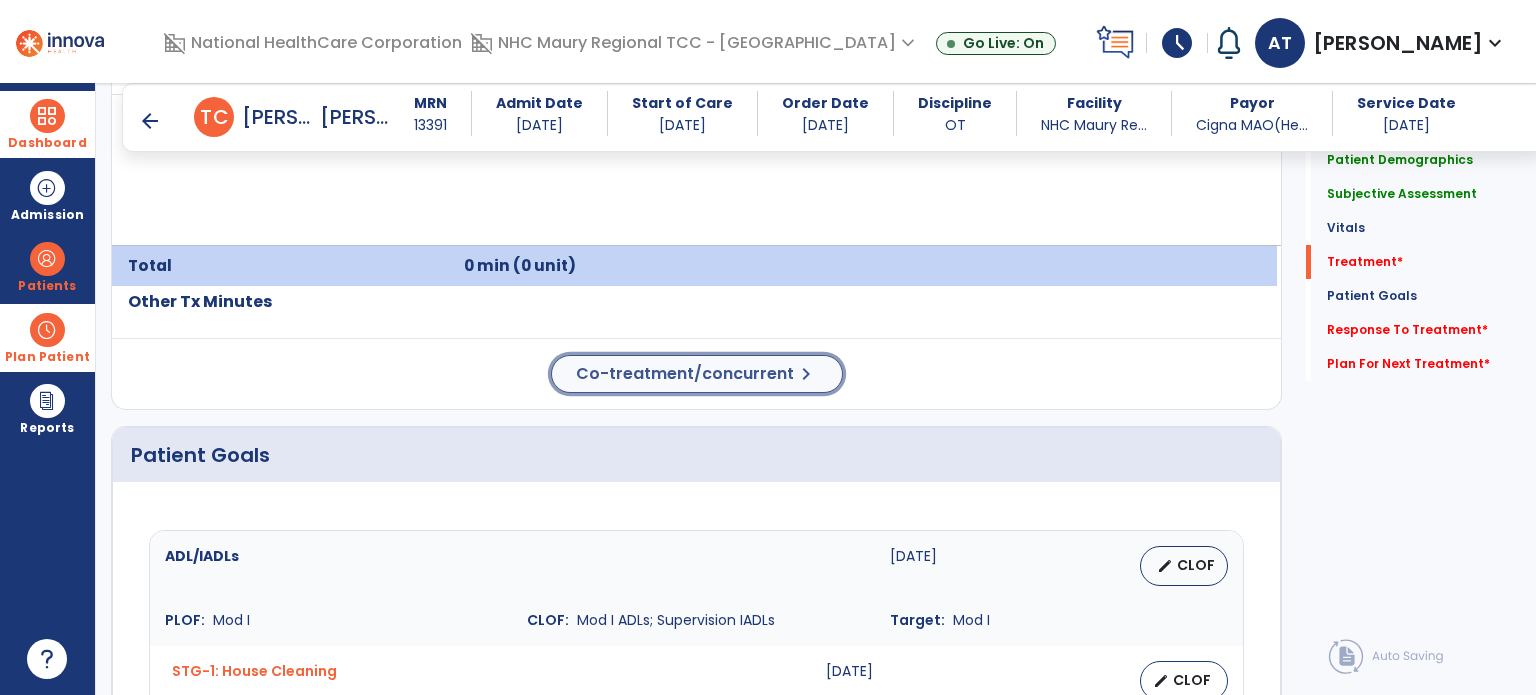 click on "chevron_right" 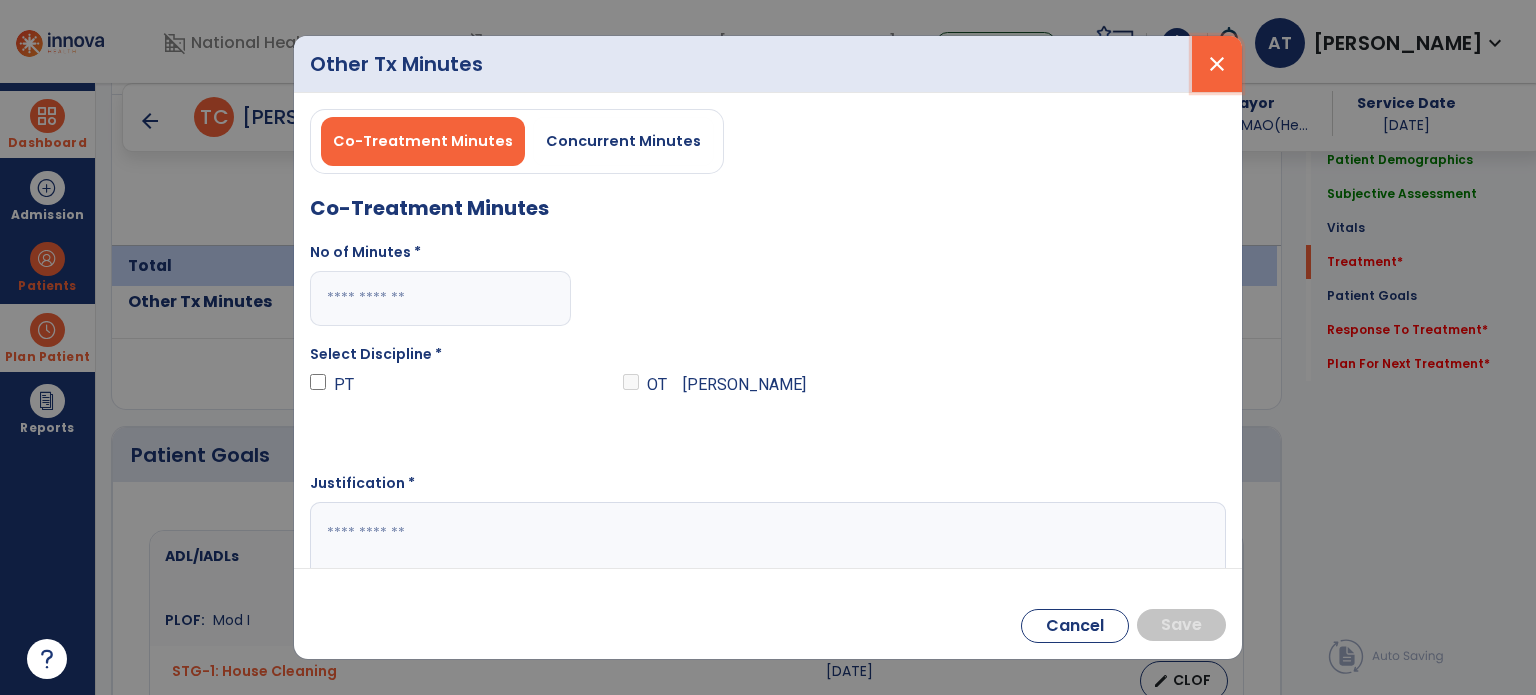 click on "close" at bounding box center [1217, 64] 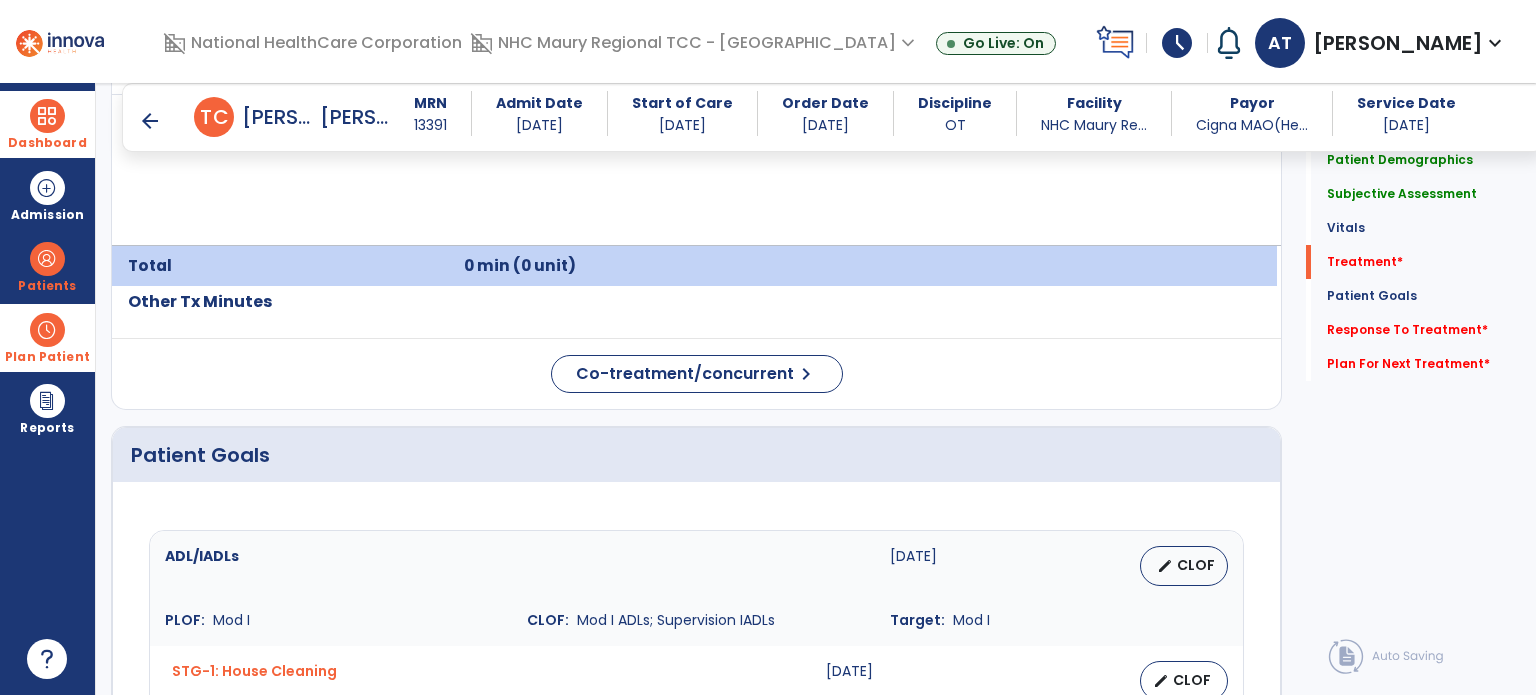 click on "arrow_back   Daily Note   arrow_back      [PERSON_NAME]  MRN [MEDICAL_RECORD_NUMBER] Admit Date [DATE] Start of Care [DATE] Order Date [DATE] Discipline OT Facility NHC Maury Re... Payor Cigna MAO(He... Service Date [DATE] Patient Demographics  Medical Diagnosis   Treatment Diagnosis   Precautions   Contraindications
Code
Description" at bounding box center [816, 389] 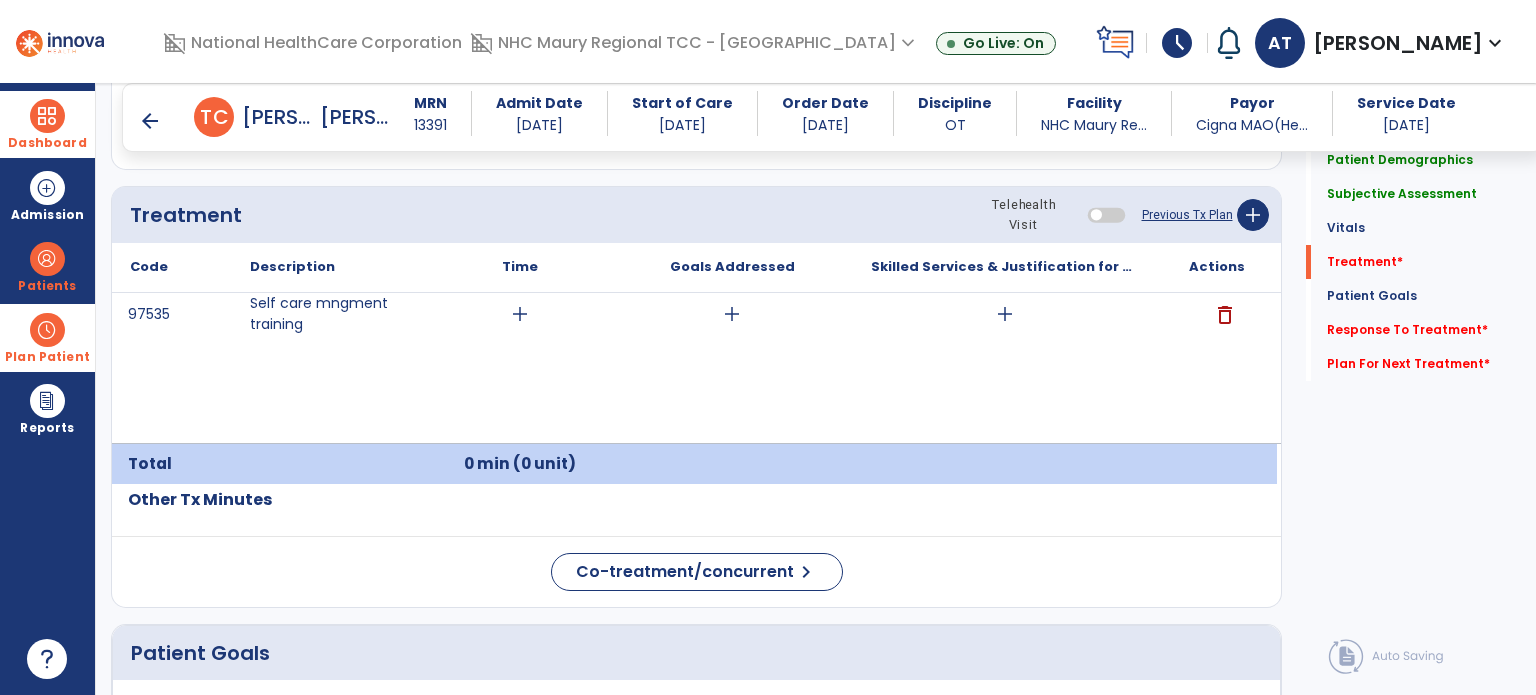 scroll, scrollTop: 1164, scrollLeft: 0, axis: vertical 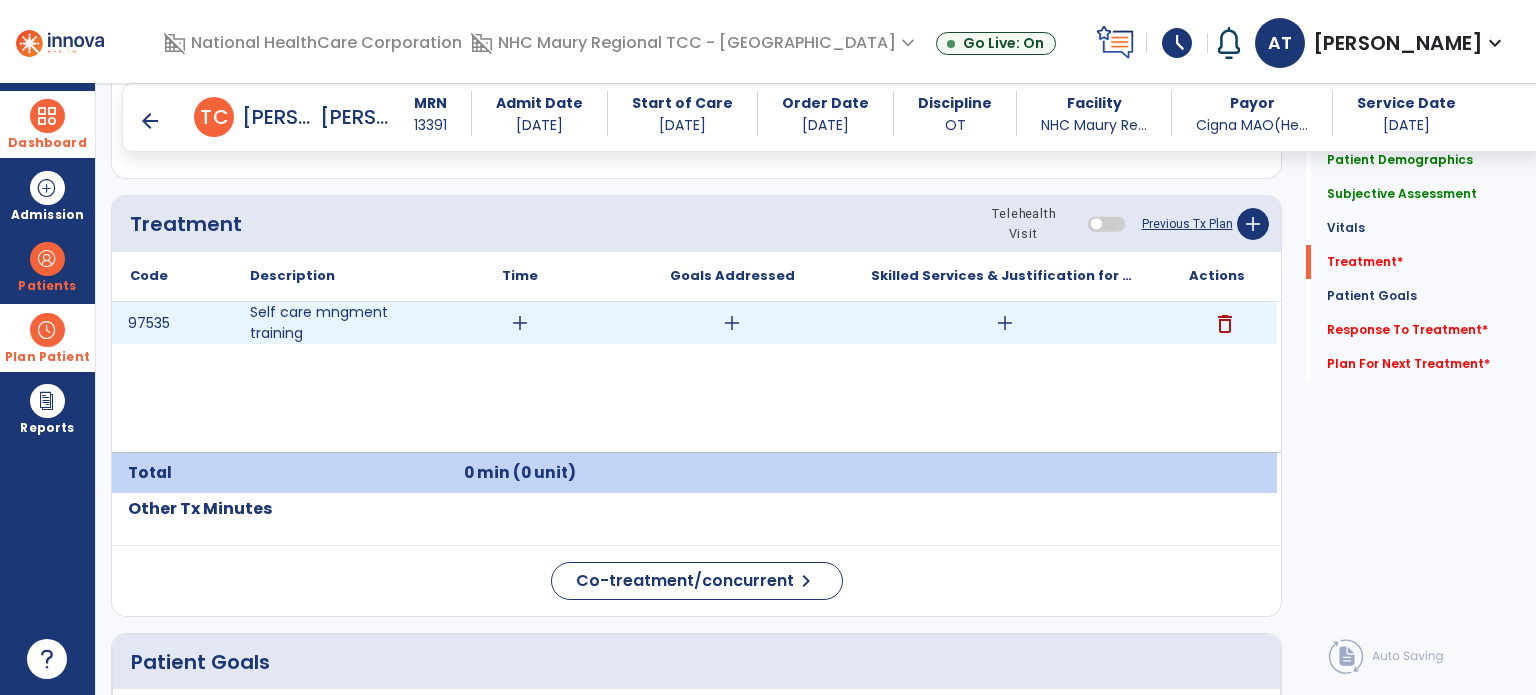 click on "add" at bounding box center [520, 323] 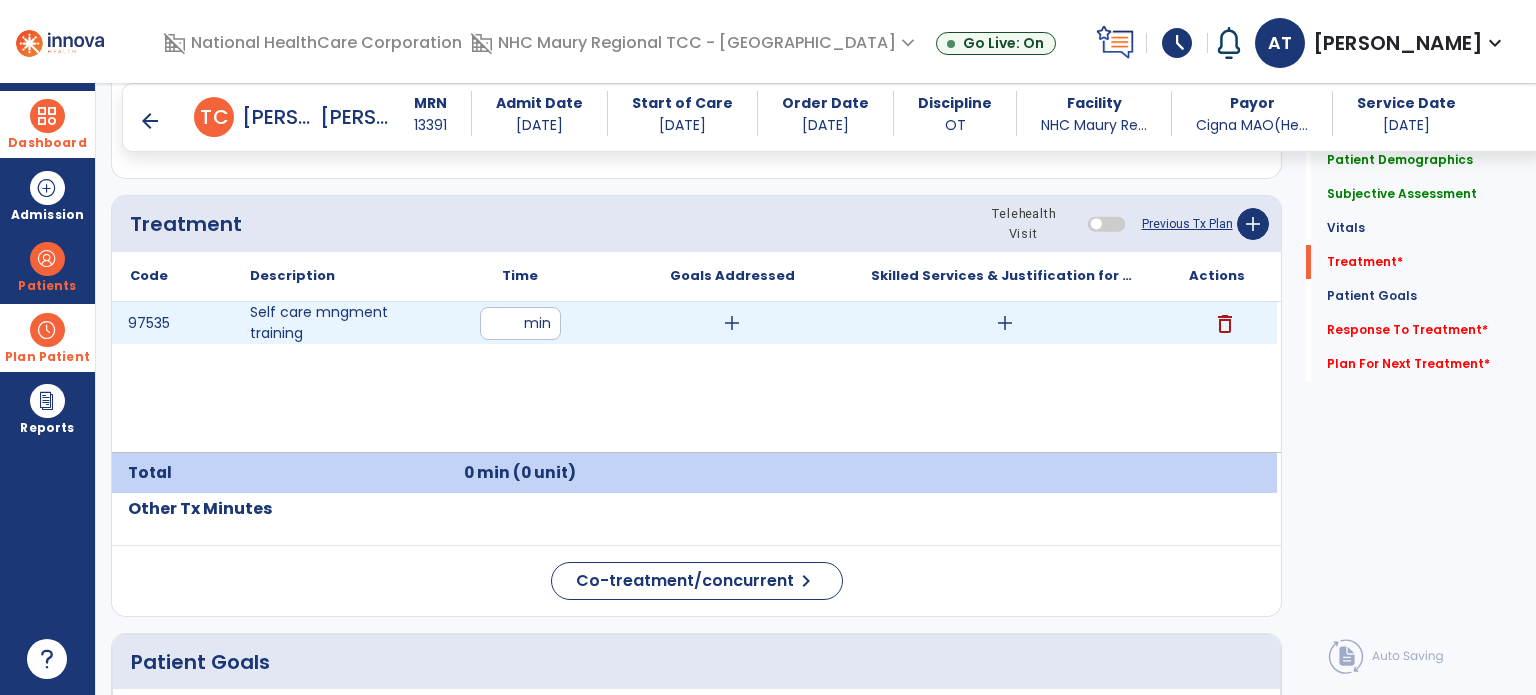 type on "**" 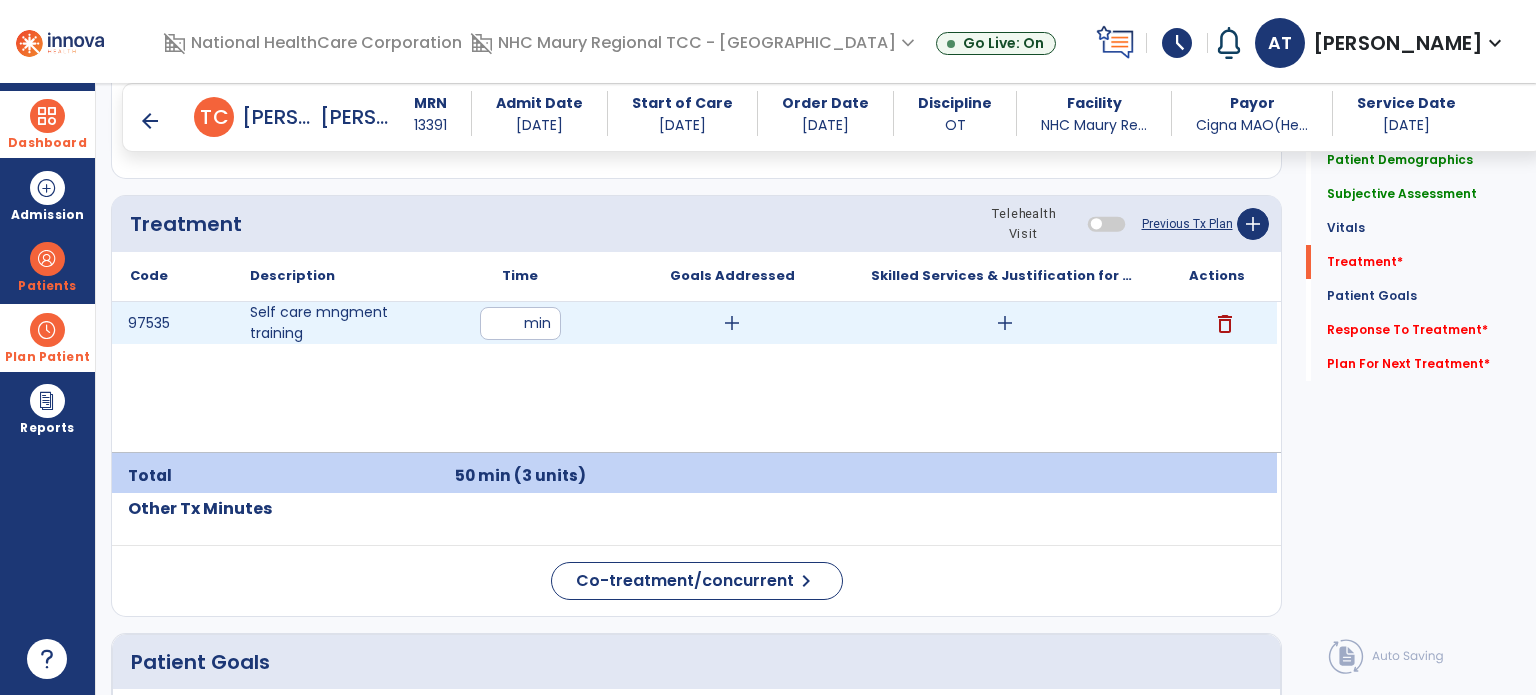 click on "add" at bounding box center (732, 323) 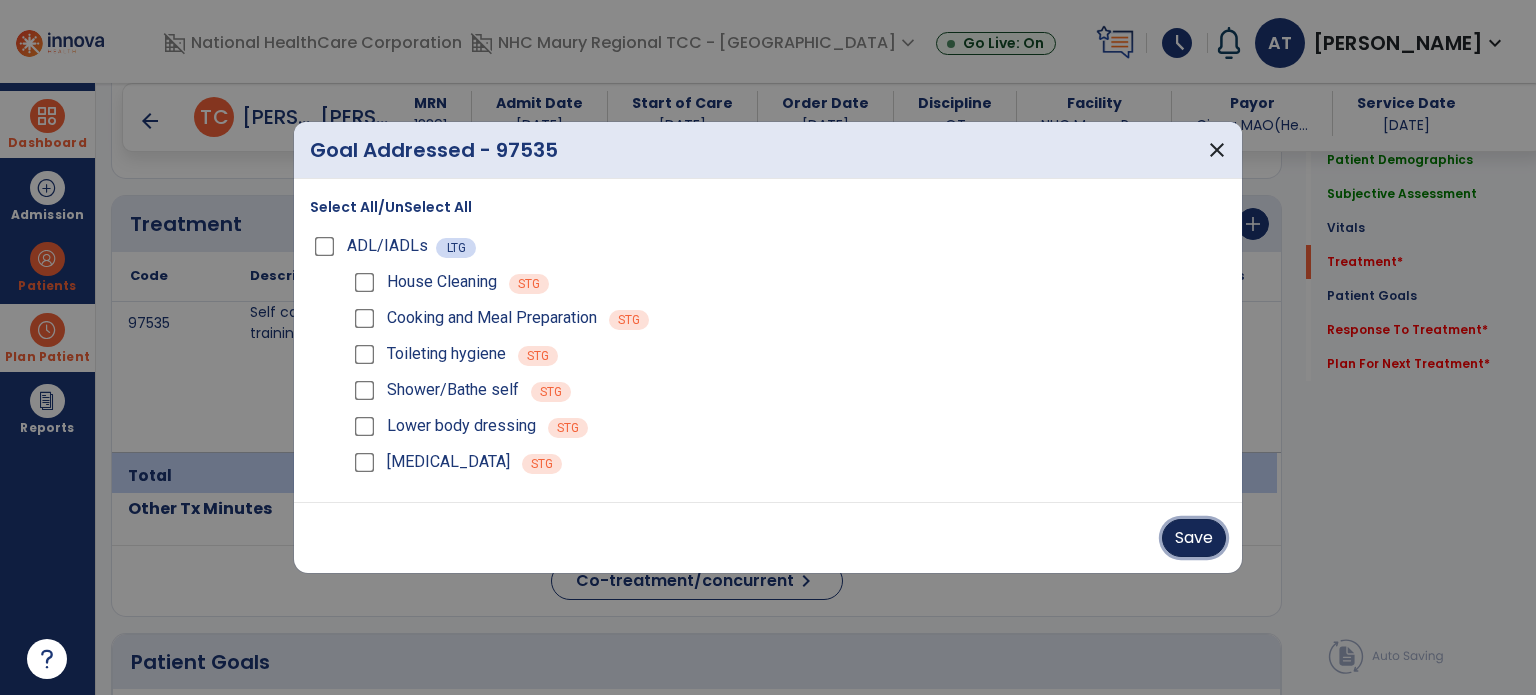 click on "Save" at bounding box center [1194, 538] 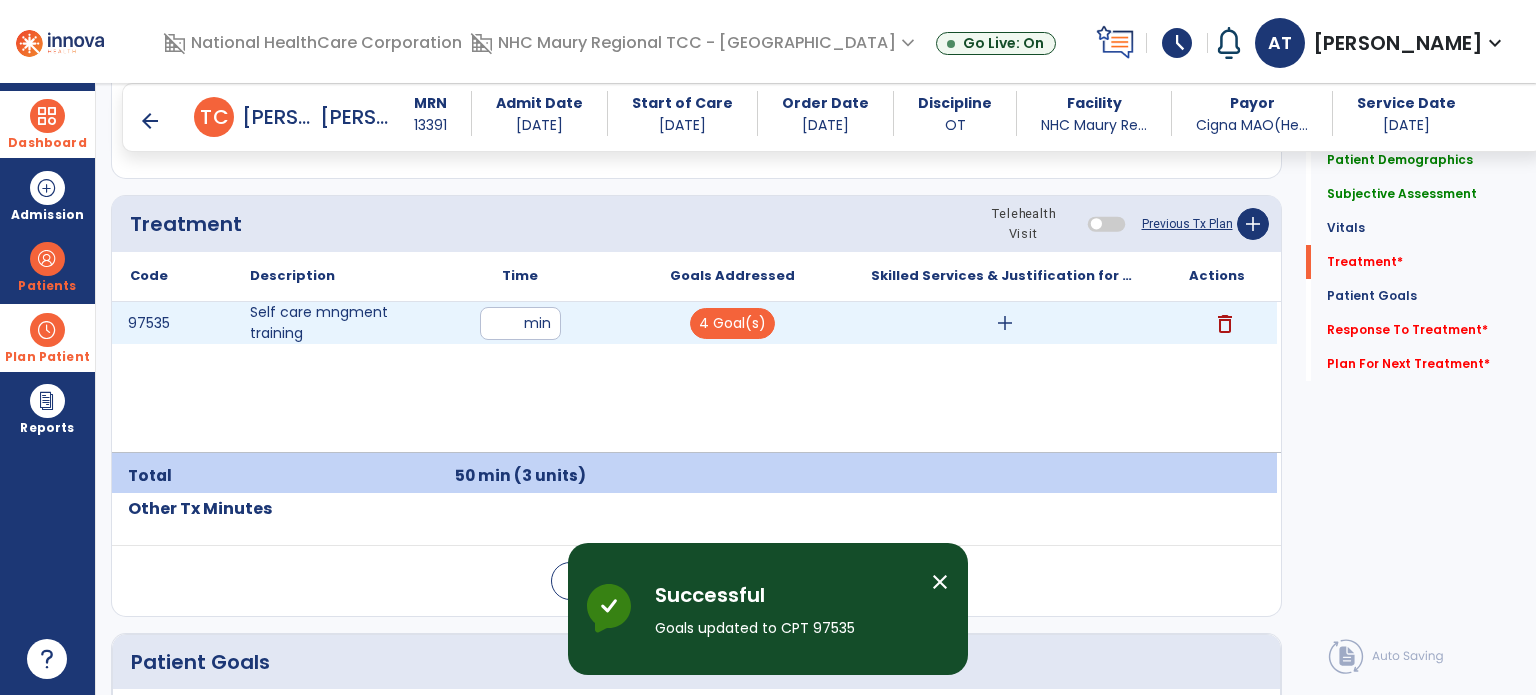 click on "add" at bounding box center [1005, 323] 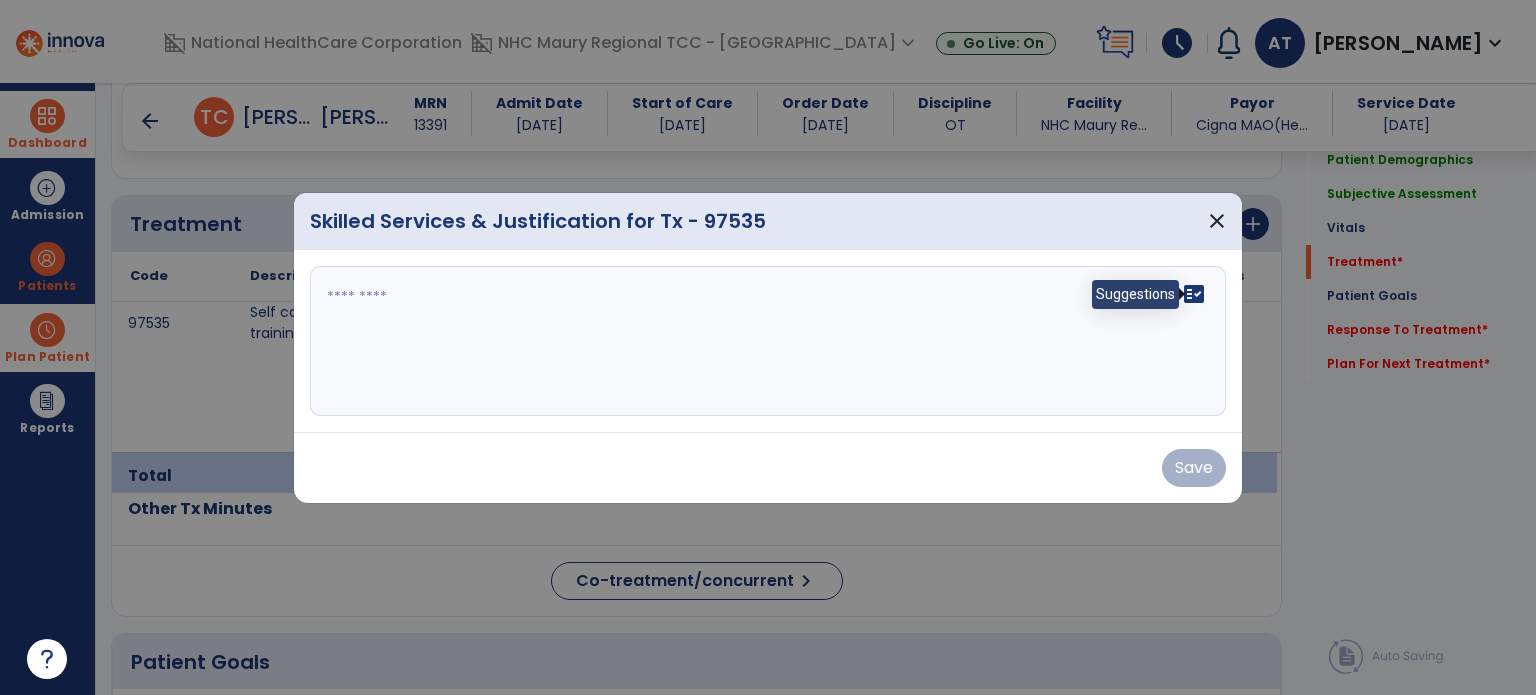 click on "fact_check" at bounding box center [1194, 294] 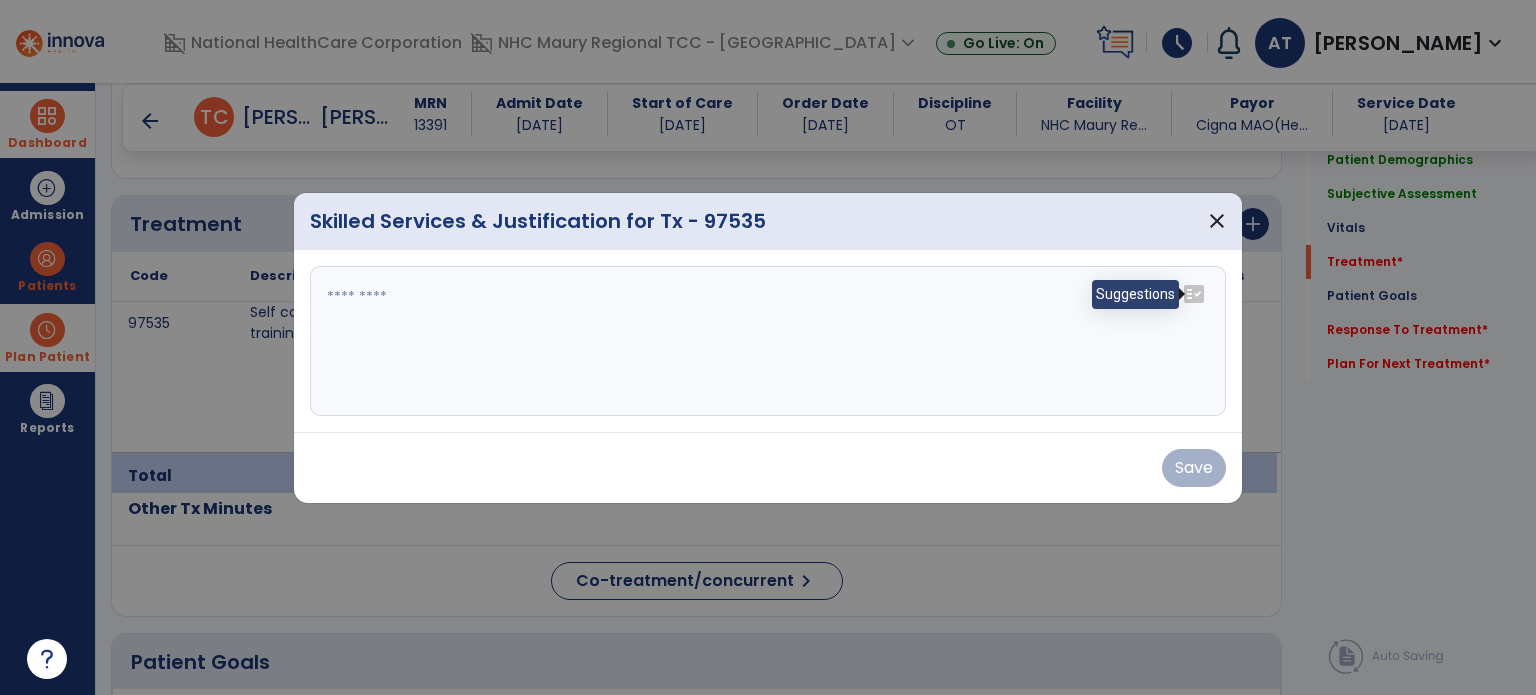 click on "fact_check" at bounding box center [1194, 294] 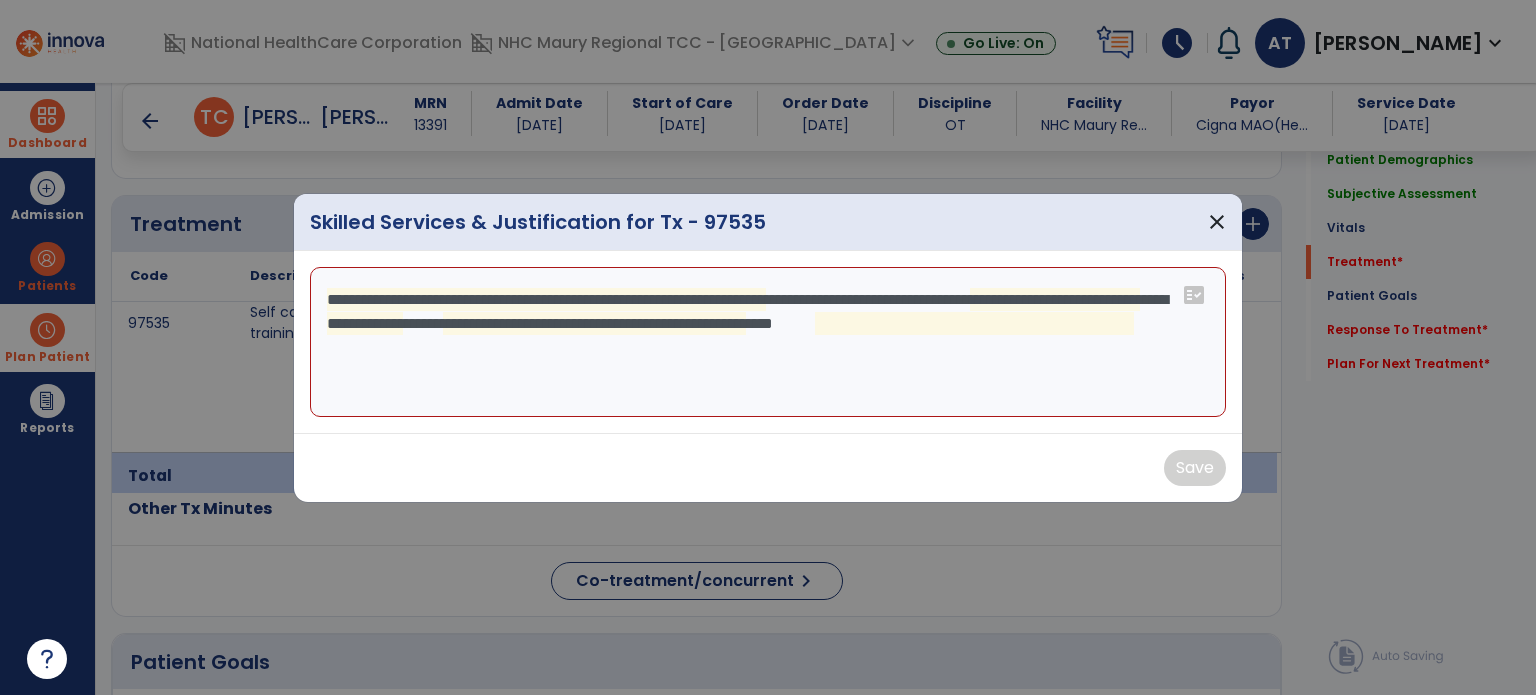 click on "**********" at bounding box center [768, 342] 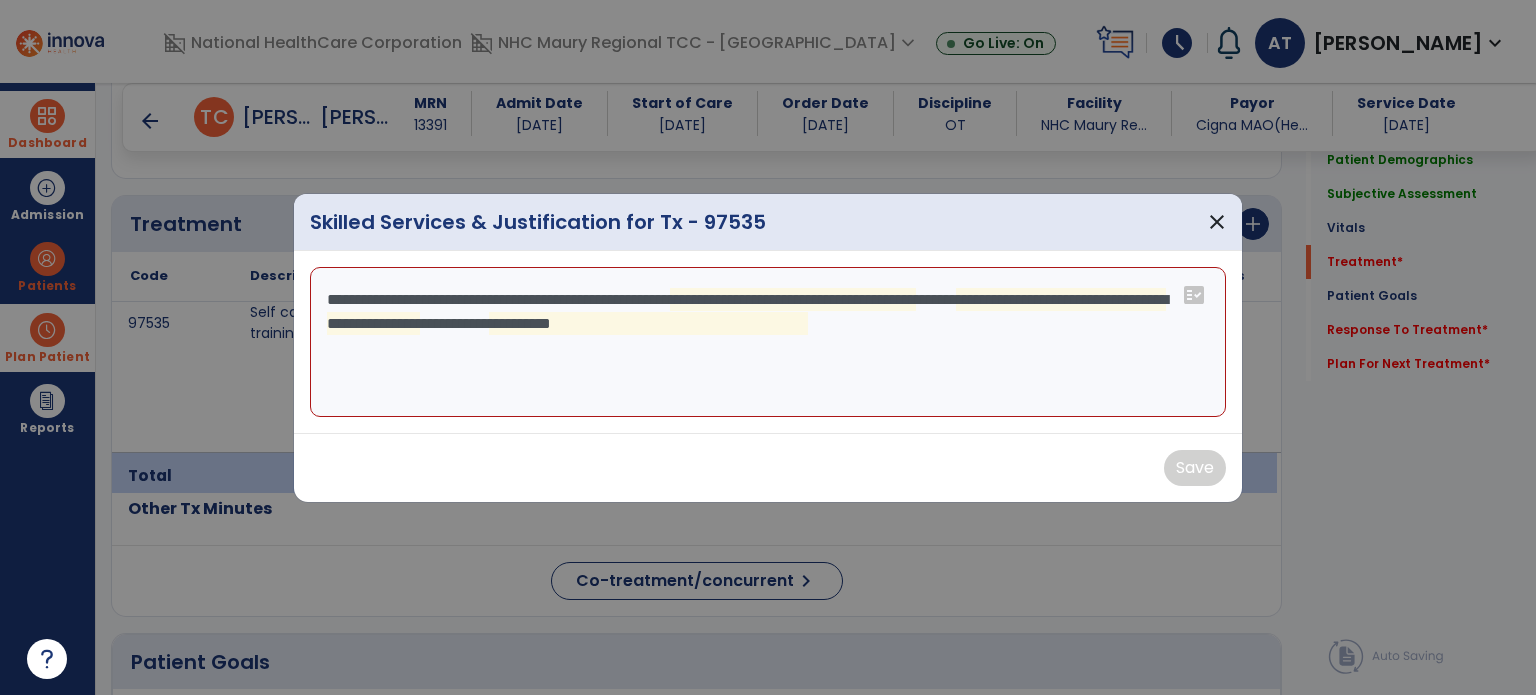 click on "**********" at bounding box center [768, 342] 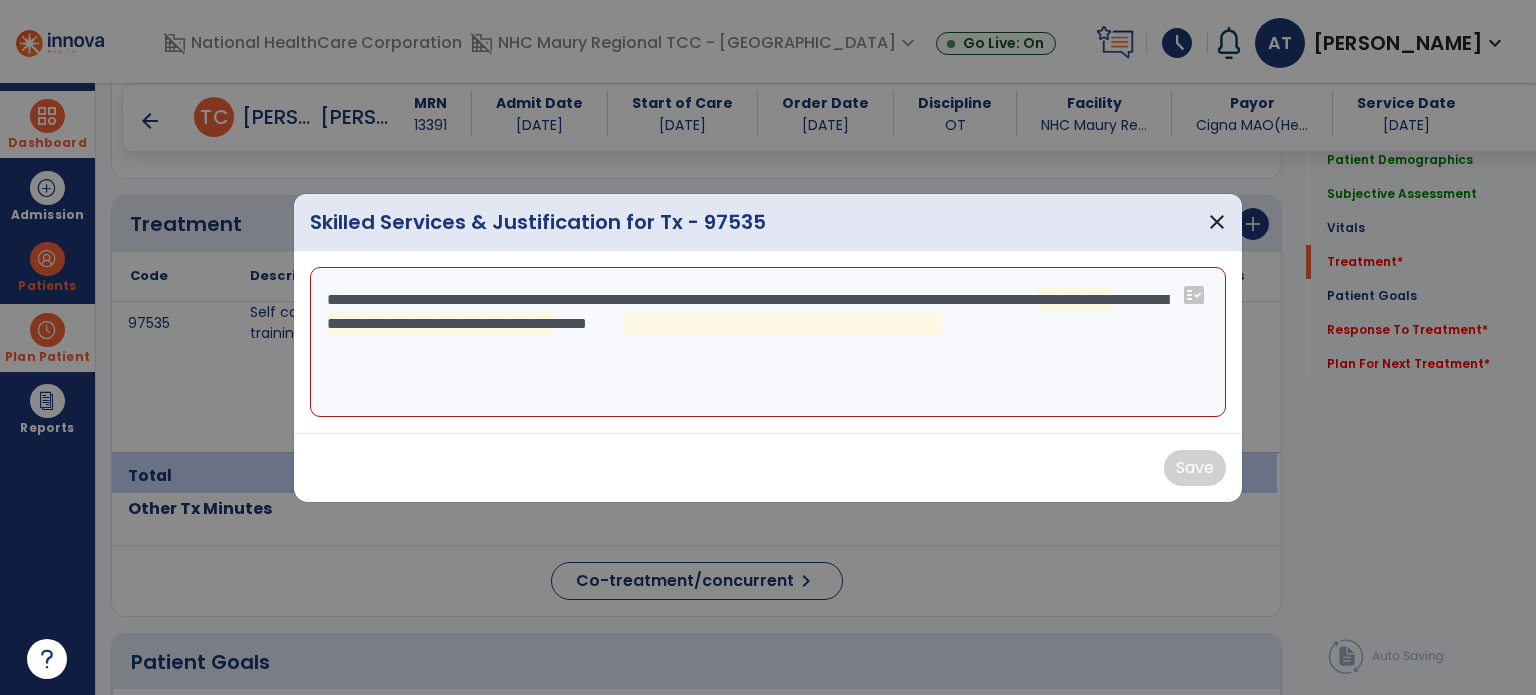 click on "**********" at bounding box center (768, 342) 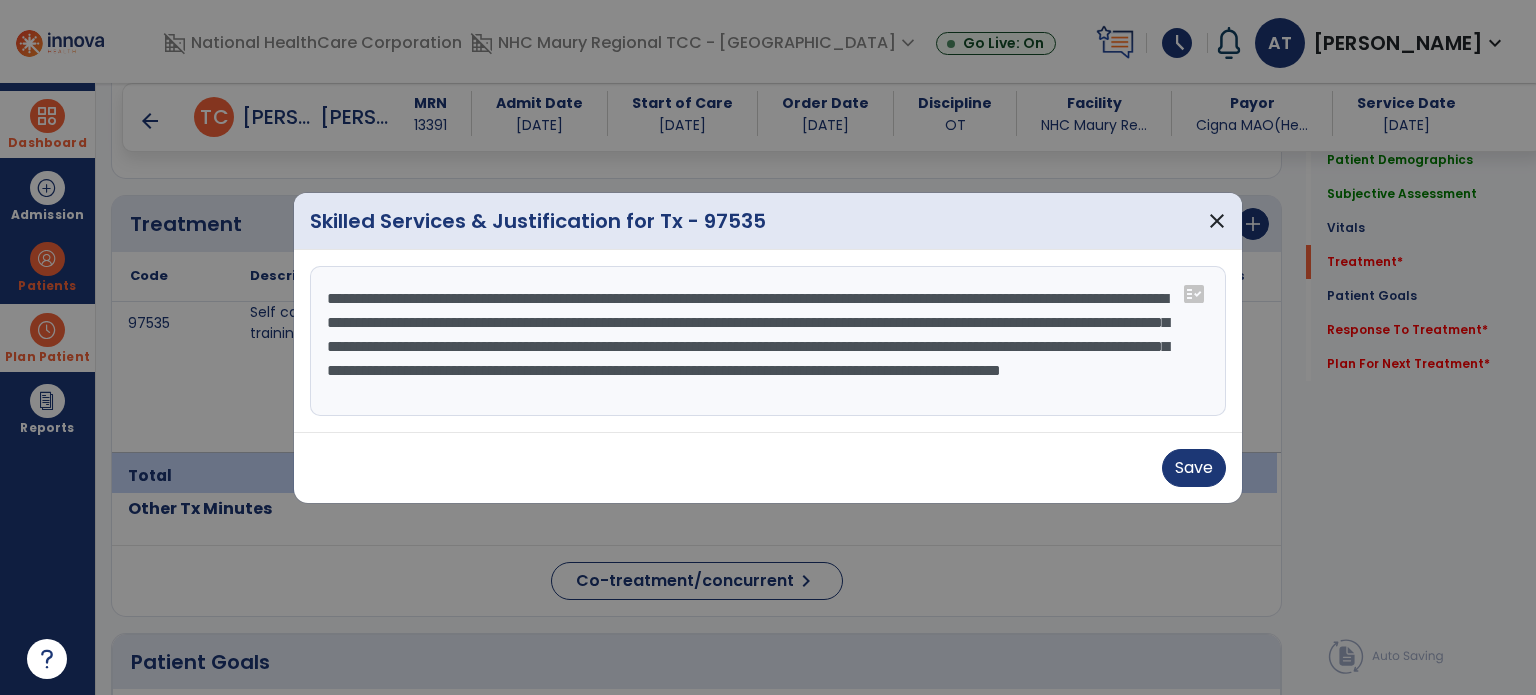 scroll, scrollTop: 15, scrollLeft: 0, axis: vertical 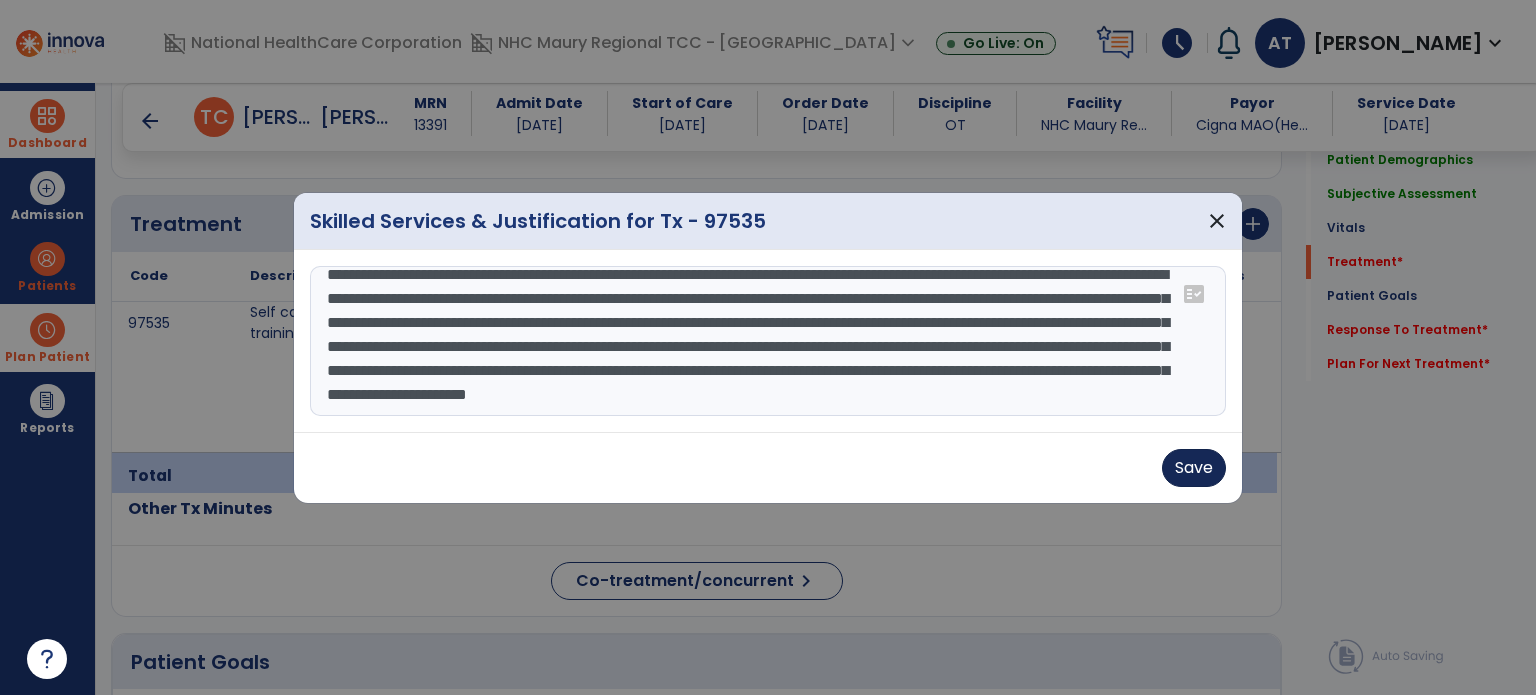type on "**********" 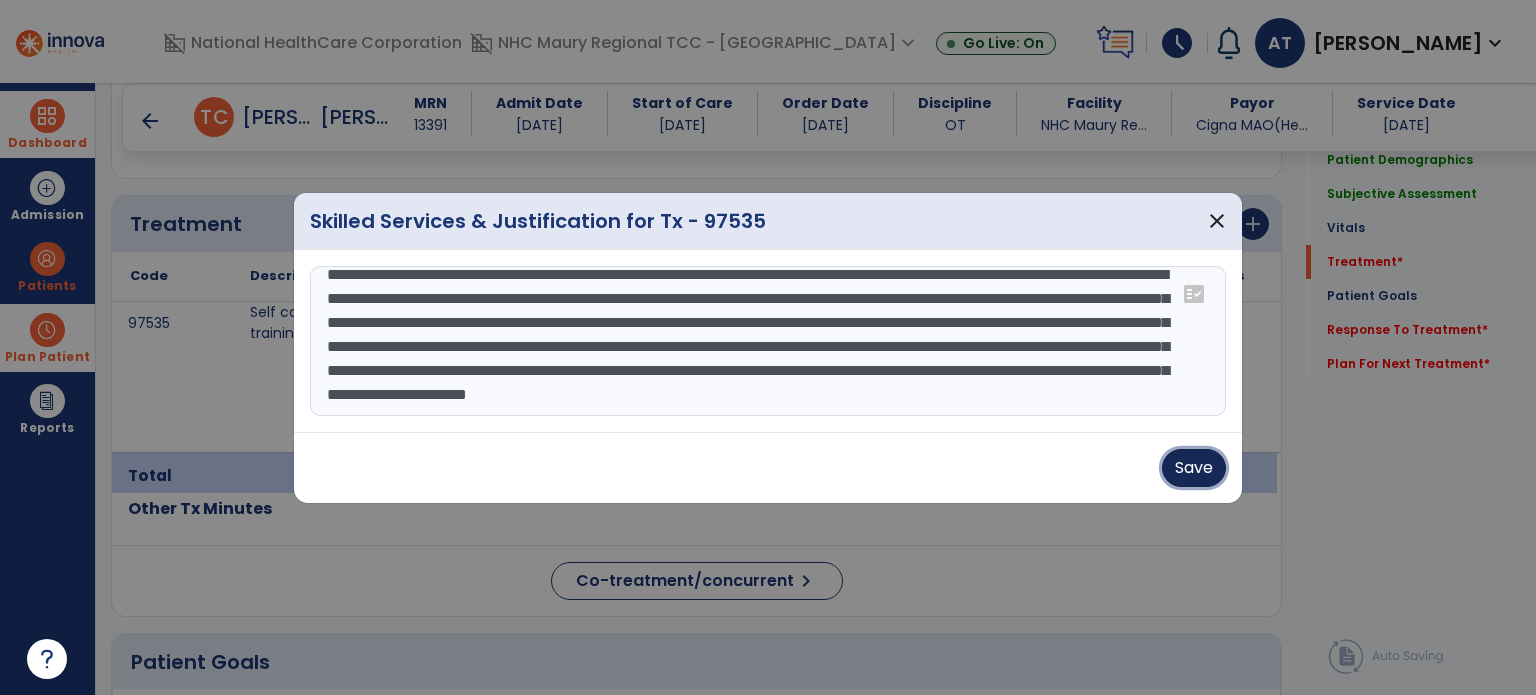 click on "Save" at bounding box center [1194, 468] 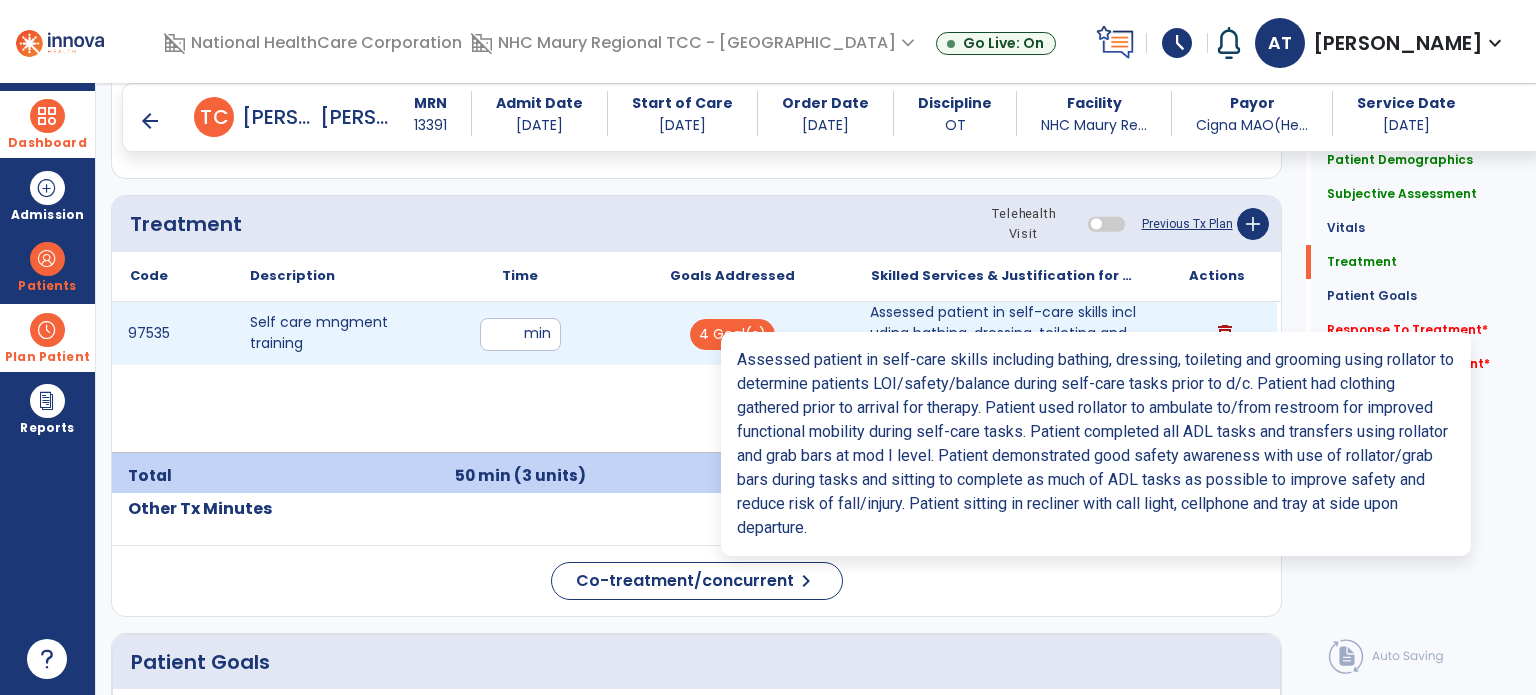 click on "Assessed patient in self-care skills including bathing, dressing, toileting and grooming using rolla..." at bounding box center [1004, 333] 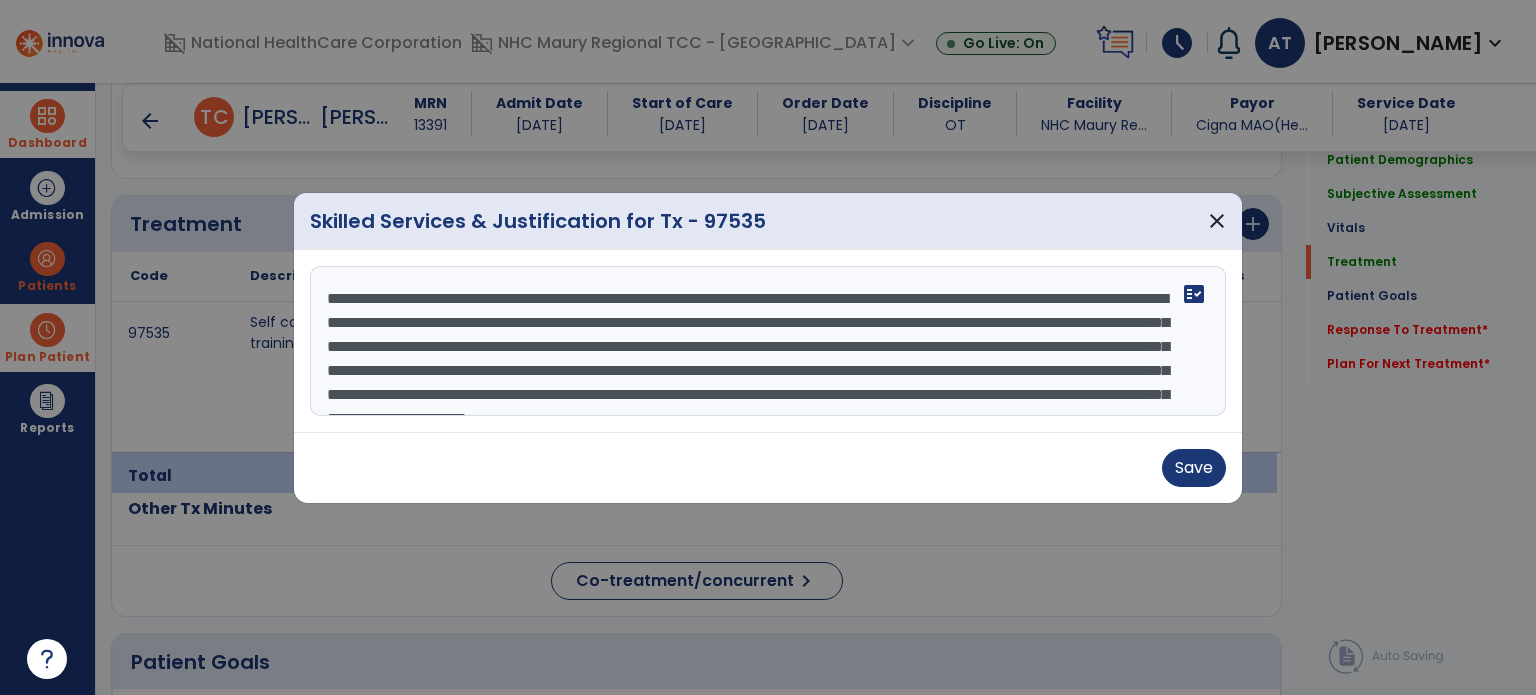 click on "**********" at bounding box center (768, 341) 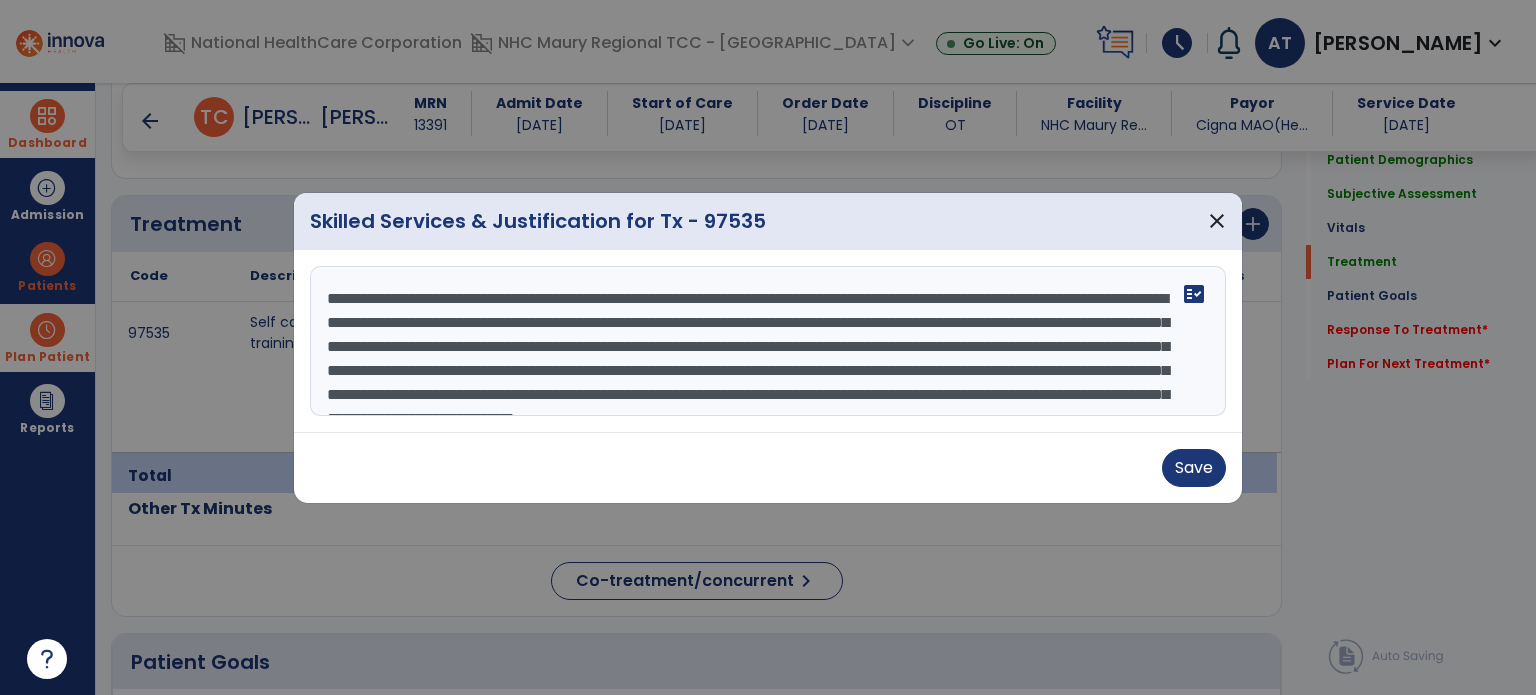 scroll, scrollTop: 15, scrollLeft: 0, axis: vertical 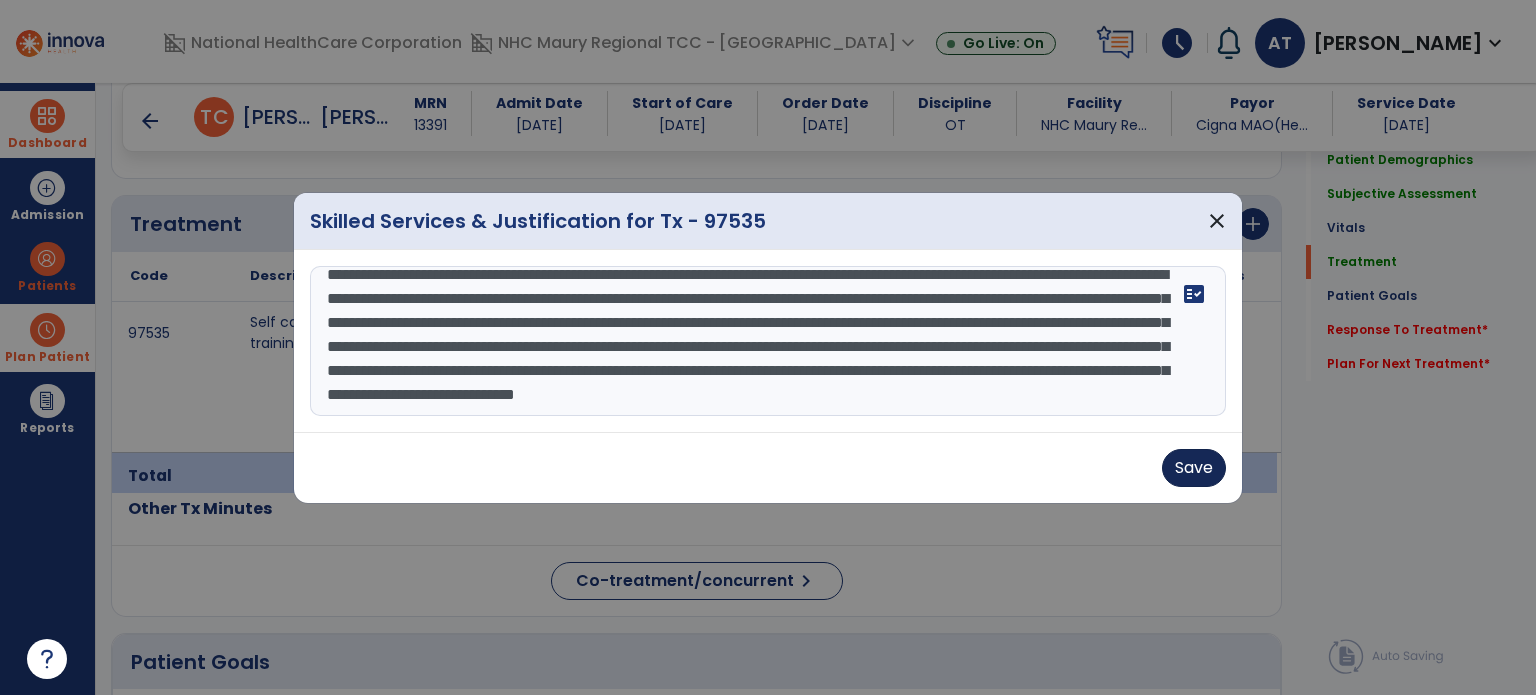 type on "**********" 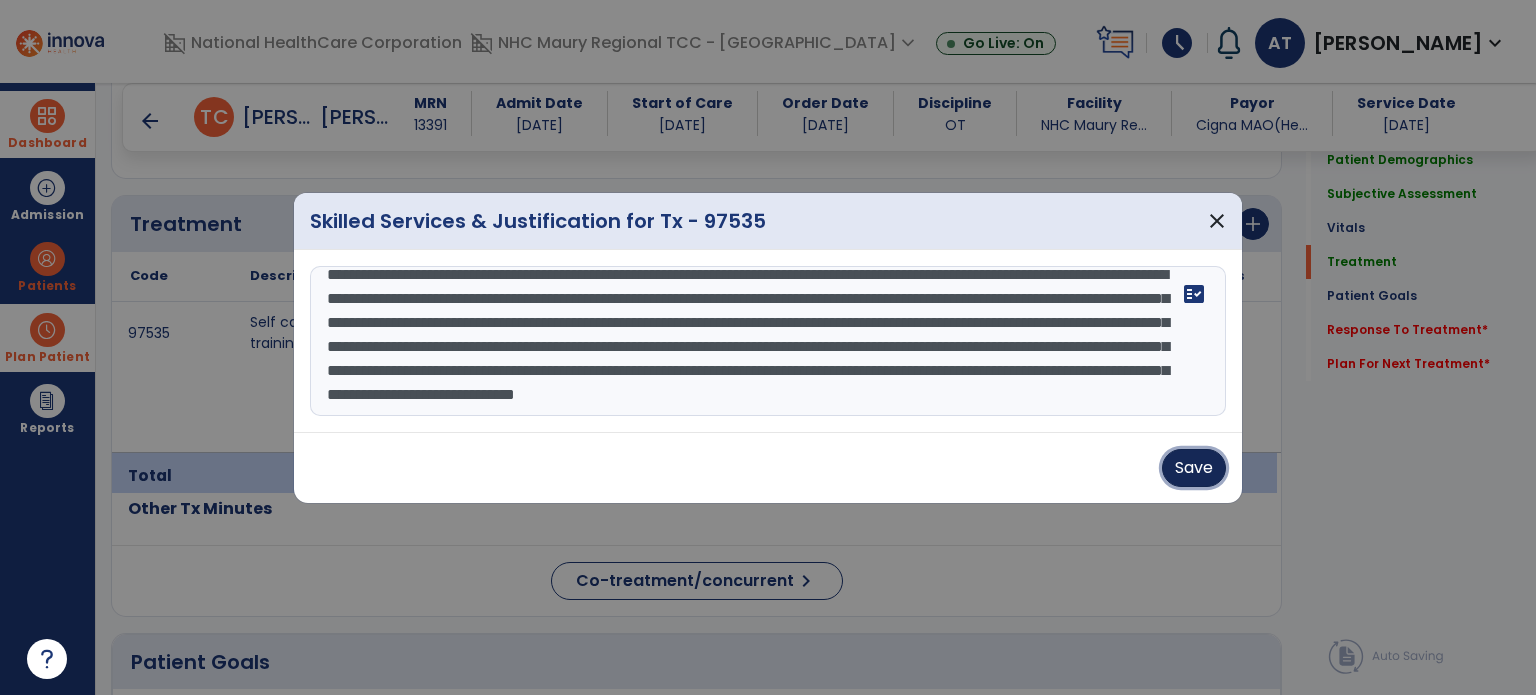 click on "Save" at bounding box center [1194, 468] 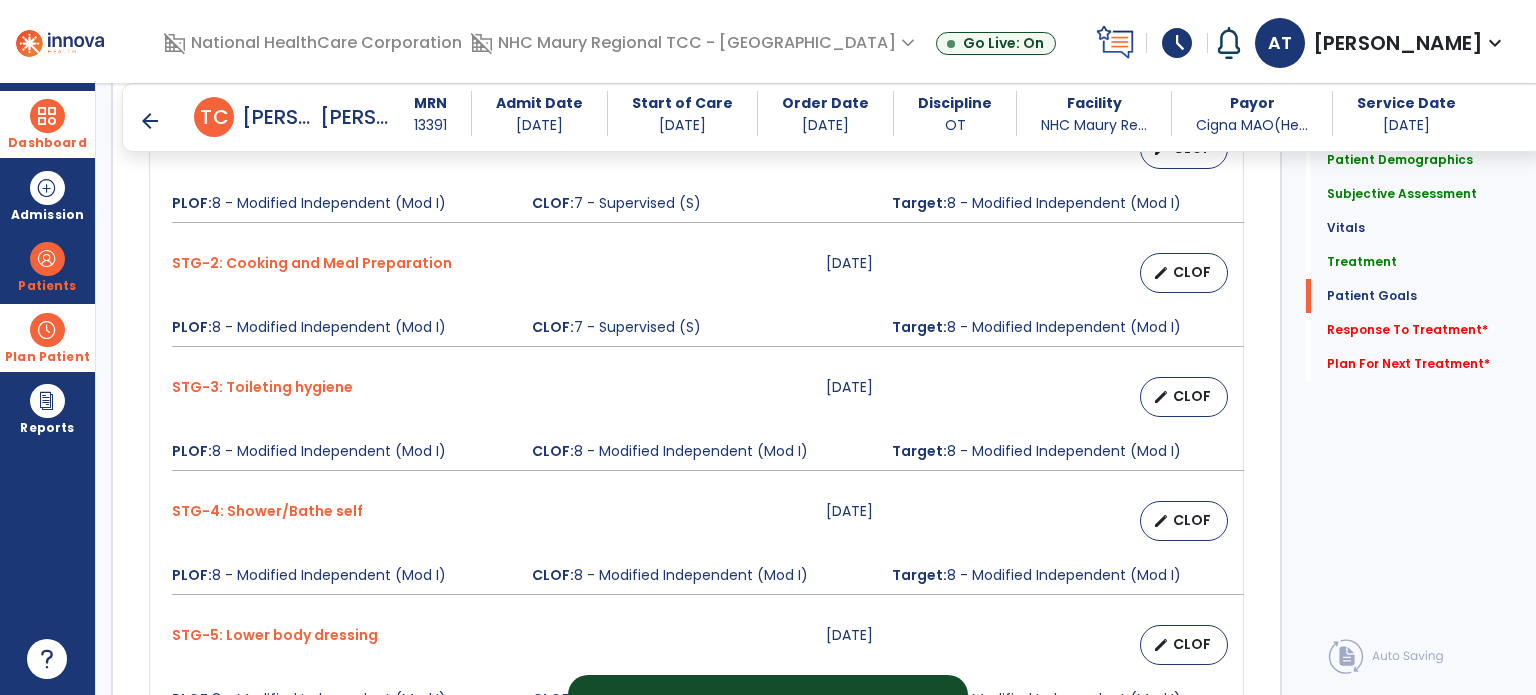 scroll, scrollTop: 1912, scrollLeft: 0, axis: vertical 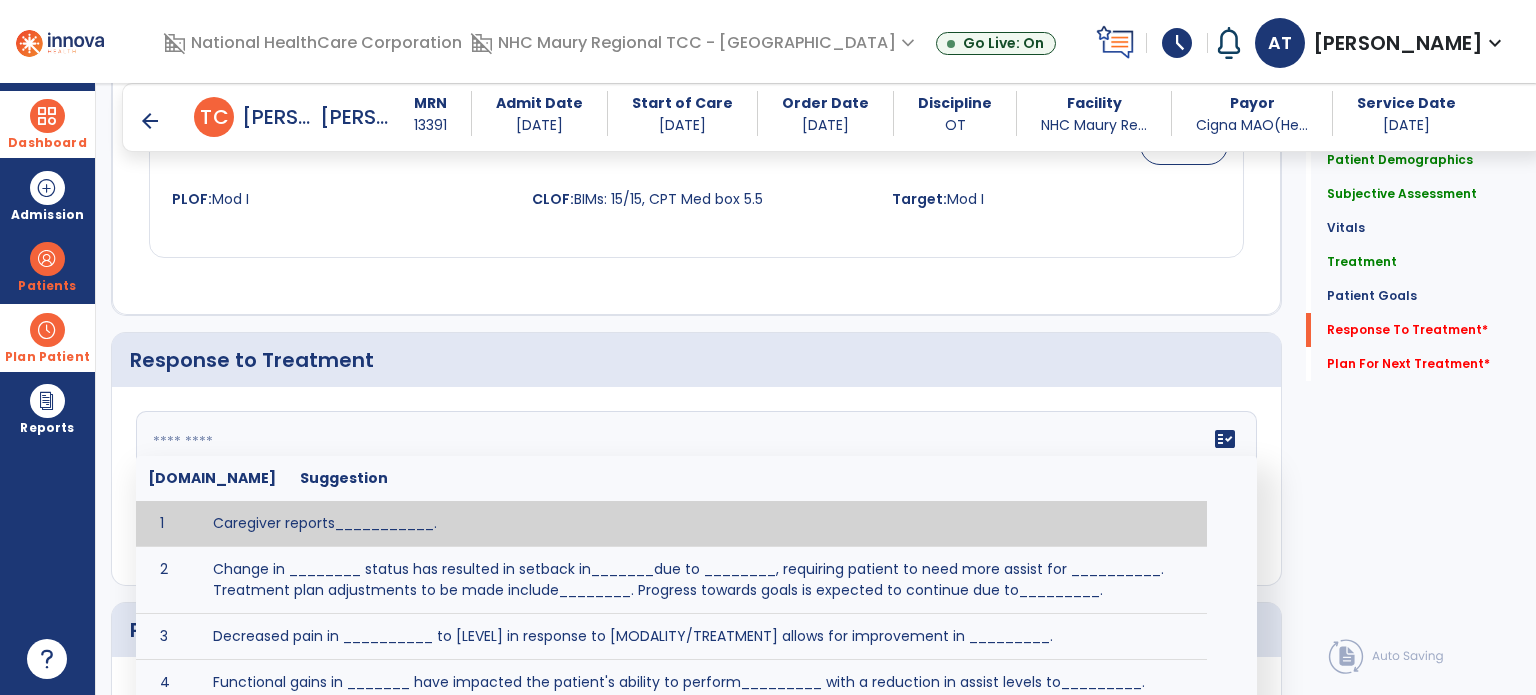click on "fact_check  [DOMAIN_NAME] Suggestion 1 Caregiver reports___________. 2 Change in ________ status has resulted in setback in_______due to ________, requiring patient to need more assist for __________.   Treatment plan adjustments to be made include________.  Progress towards goals is expected to continue due to_________. 3 Decreased pain in __________ to [LEVEL] in response to [MODALITY/TREATMENT] allows for improvement in _________. 4 Functional gains in _______ have impacted the patient's ability to perform_________ with a reduction in assist levels to_________. 5 Functional progress this week has been significant due to__________. 6 Gains in ________ have improved the patient's ability to perform ______with decreased levels of assist to___________. 7 Improvement in ________allows patient to tolerate higher levels of challenges in_________. 8 Pain in [AREA] has decreased to [LEVEL] in response to [TREATMENT/MODALITY], allowing fore ease in completing__________. 9 10 11 12 13 14 15 16 17 18 19 20 21" 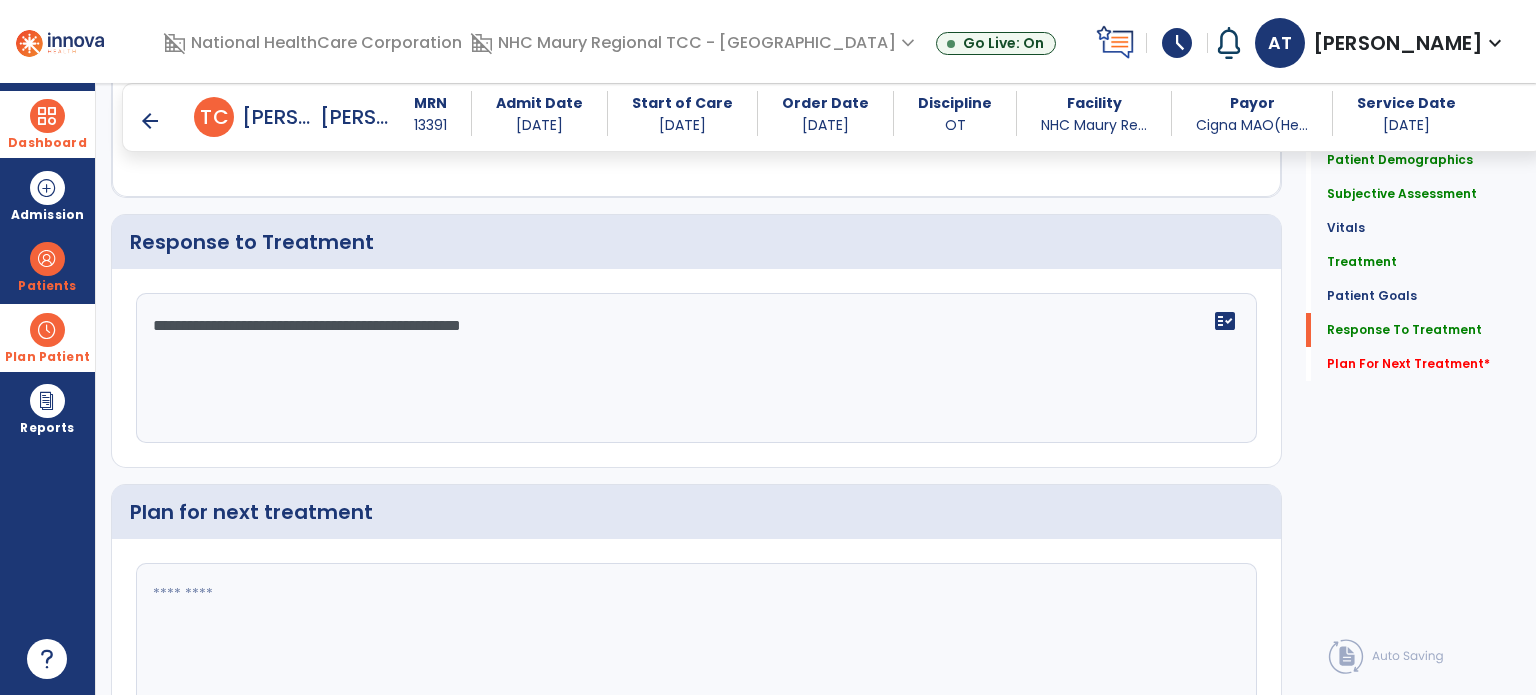 scroll, scrollTop: 2651, scrollLeft: 0, axis: vertical 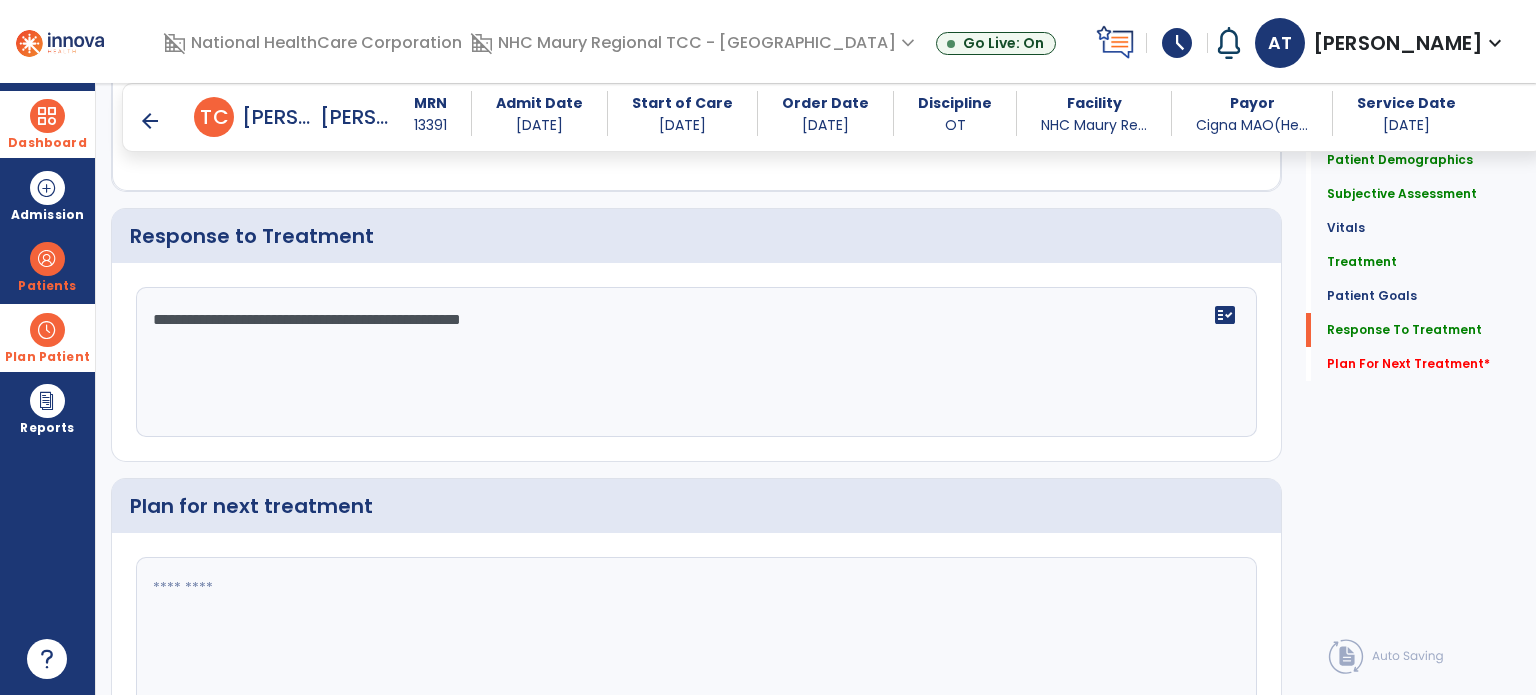 type on "**********" 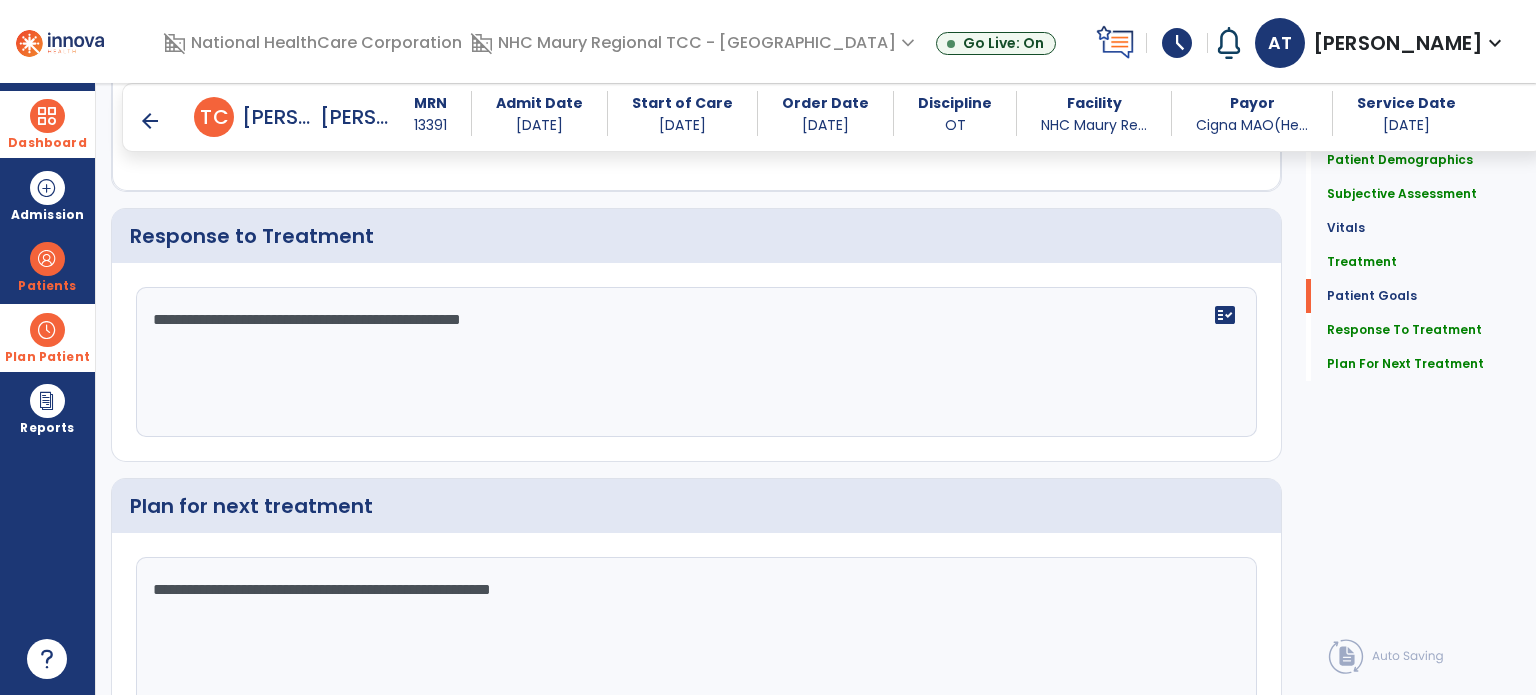 scroll, scrollTop: 1938, scrollLeft: 0, axis: vertical 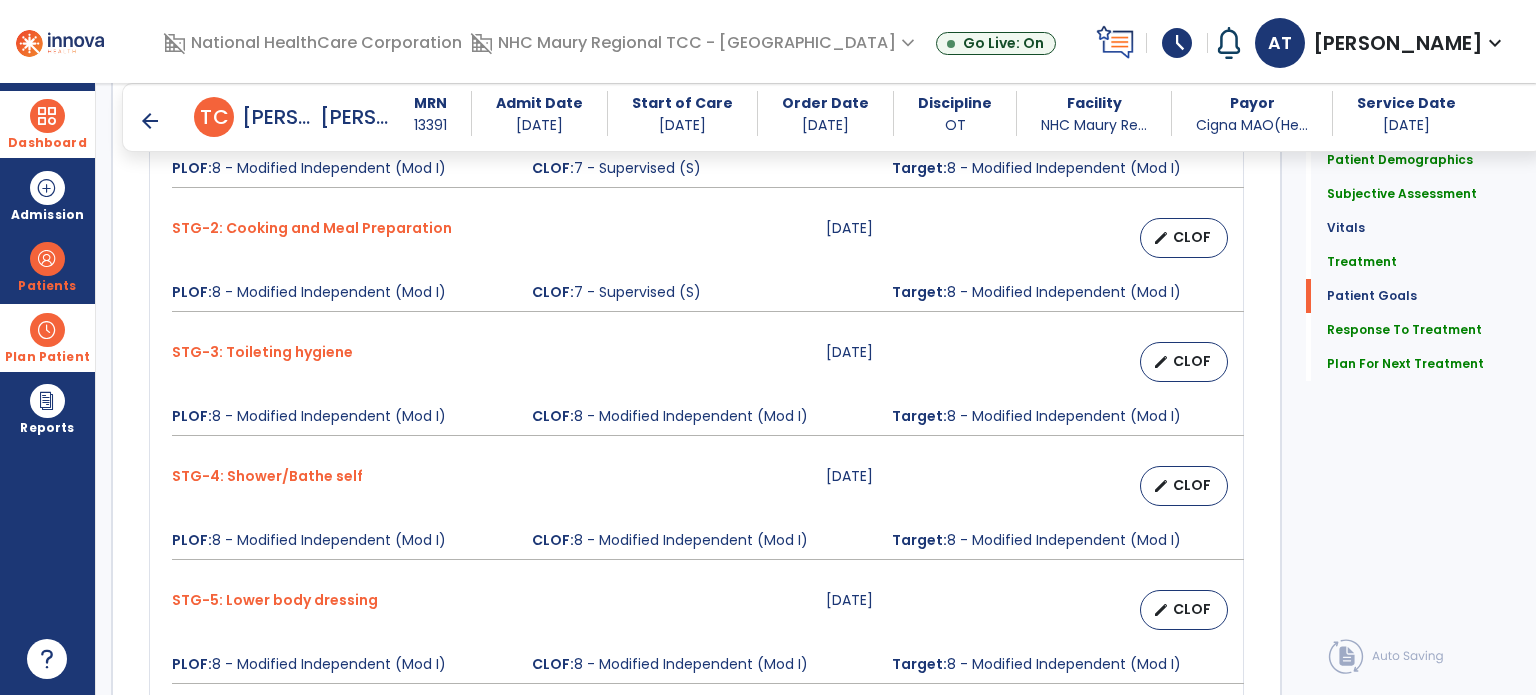 type on "**********" 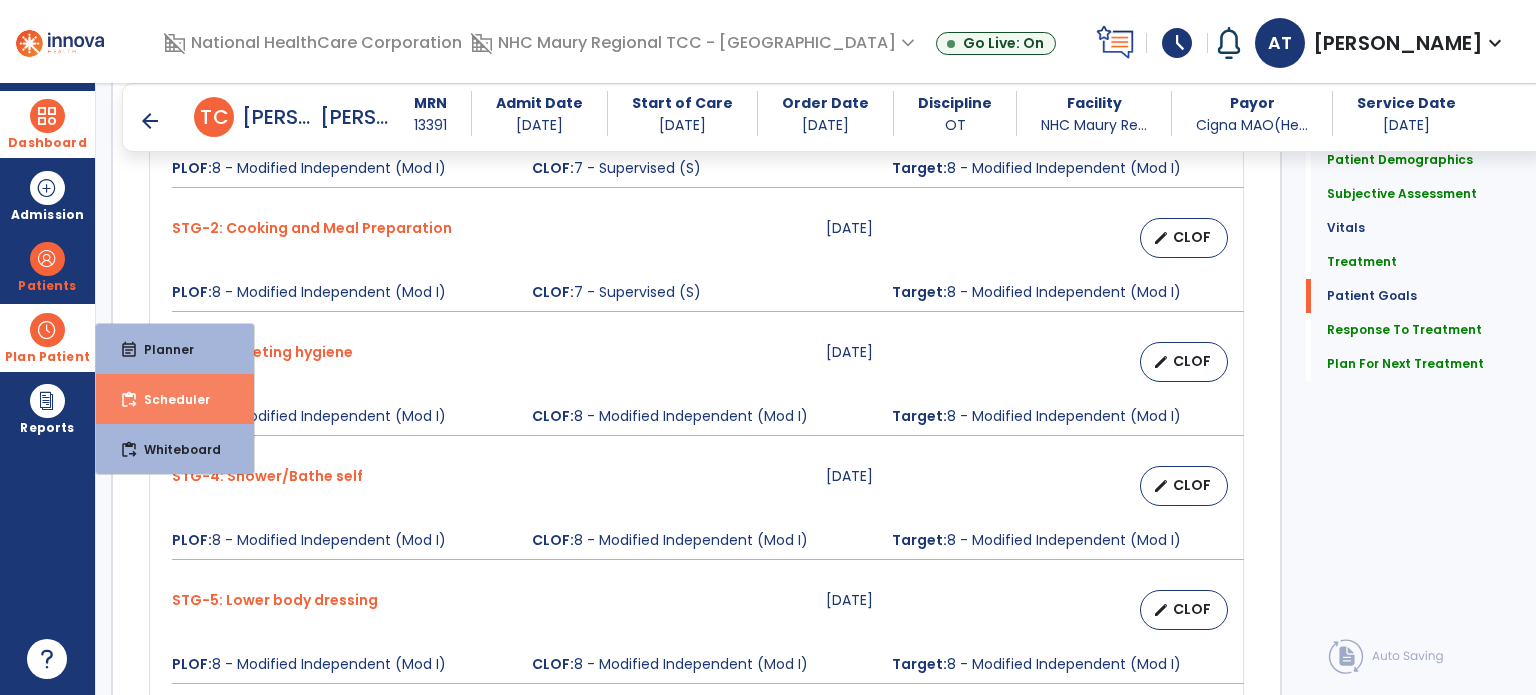 click on "content_paste_go  Scheduler" at bounding box center [175, 399] 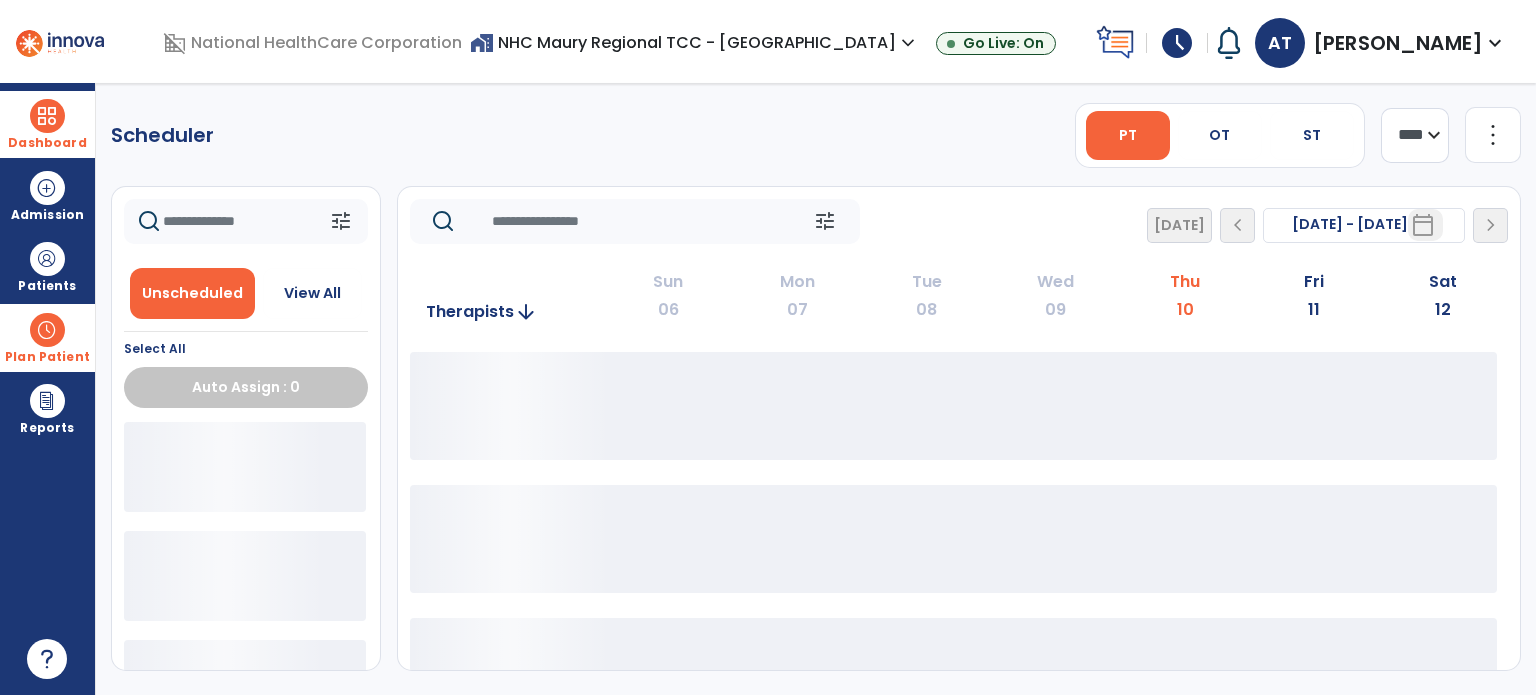 scroll, scrollTop: 0, scrollLeft: 0, axis: both 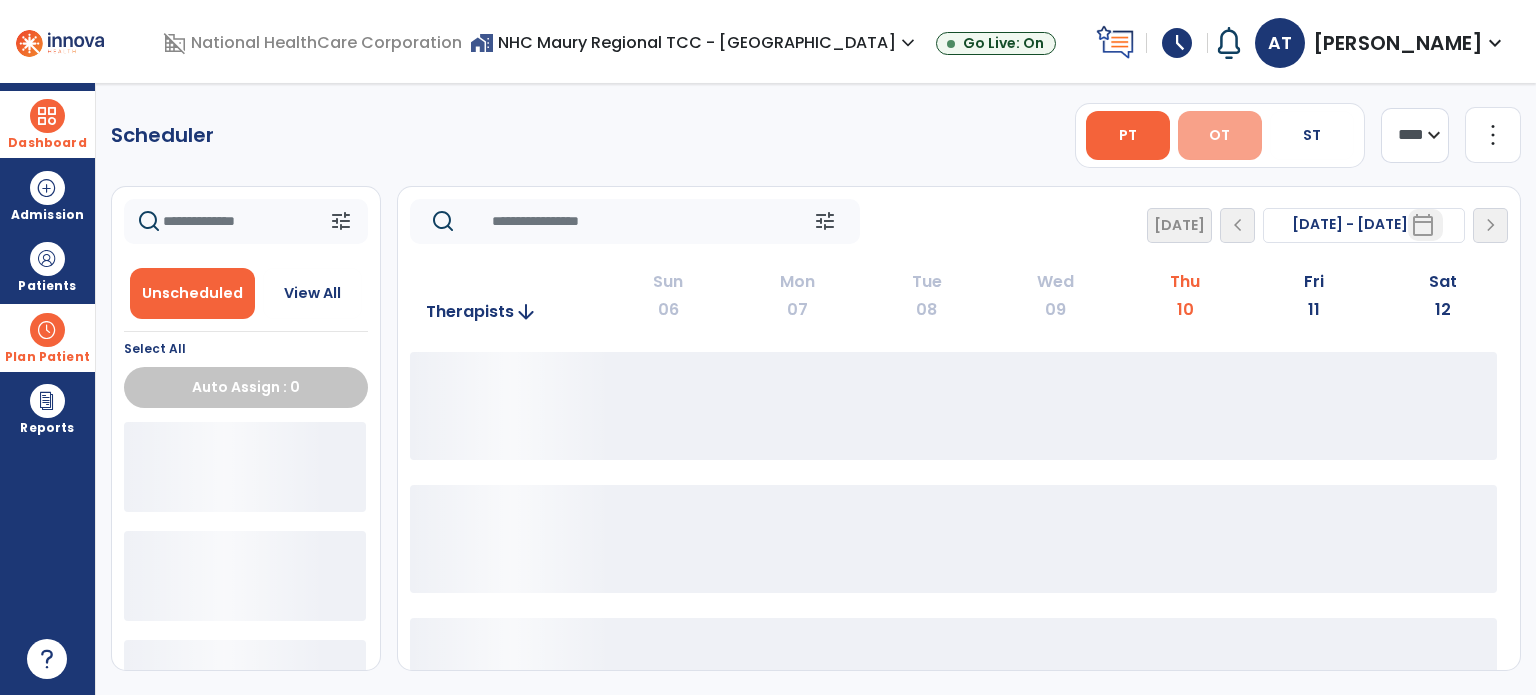 click on "OT" at bounding box center [1220, 135] 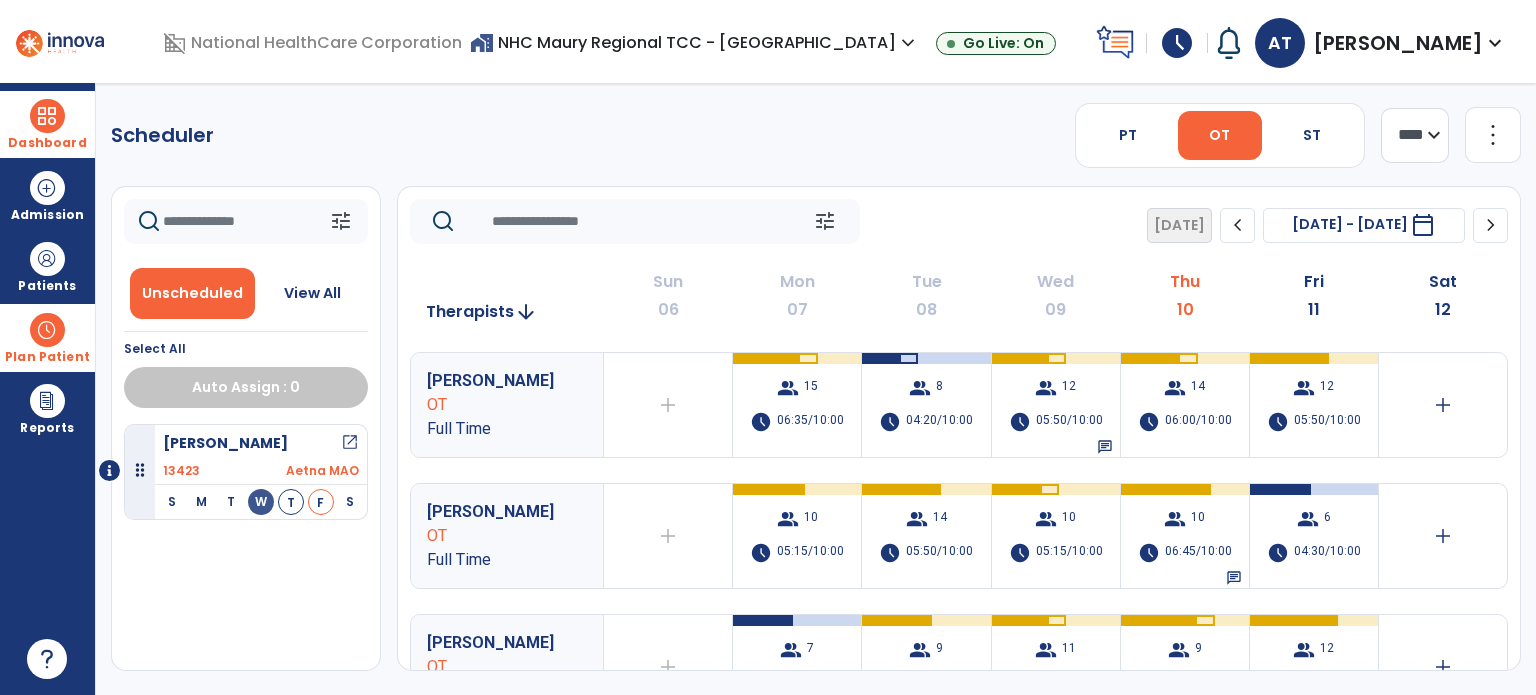 click 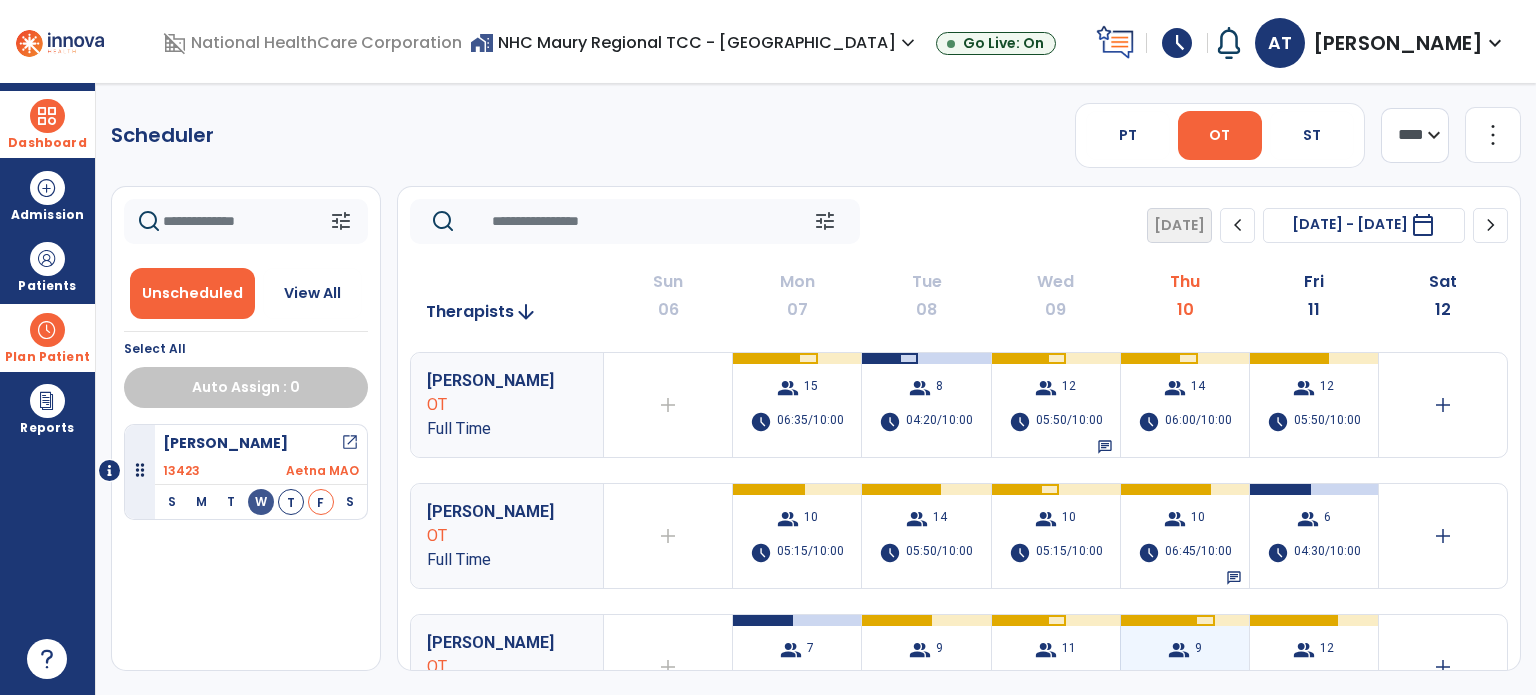 click on "group  9  schedule  07:20/10:00" at bounding box center (1185, 667) 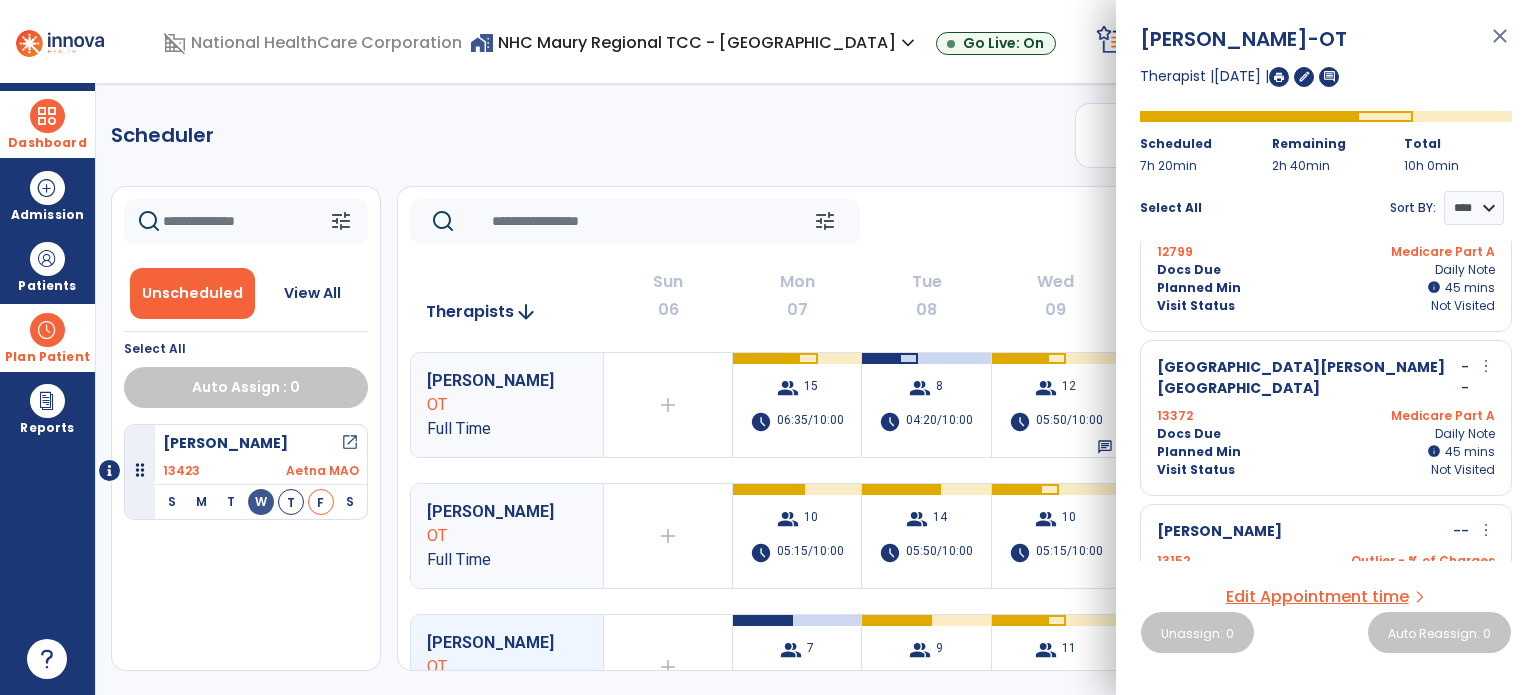 scroll, scrollTop: 0, scrollLeft: 0, axis: both 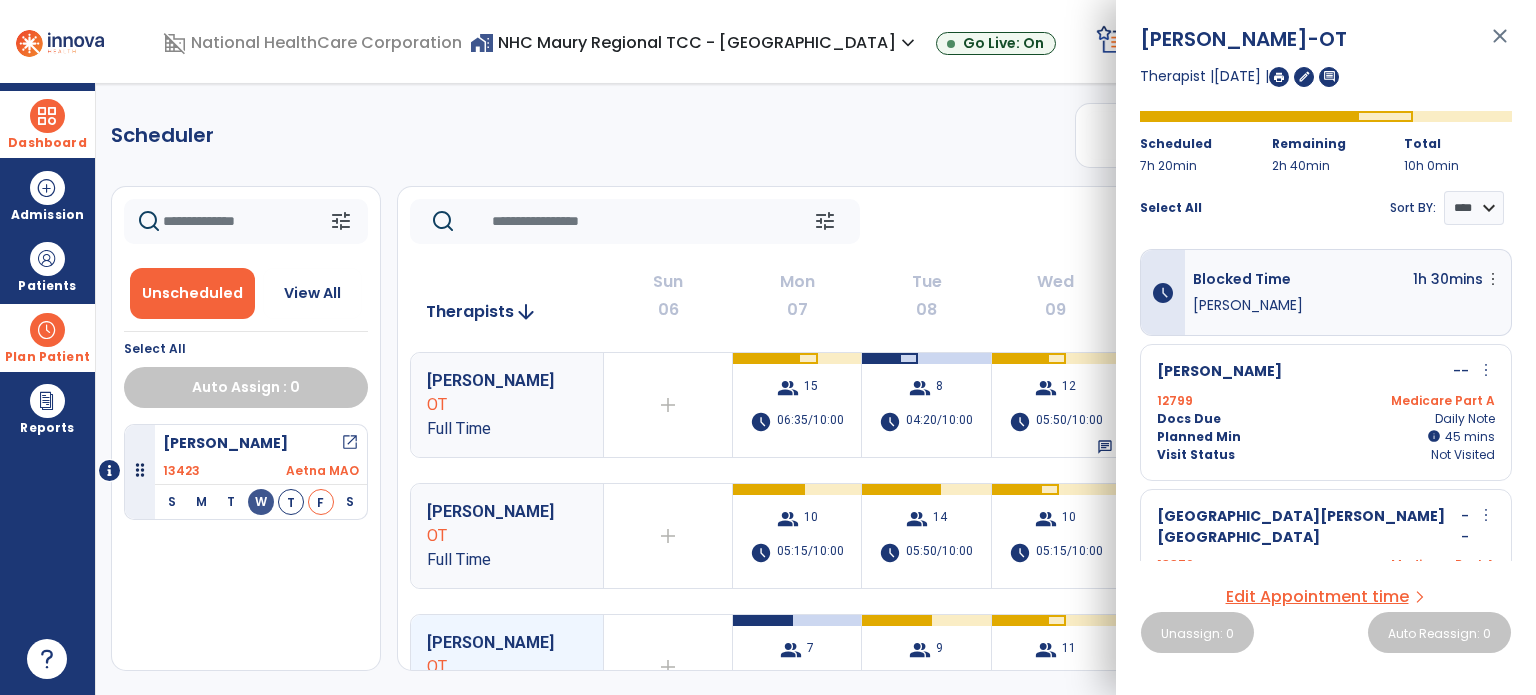 click on "close" at bounding box center (1500, 45) 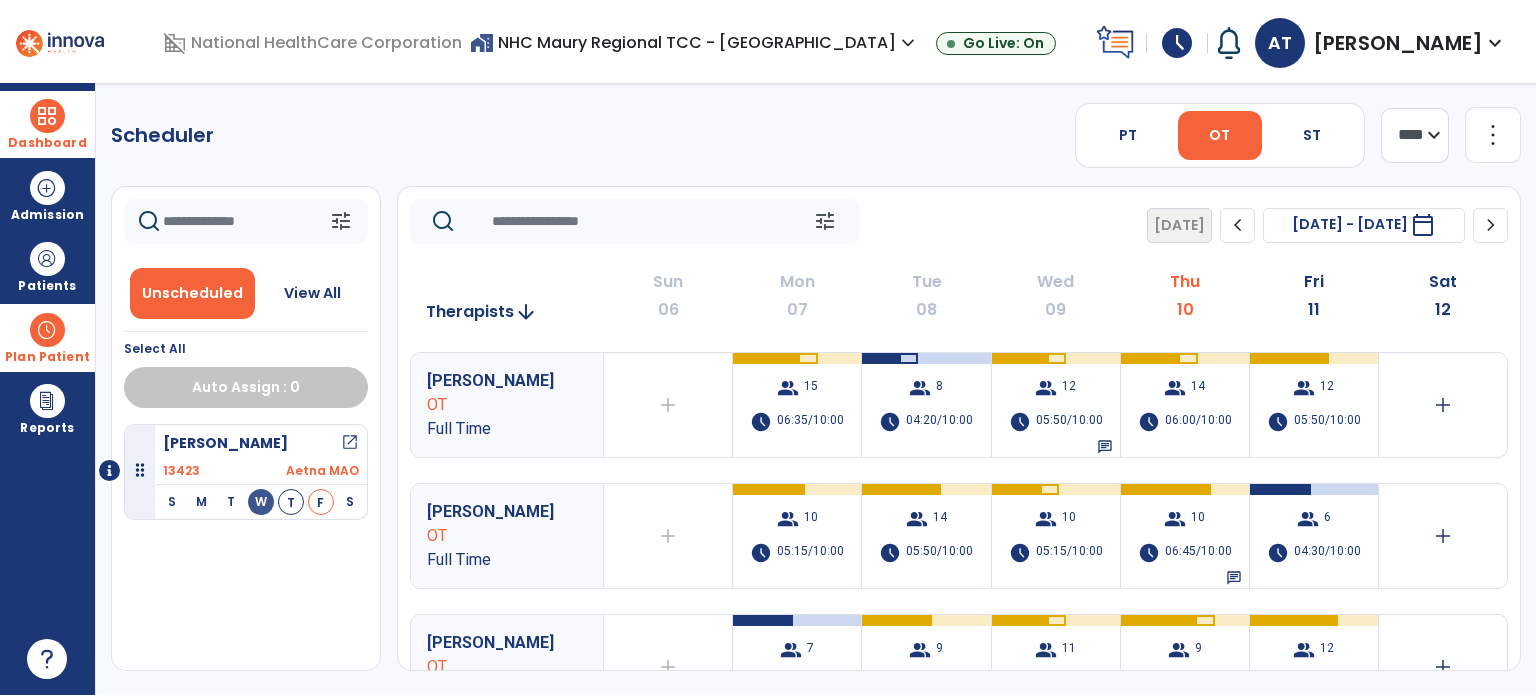 click 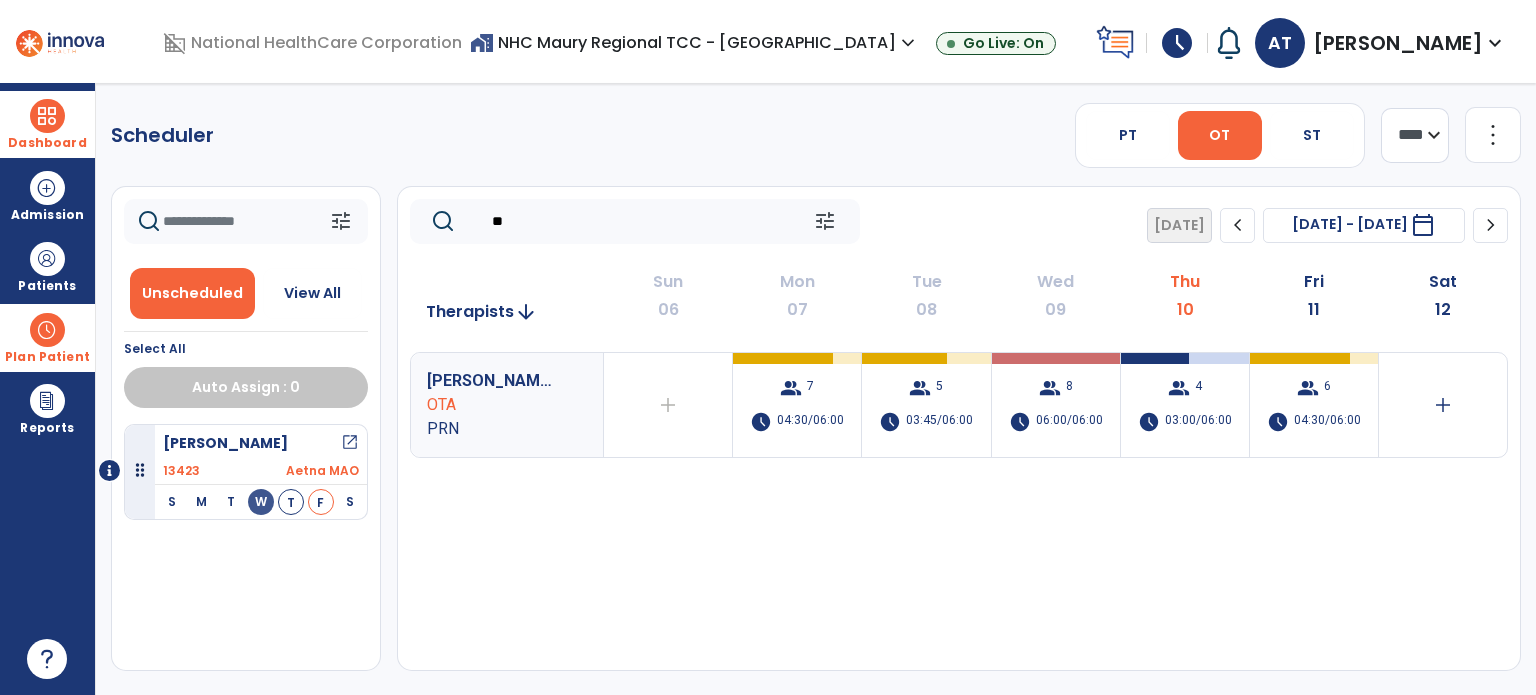 type on "*" 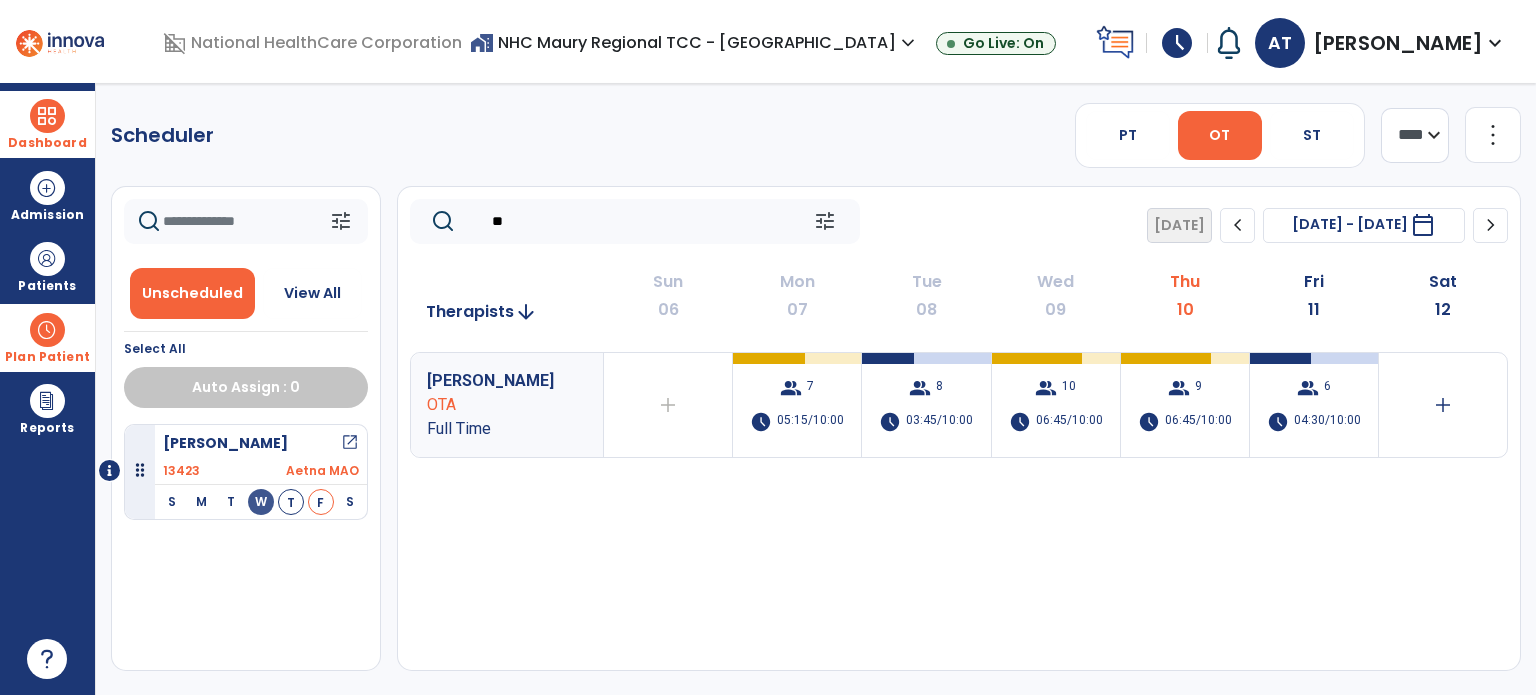 type on "*" 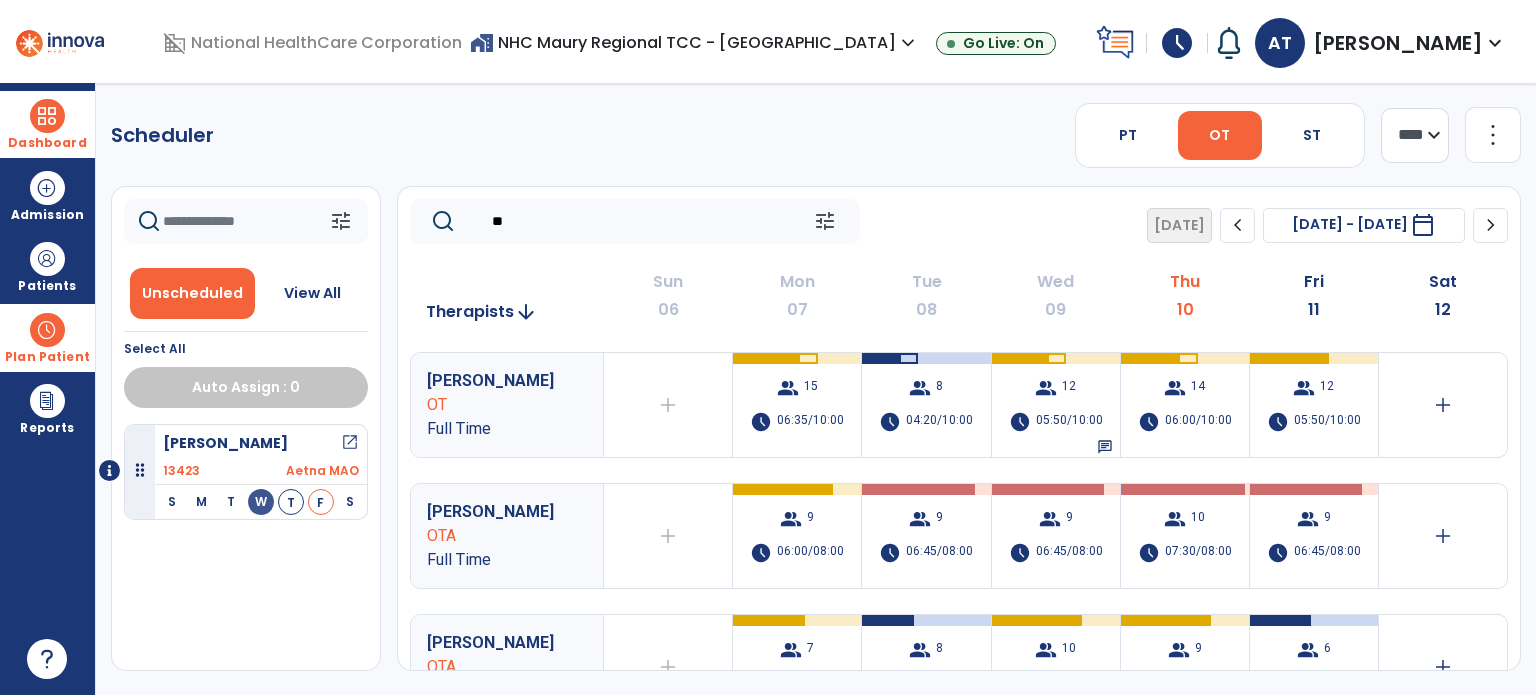 type on "*" 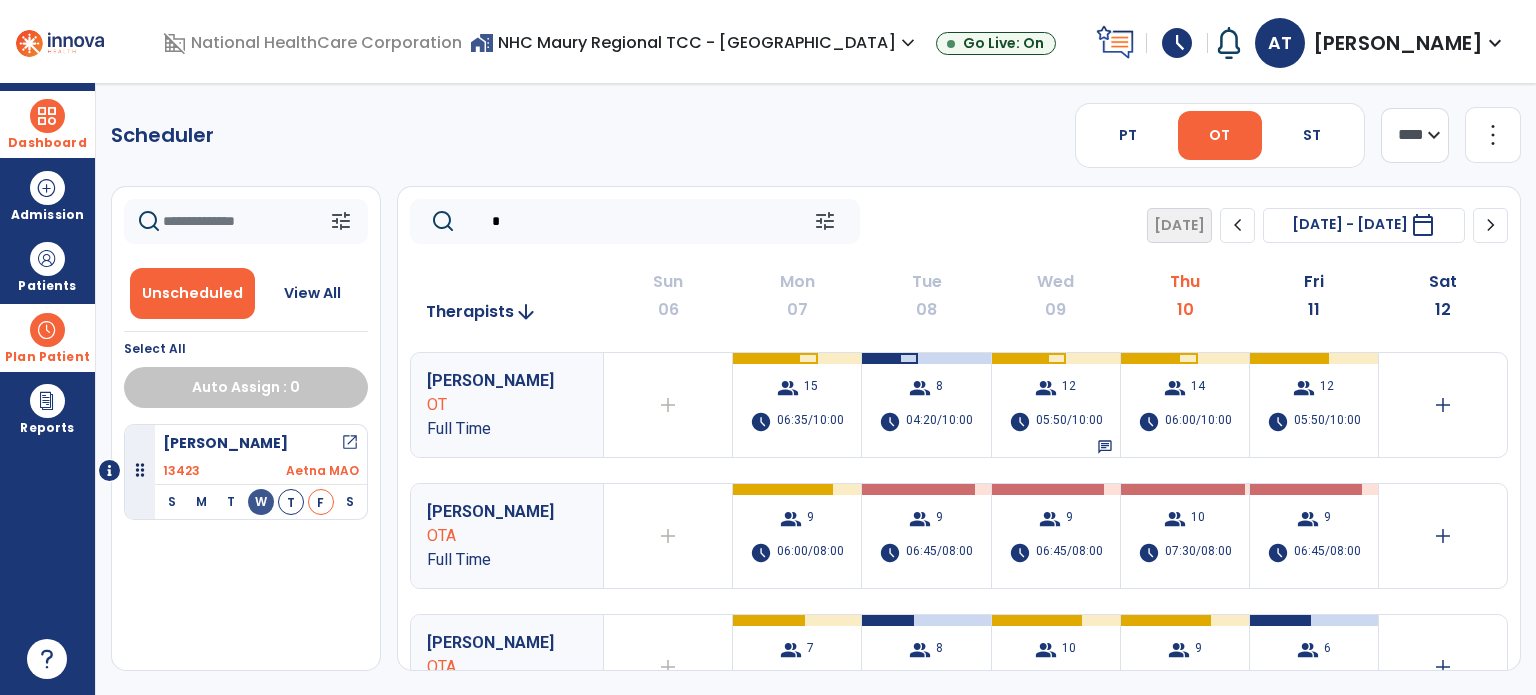 type 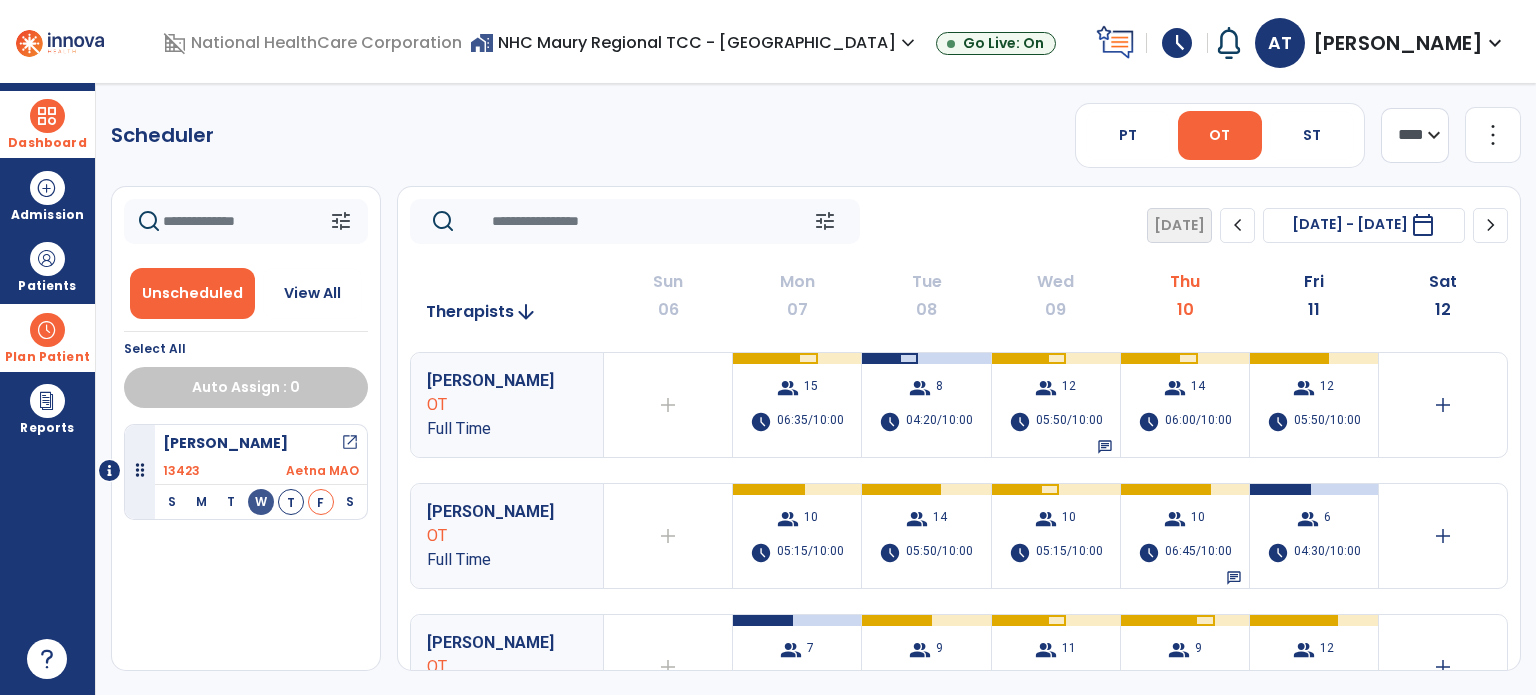 click on "Scheduler   PT   OT   ST  **** *** more_vert  Manage Labor   View All Therapists   Print" 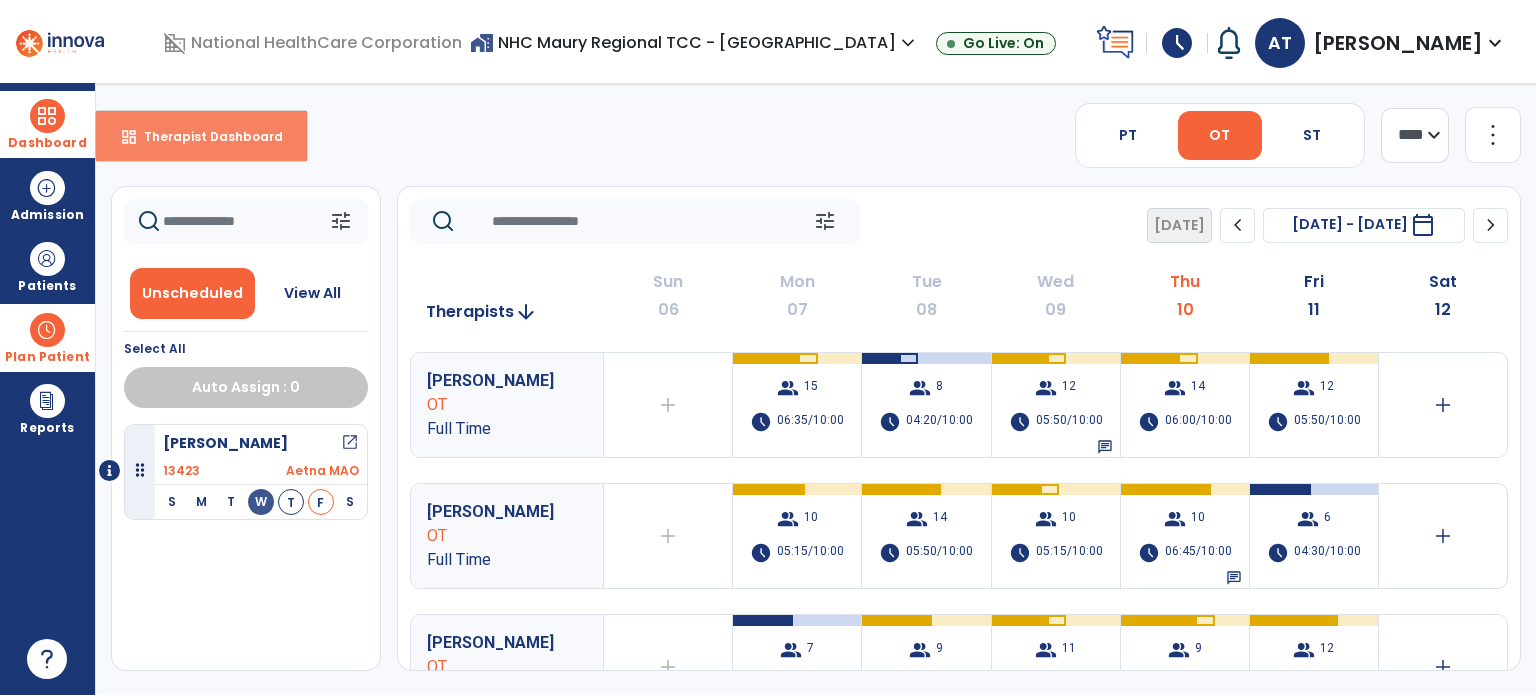 click on "Therapist Dashboard" at bounding box center (205, 136) 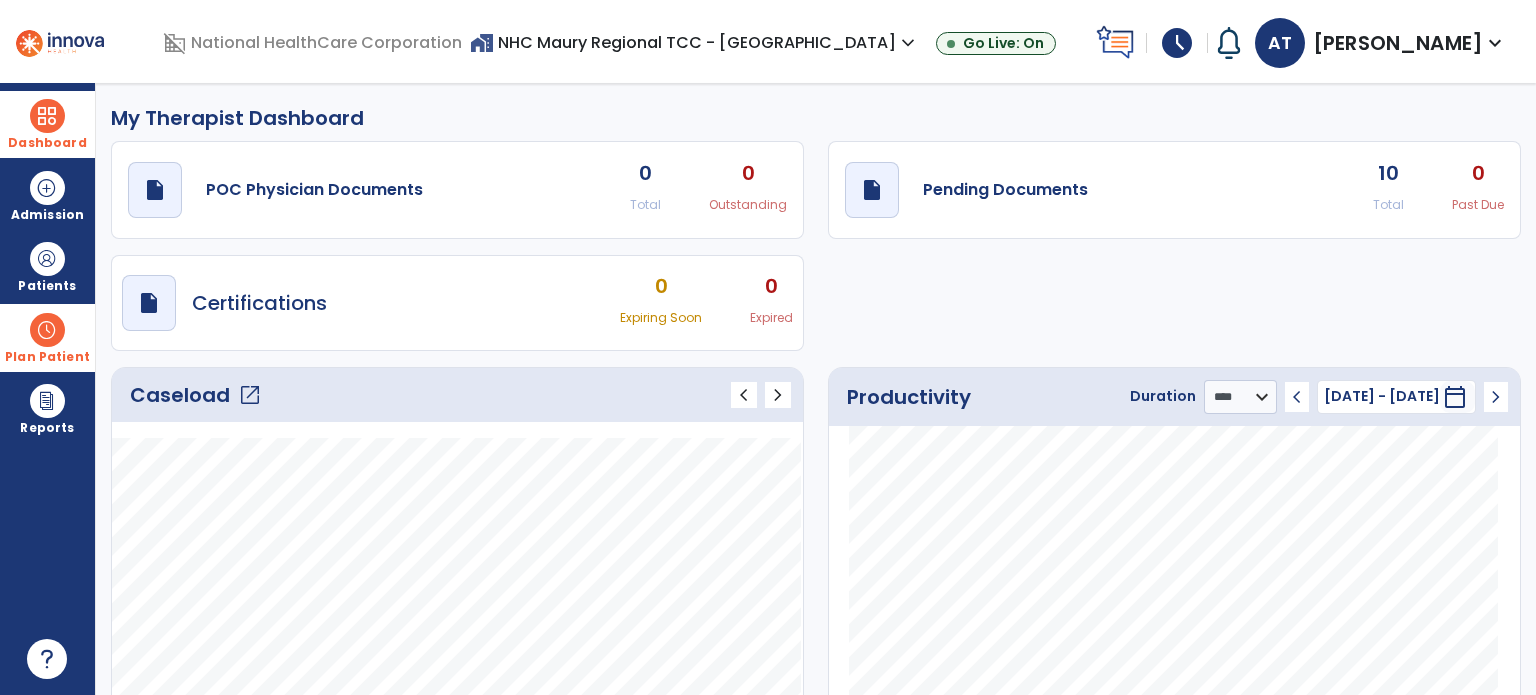 click on "open_in_new" 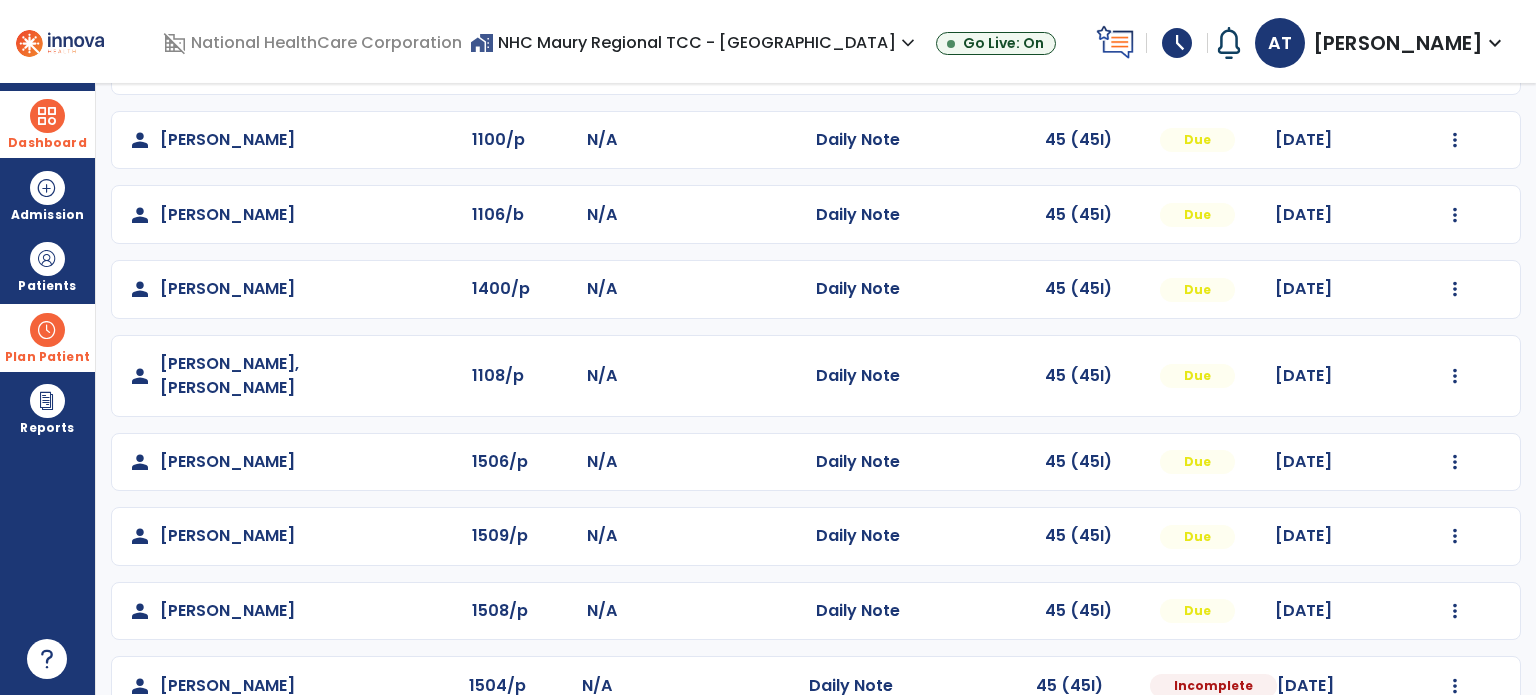 scroll, scrollTop: 319, scrollLeft: 0, axis: vertical 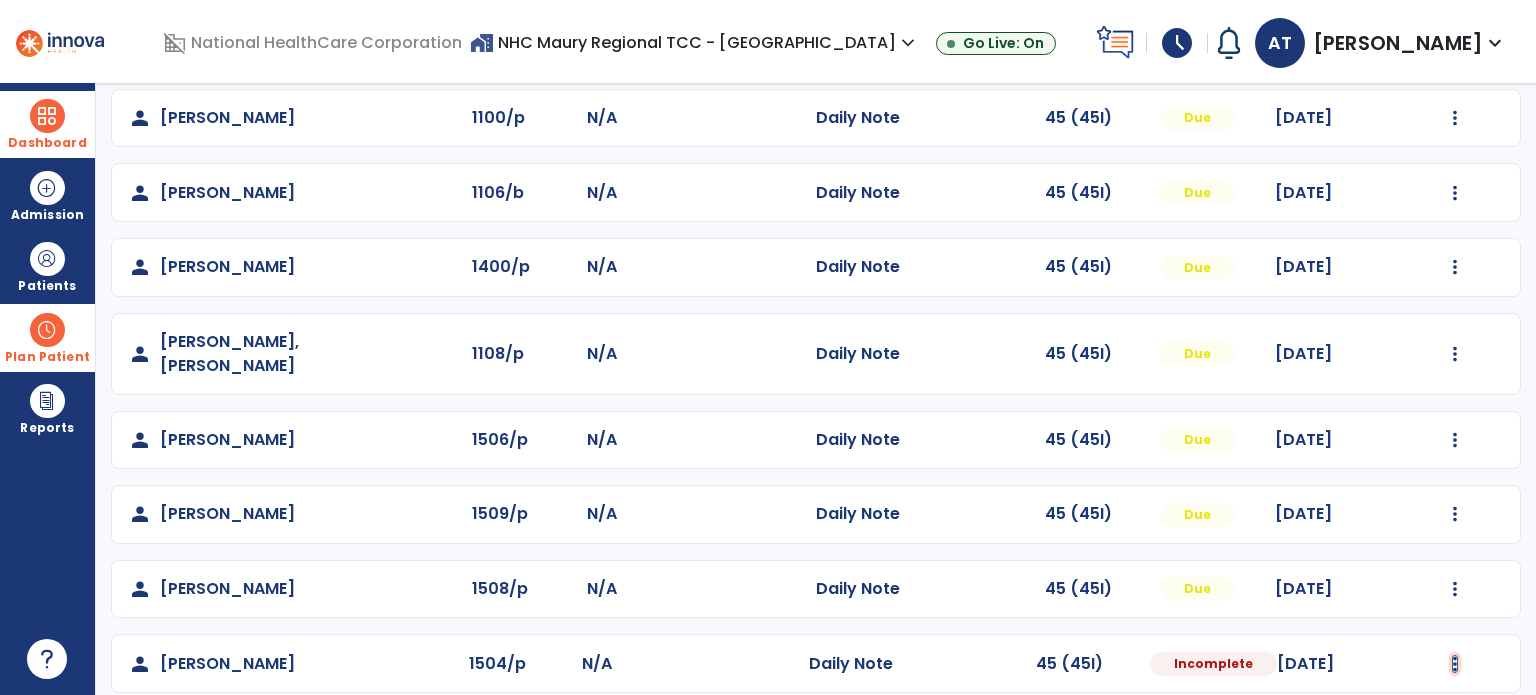 click at bounding box center [1455, -31] 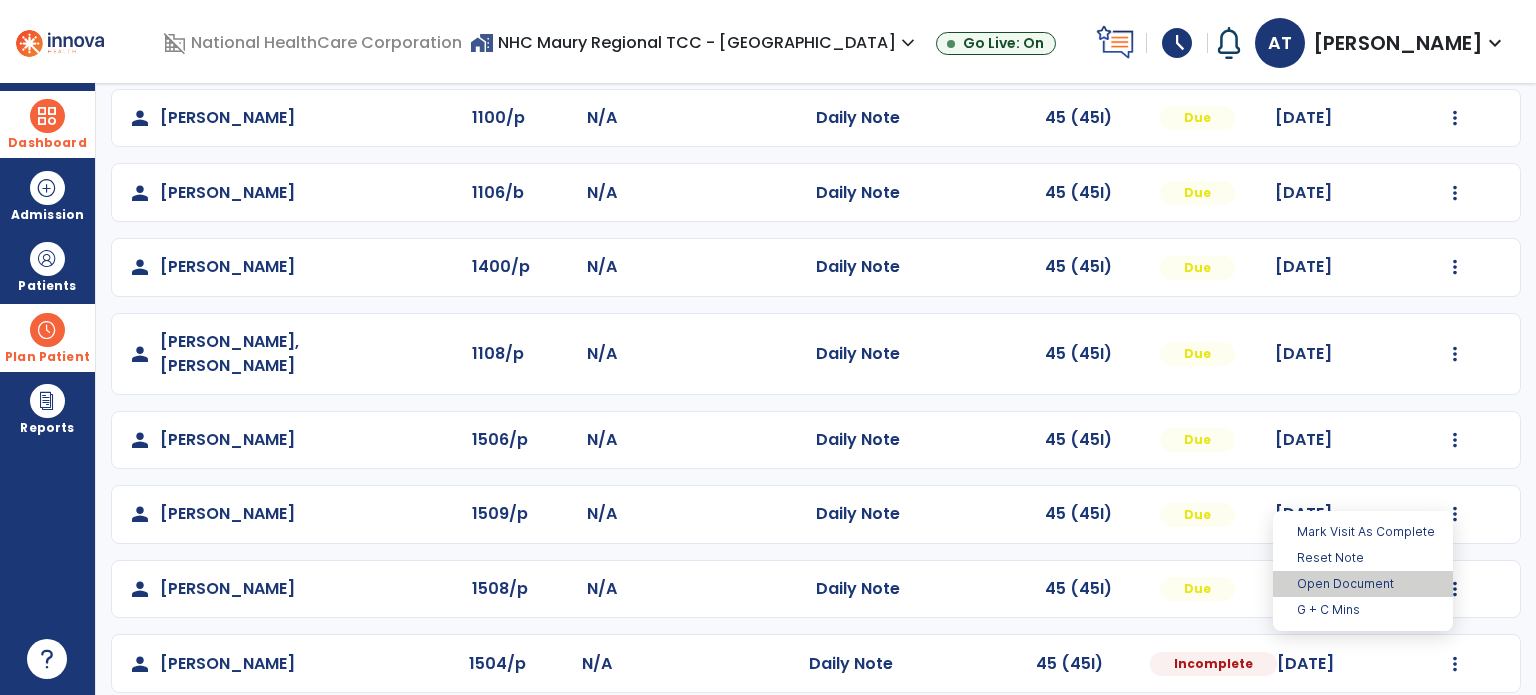 click on "Open Document" at bounding box center (1363, 584) 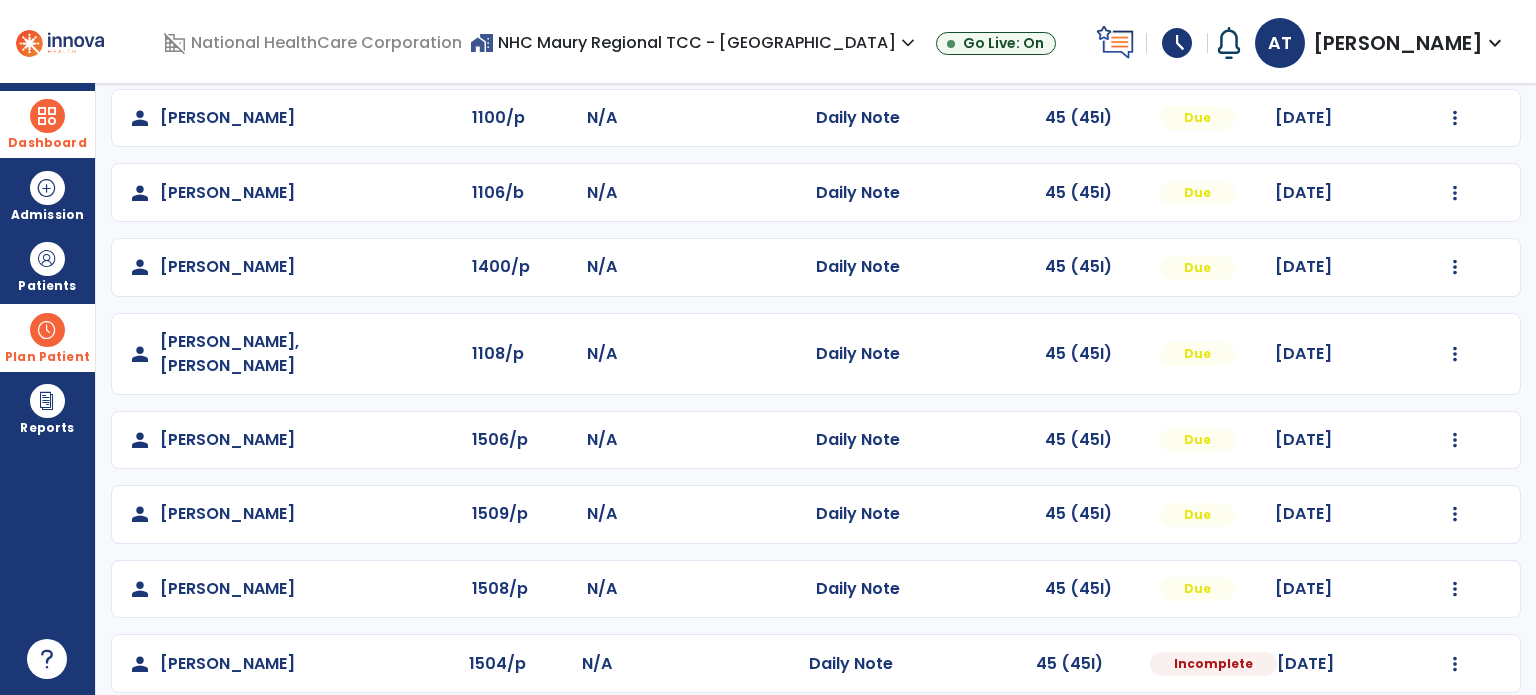 select on "*" 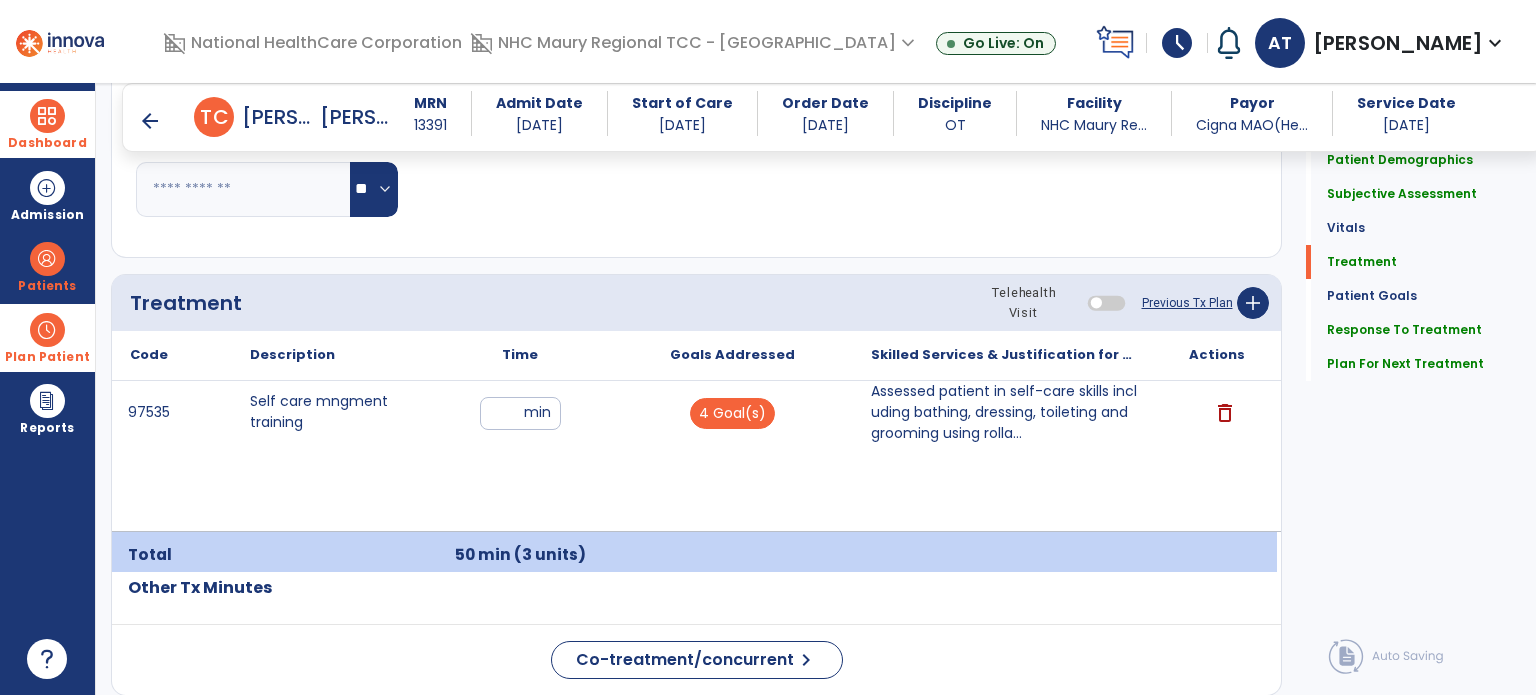 scroll, scrollTop: 1103, scrollLeft: 0, axis: vertical 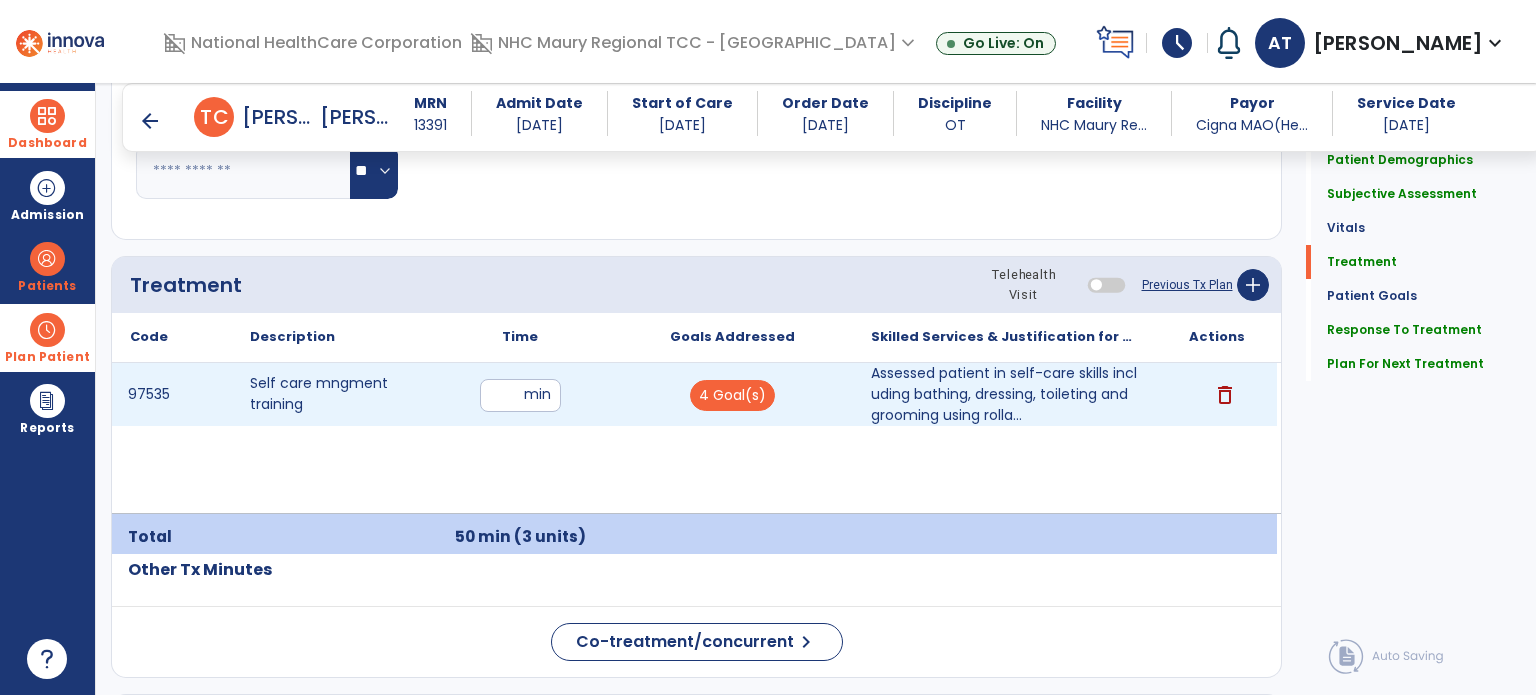 click on "**" at bounding box center (520, 395) 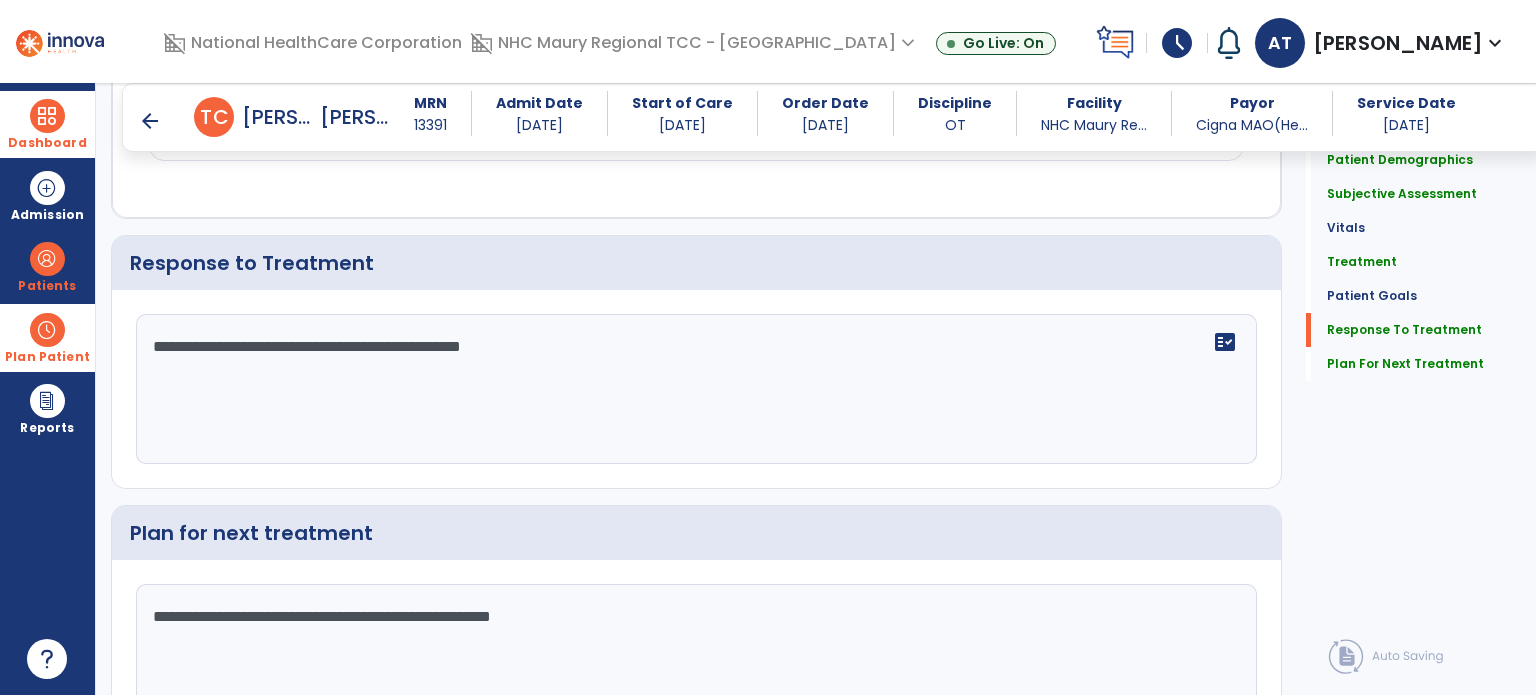 scroll, scrollTop: 2747, scrollLeft: 0, axis: vertical 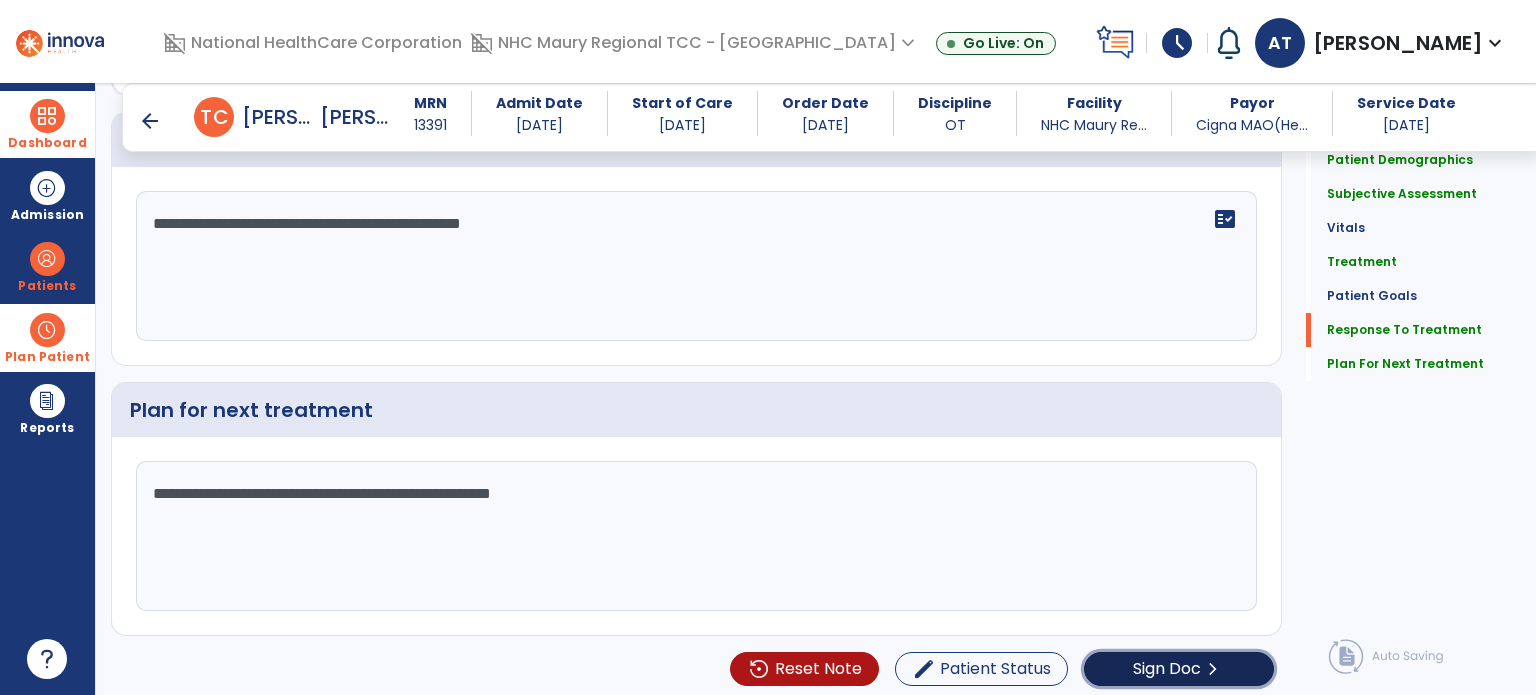 click on "Sign Doc" 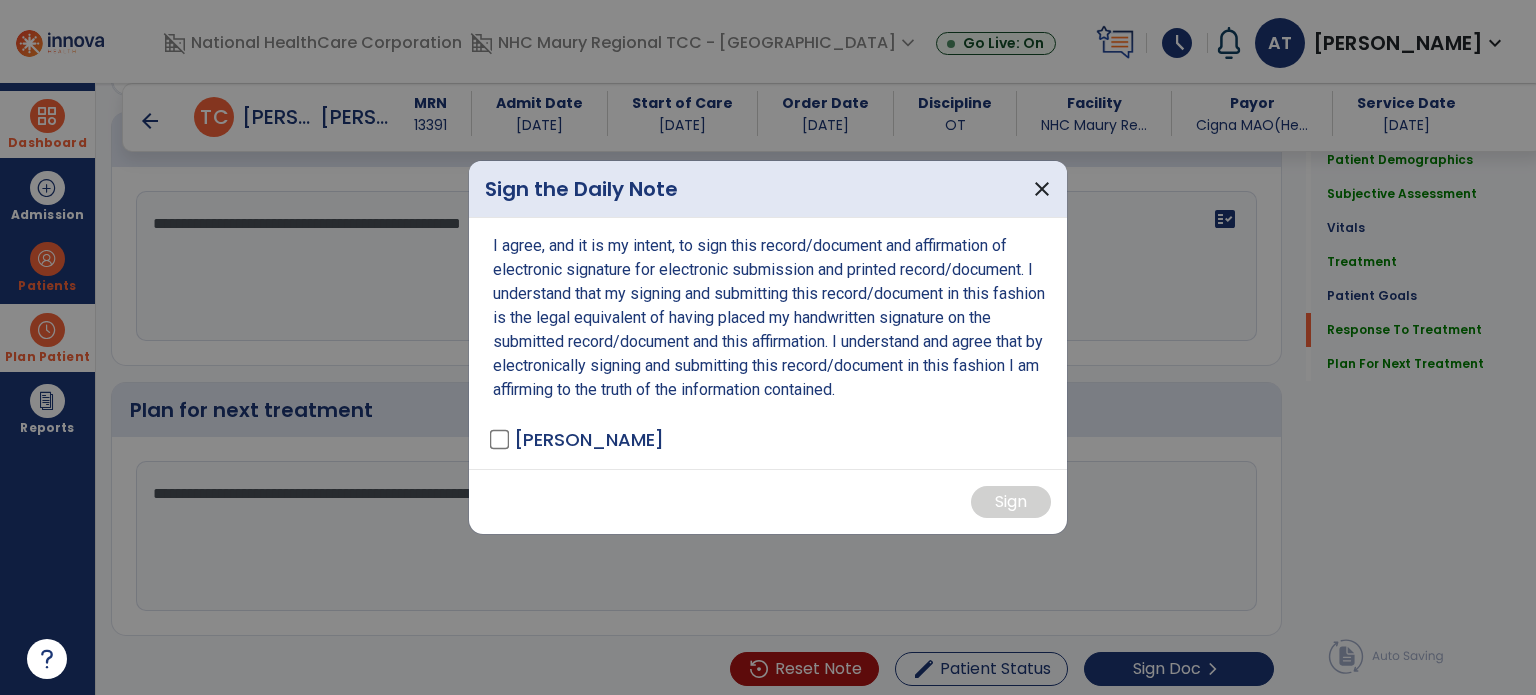 click on "I agree, and it is my intent, to sign this record/document and affirmation of electronic signature for electronic submission and printed record/document. I understand that my signing and submitting this record/document in this fashion is the legal equivalent of having placed my handwritten signature on the submitted record/document and this affirmation. I understand and agree that by electronically signing and submitting this record/document in this fashion I am affirming to the truth of the information contained.  [PERSON_NAME][GEOGRAPHIC_DATA]" at bounding box center [768, 343] 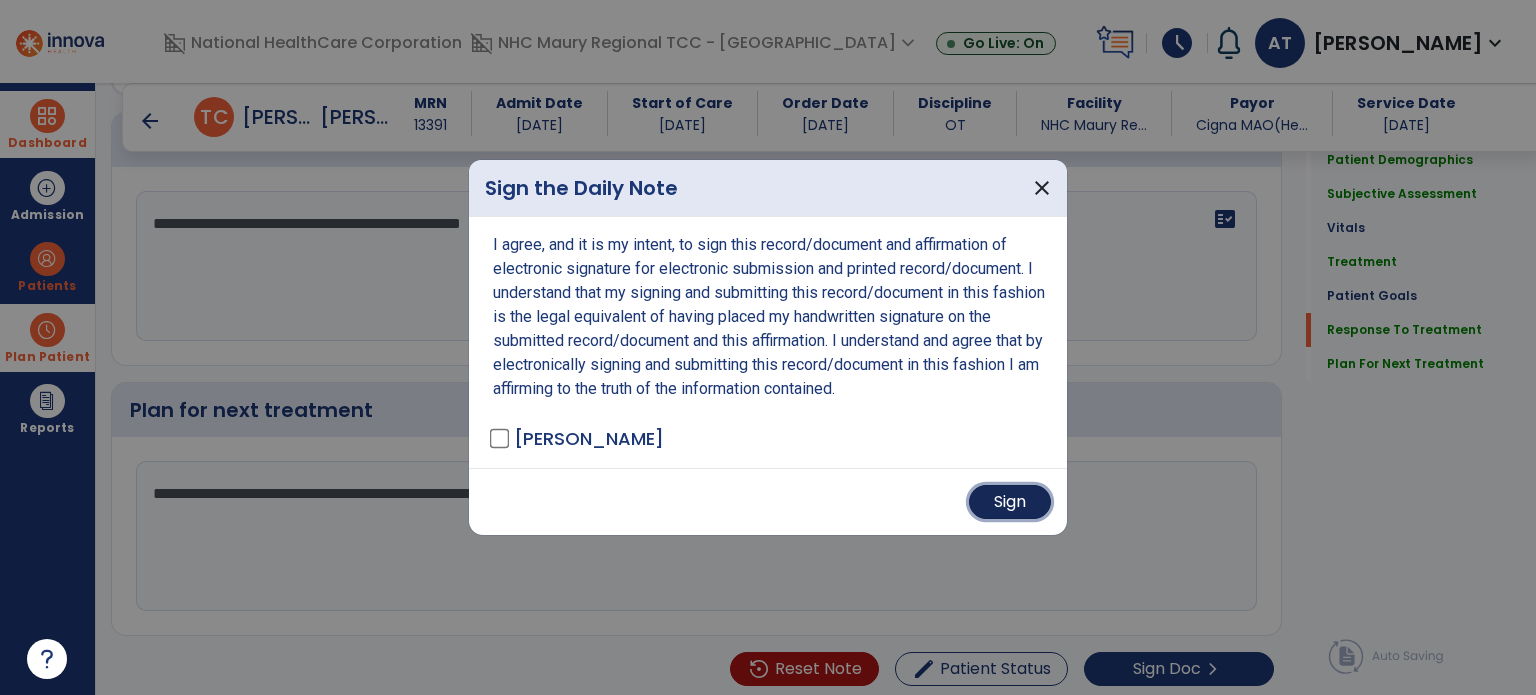 click on "Sign" at bounding box center (1010, 502) 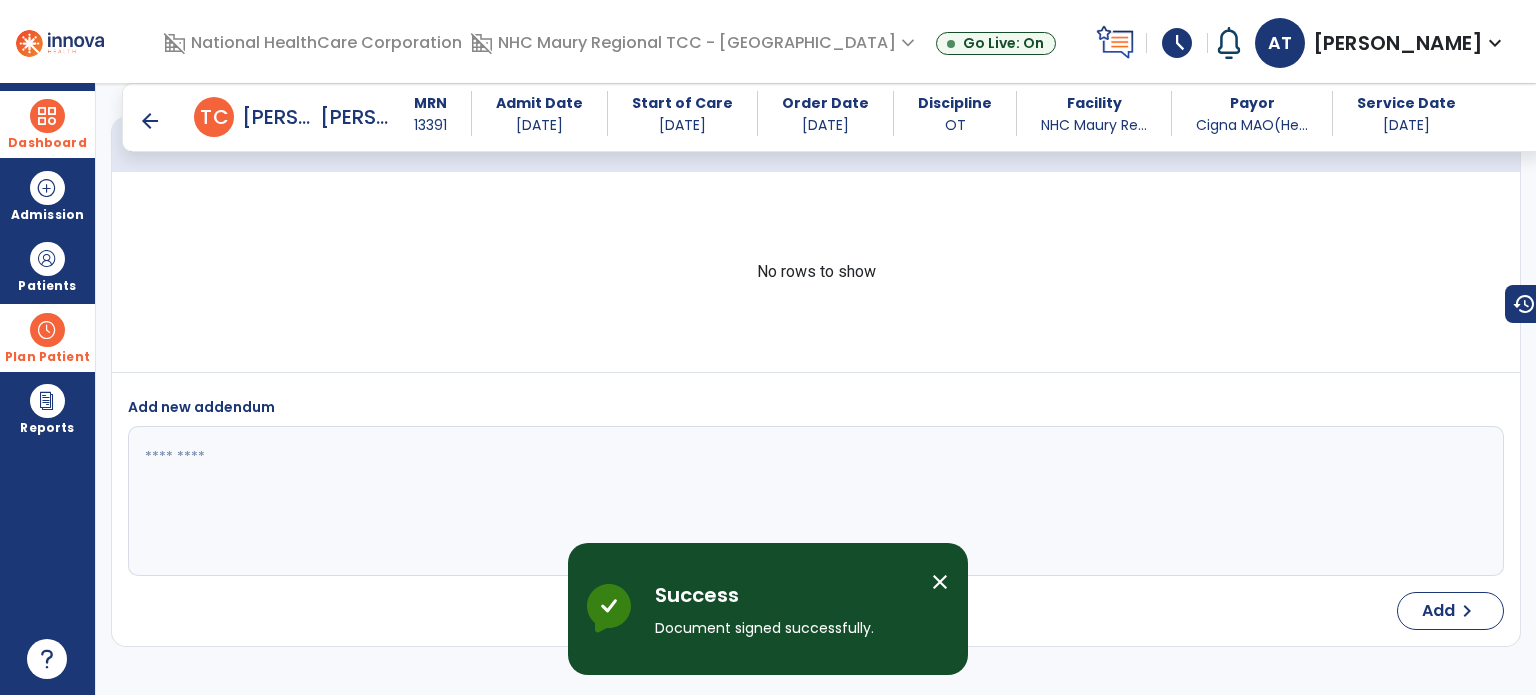 scroll, scrollTop: 4058, scrollLeft: 0, axis: vertical 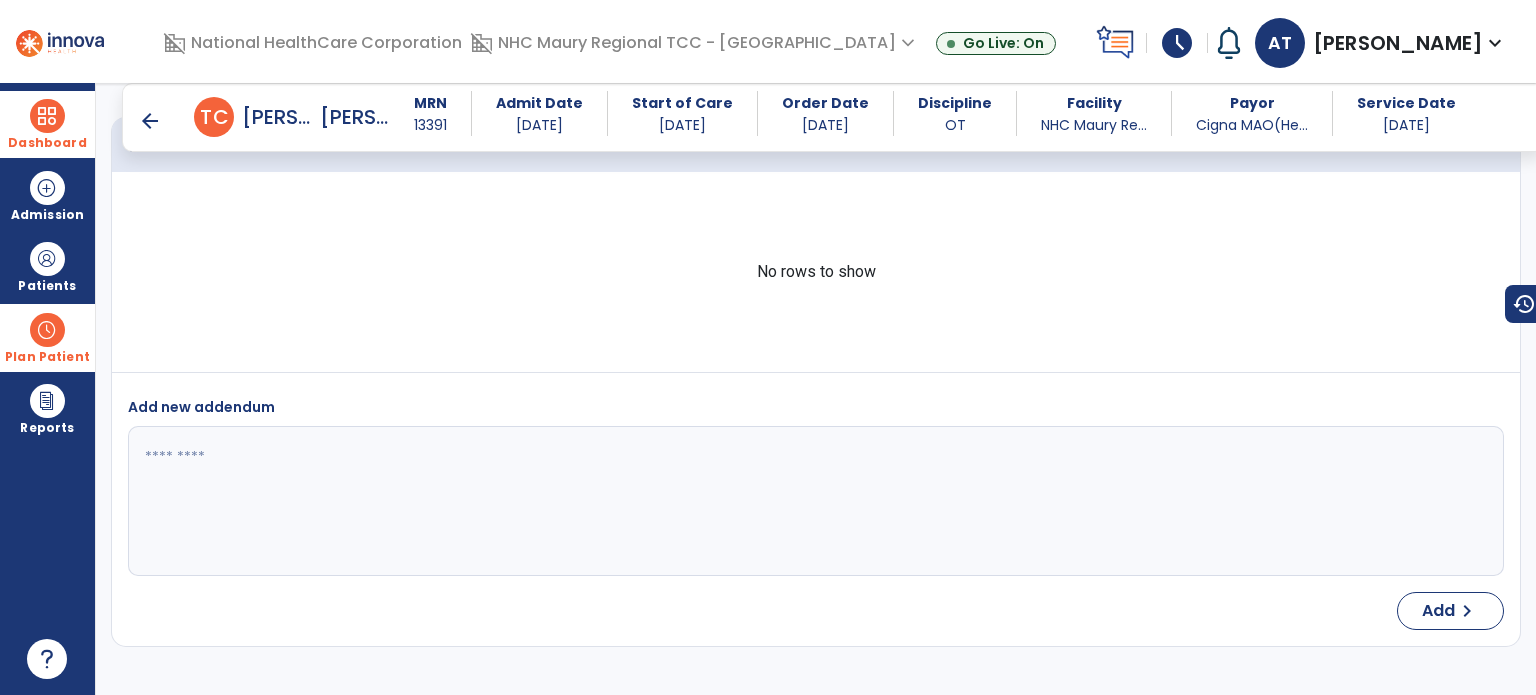 click at bounding box center [814, 501] 